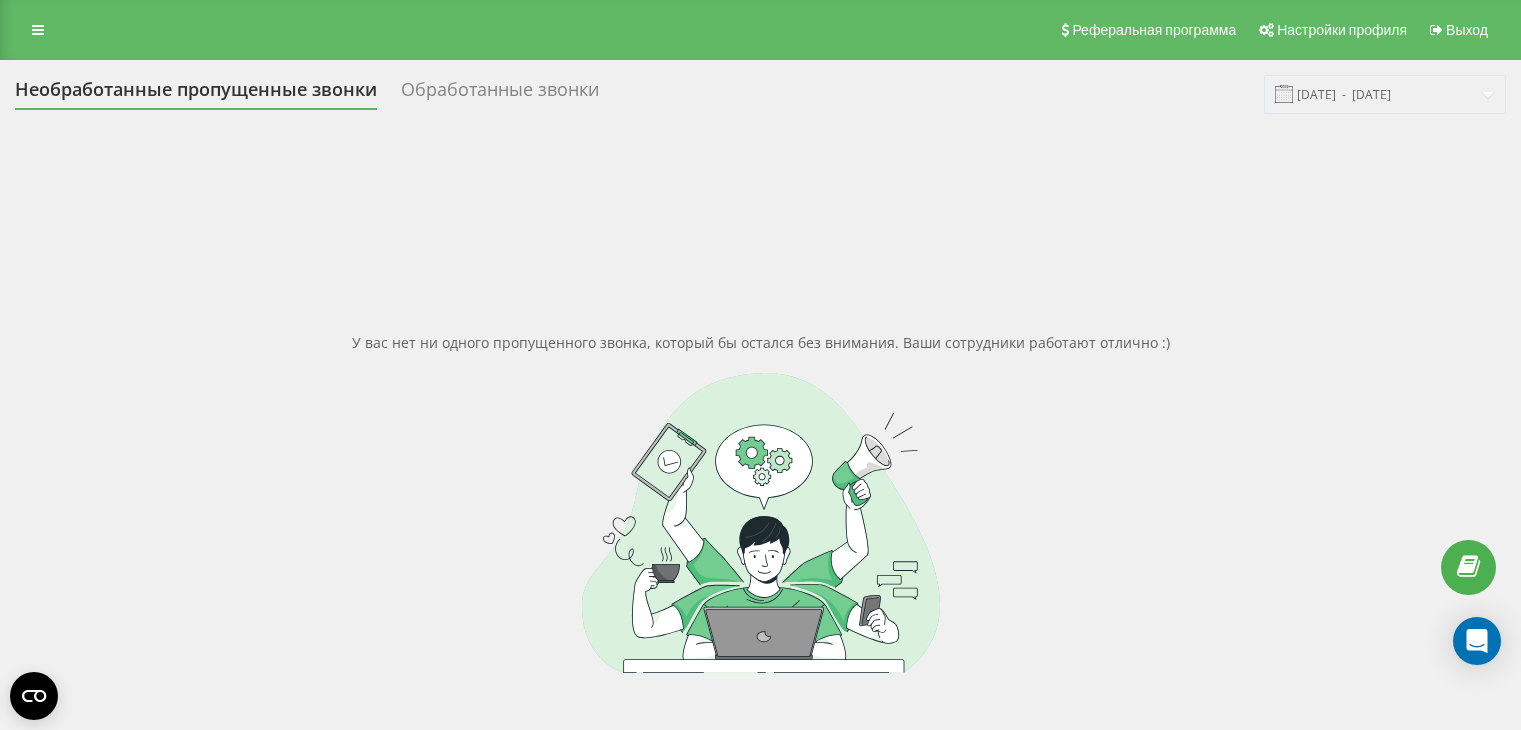 scroll, scrollTop: 0, scrollLeft: 0, axis: both 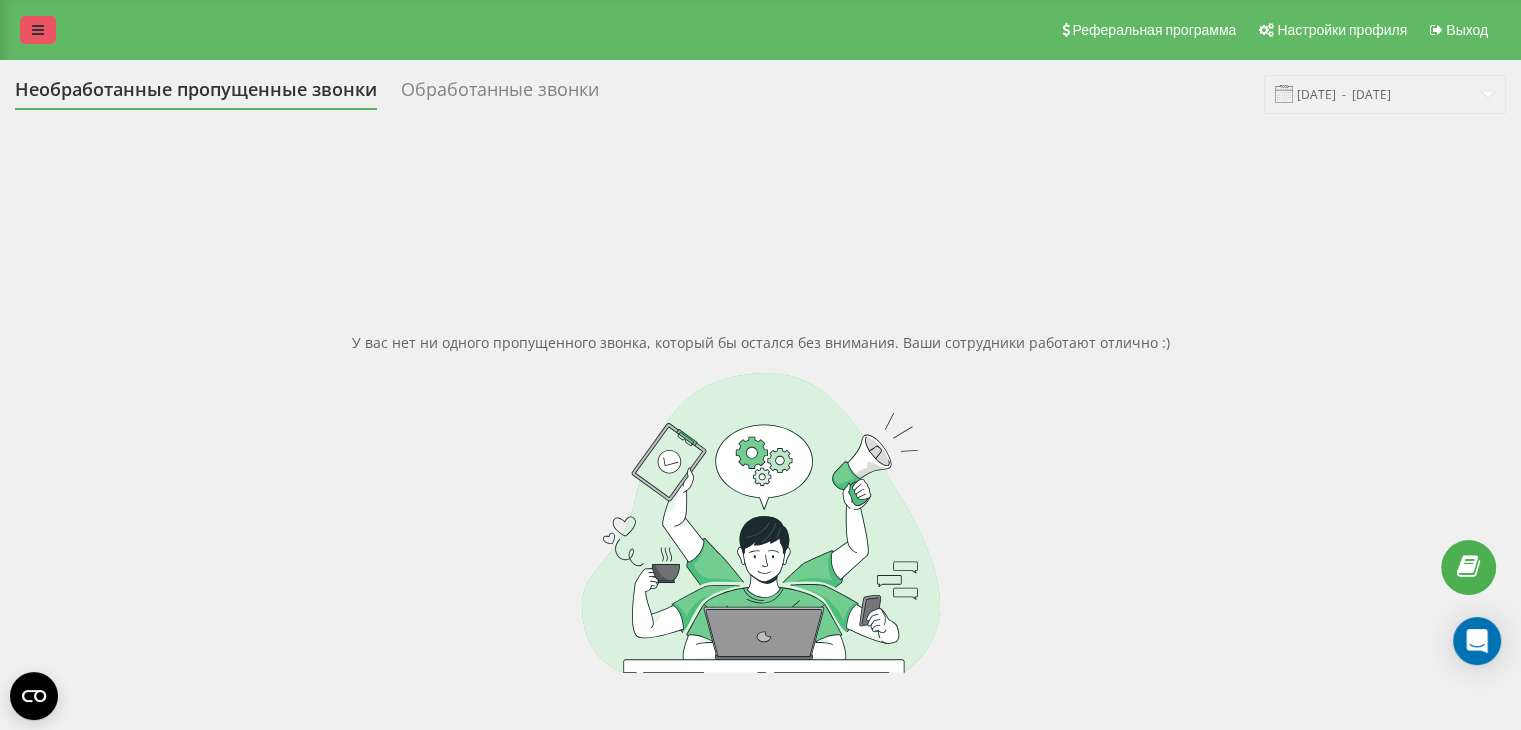 click at bounding box center [38, 30] 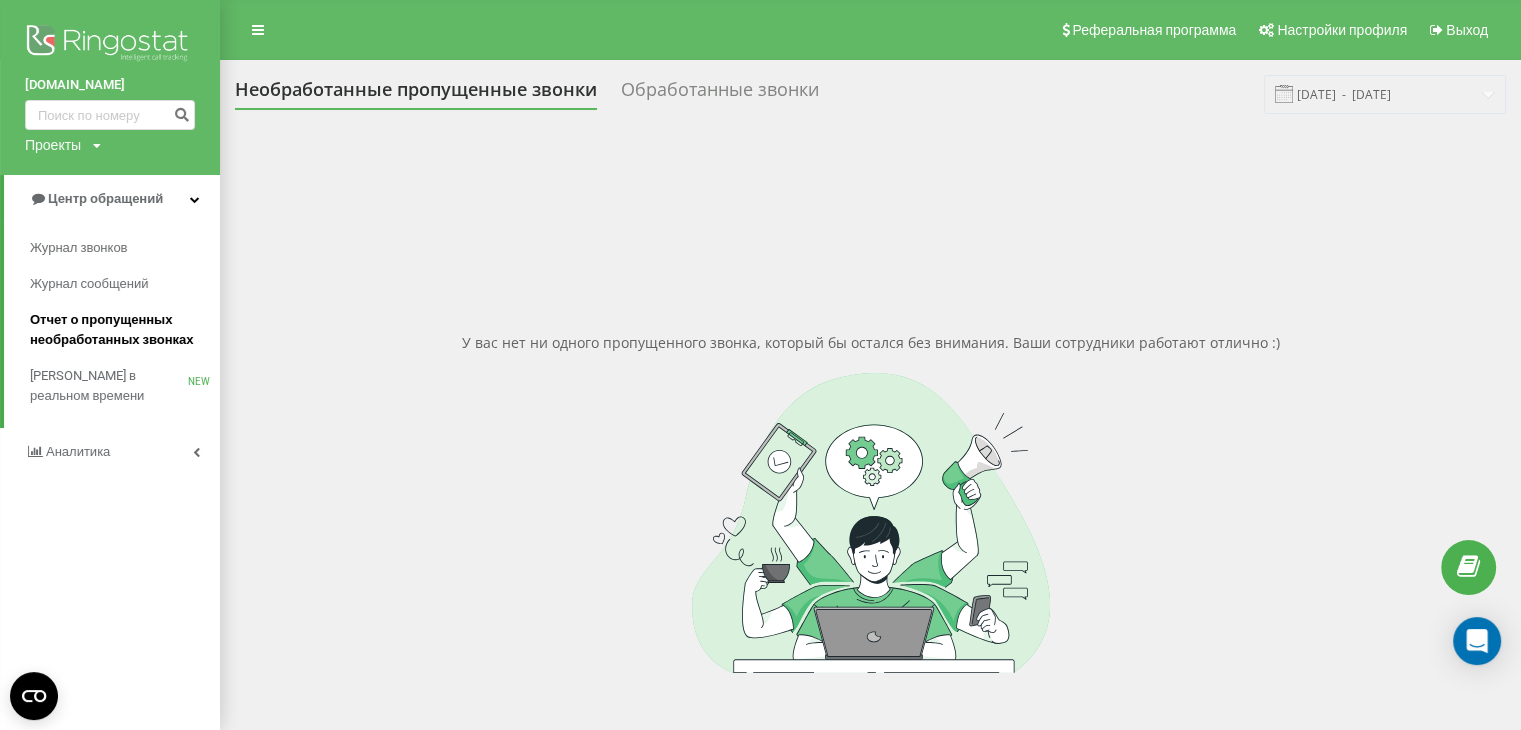click on "Отчет о пропущенных необработанных звонках" at bounding box center [120, 330] 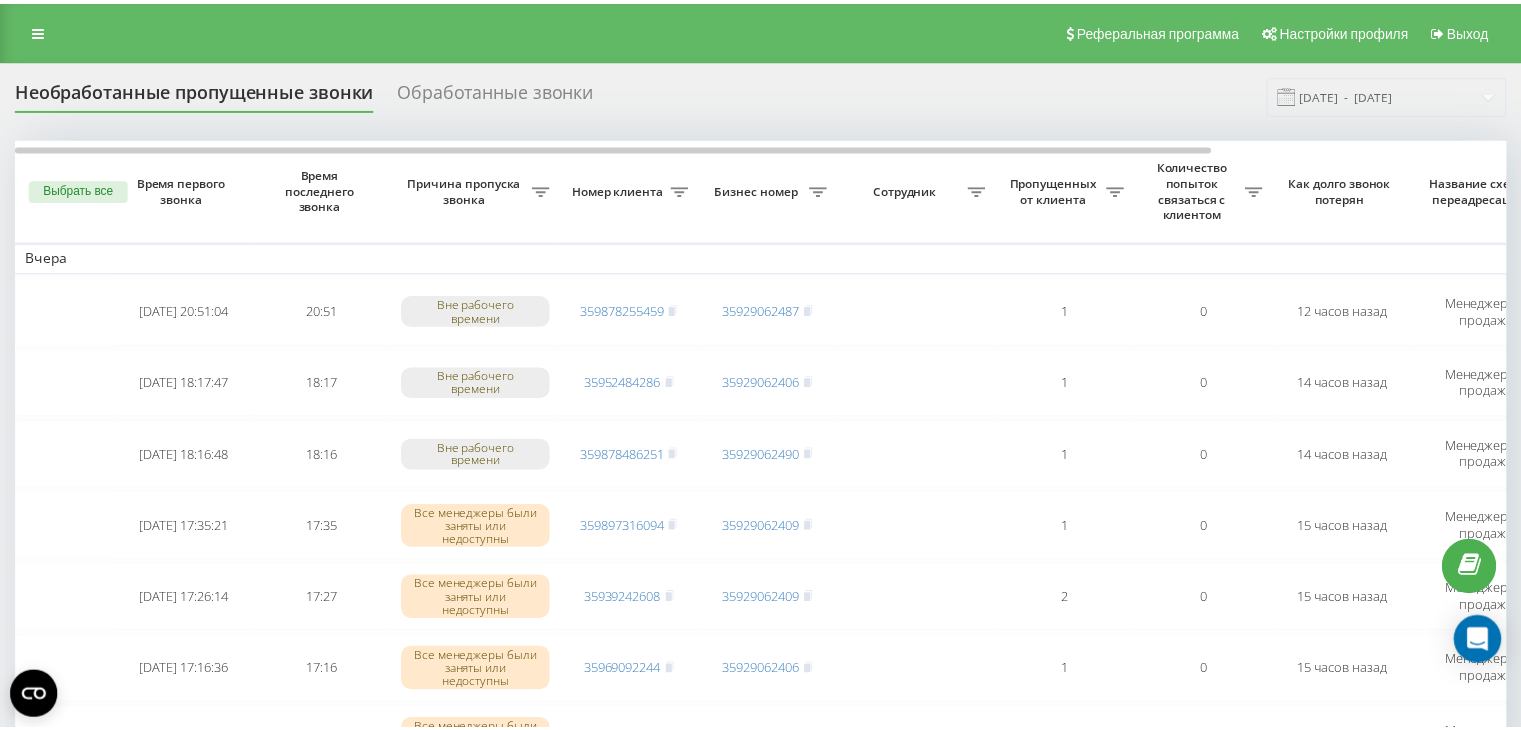 scroll, scrollTop: 0, scrollLeft: 0, axis: both 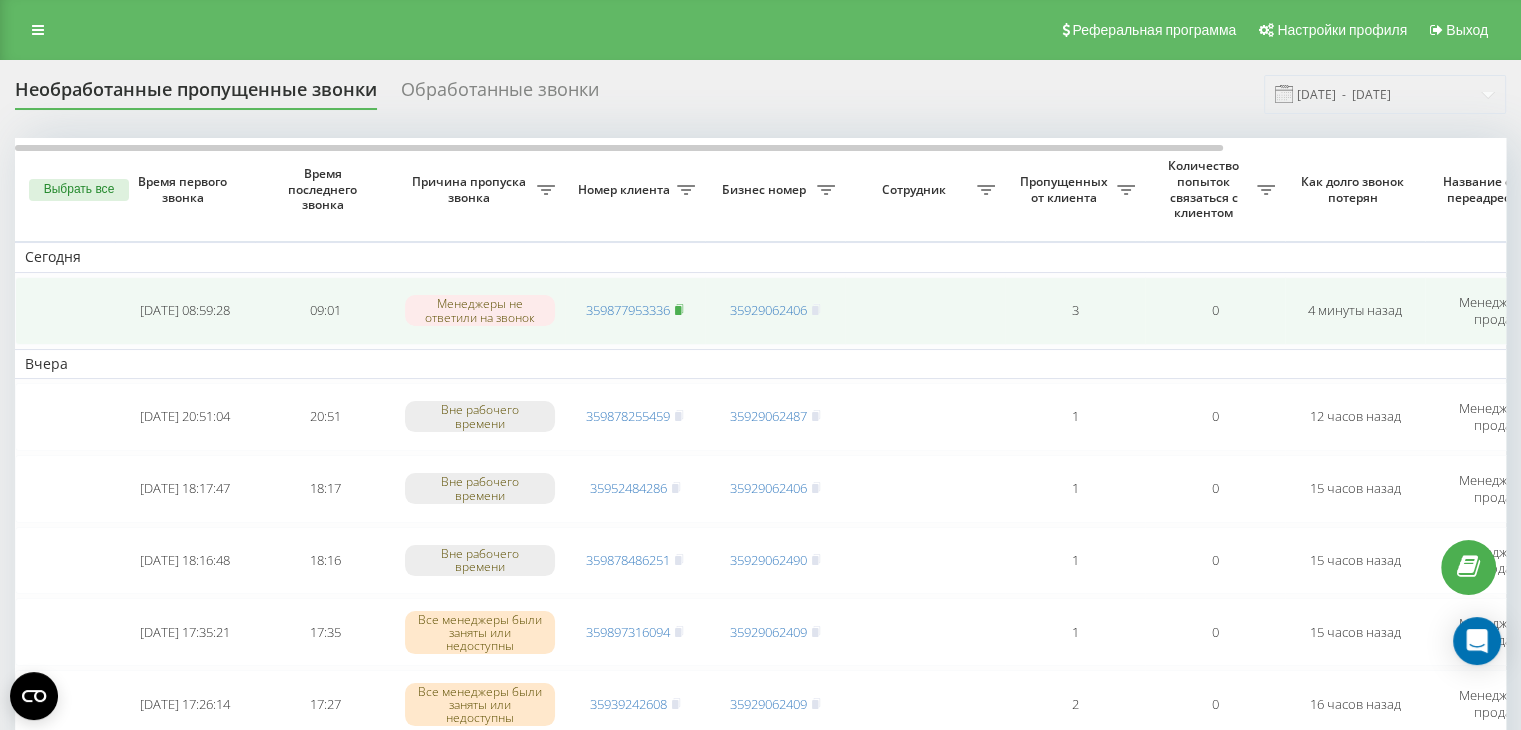 click 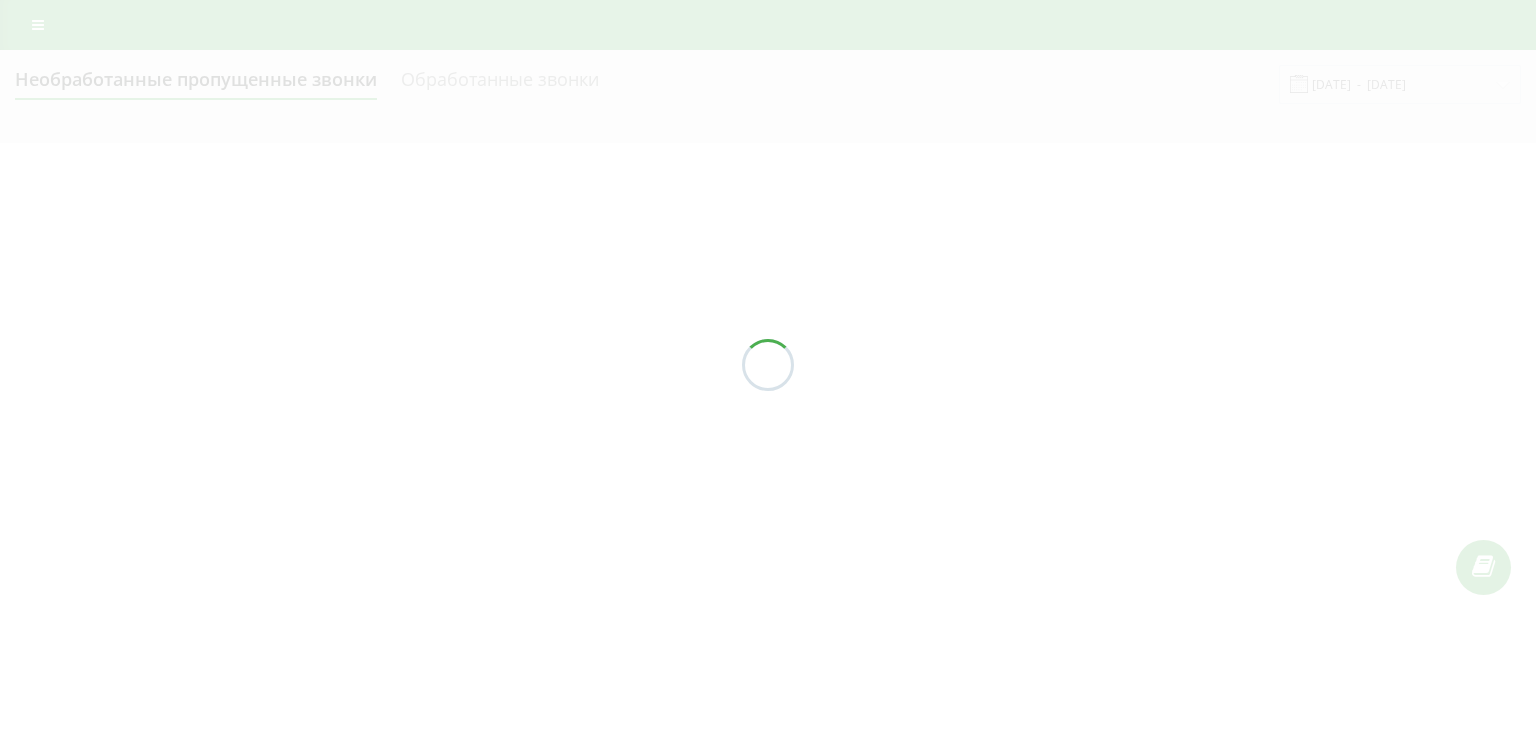 scroll, scrollTop: 0, scrollLeft: 0, axis: both 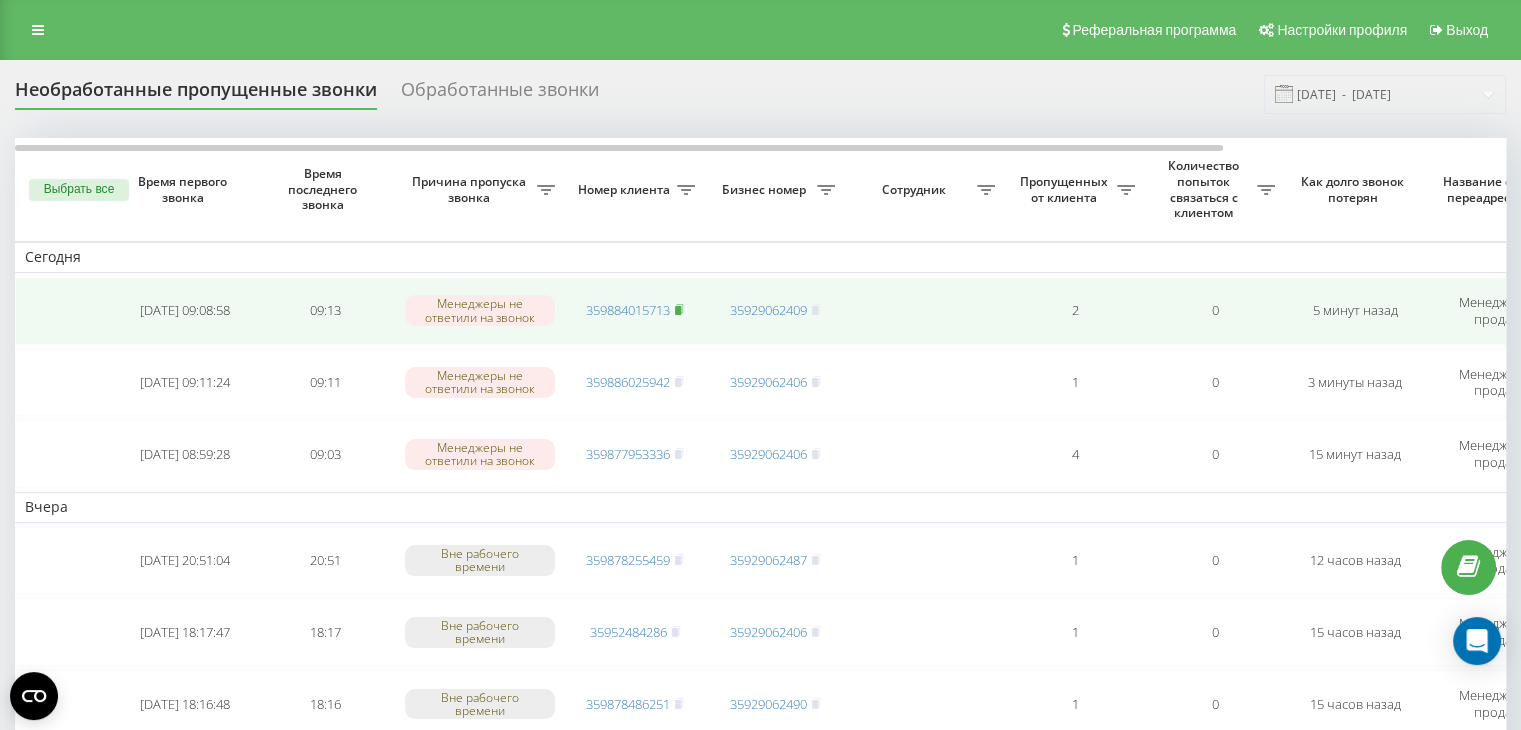 click 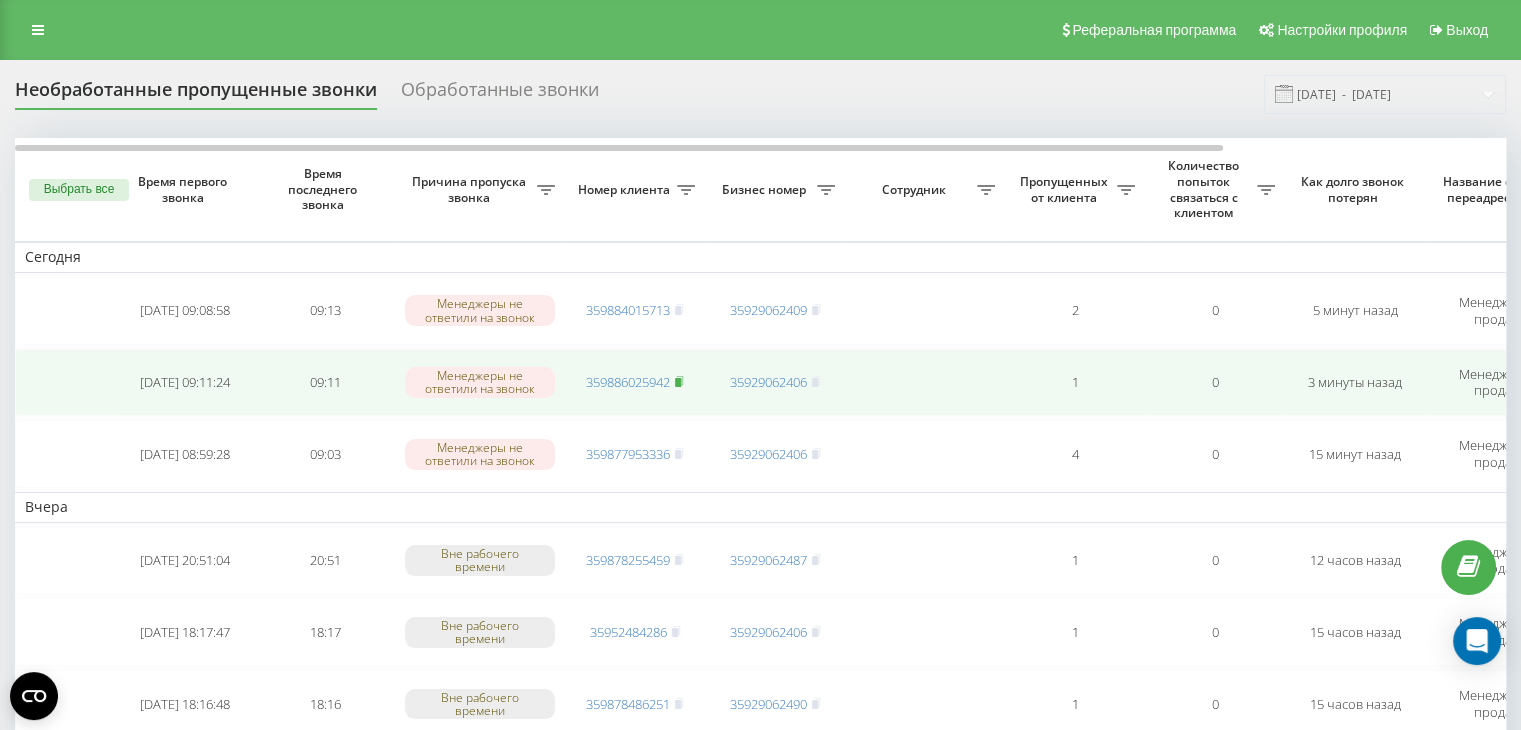 click 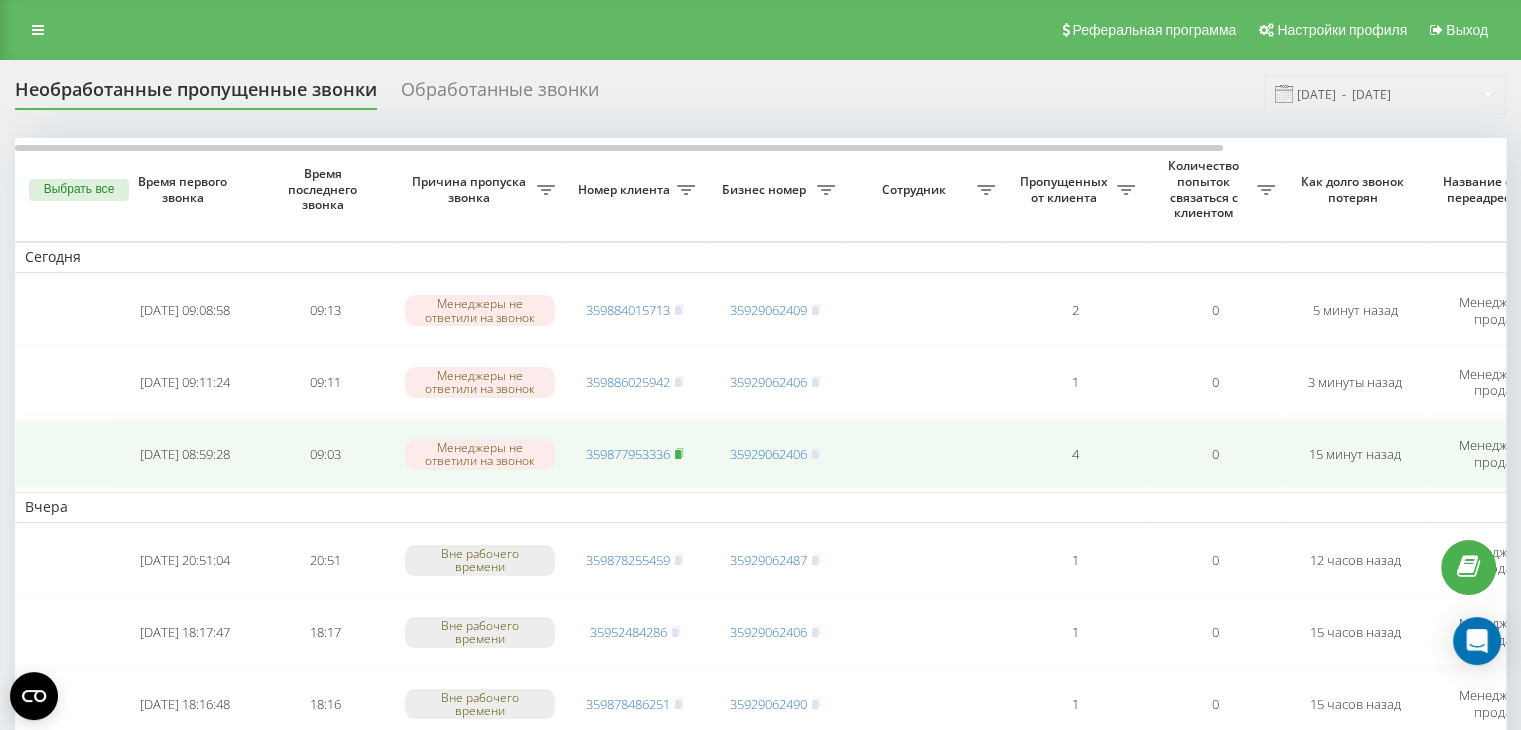 click 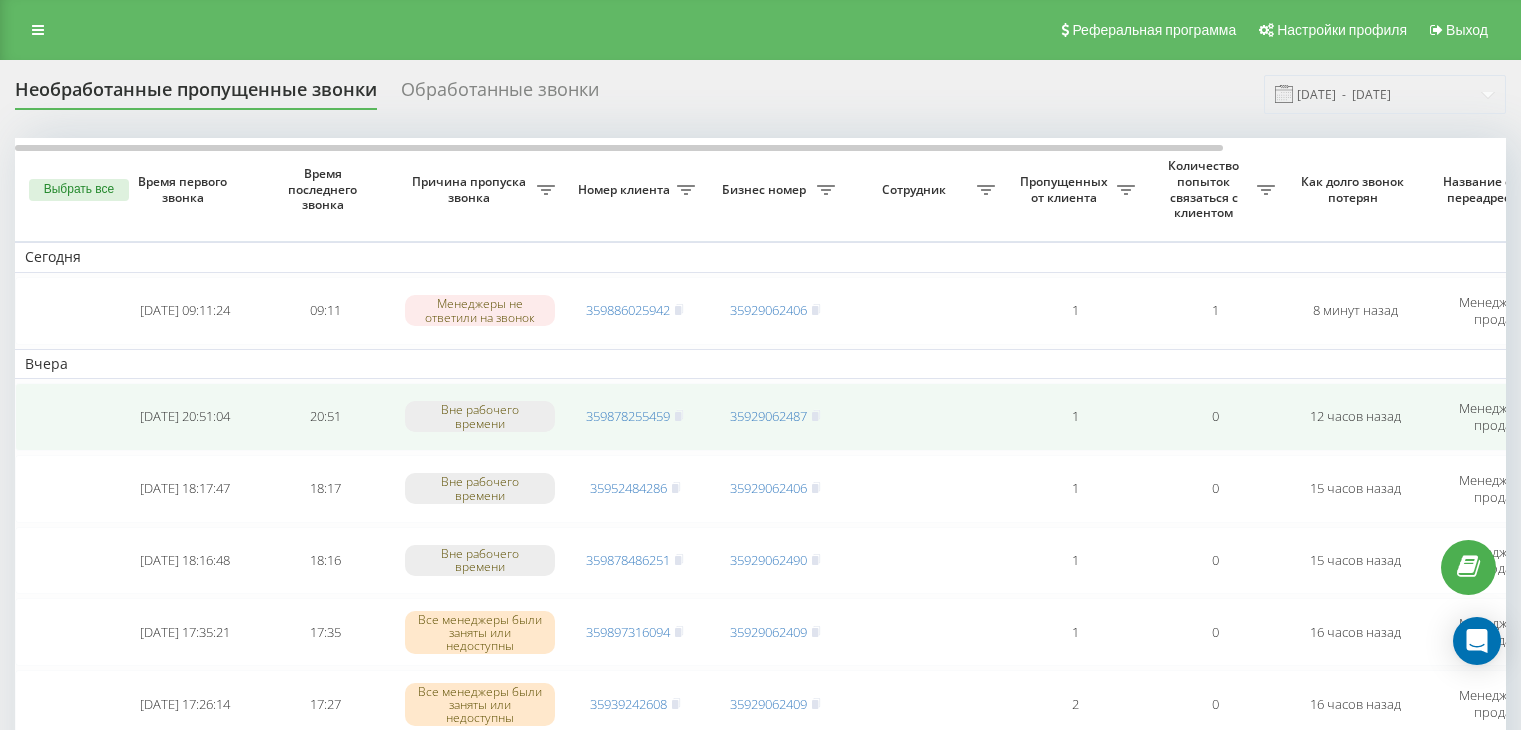 scroll, scrollTop: 0, scrollLeft: 0, axis: both 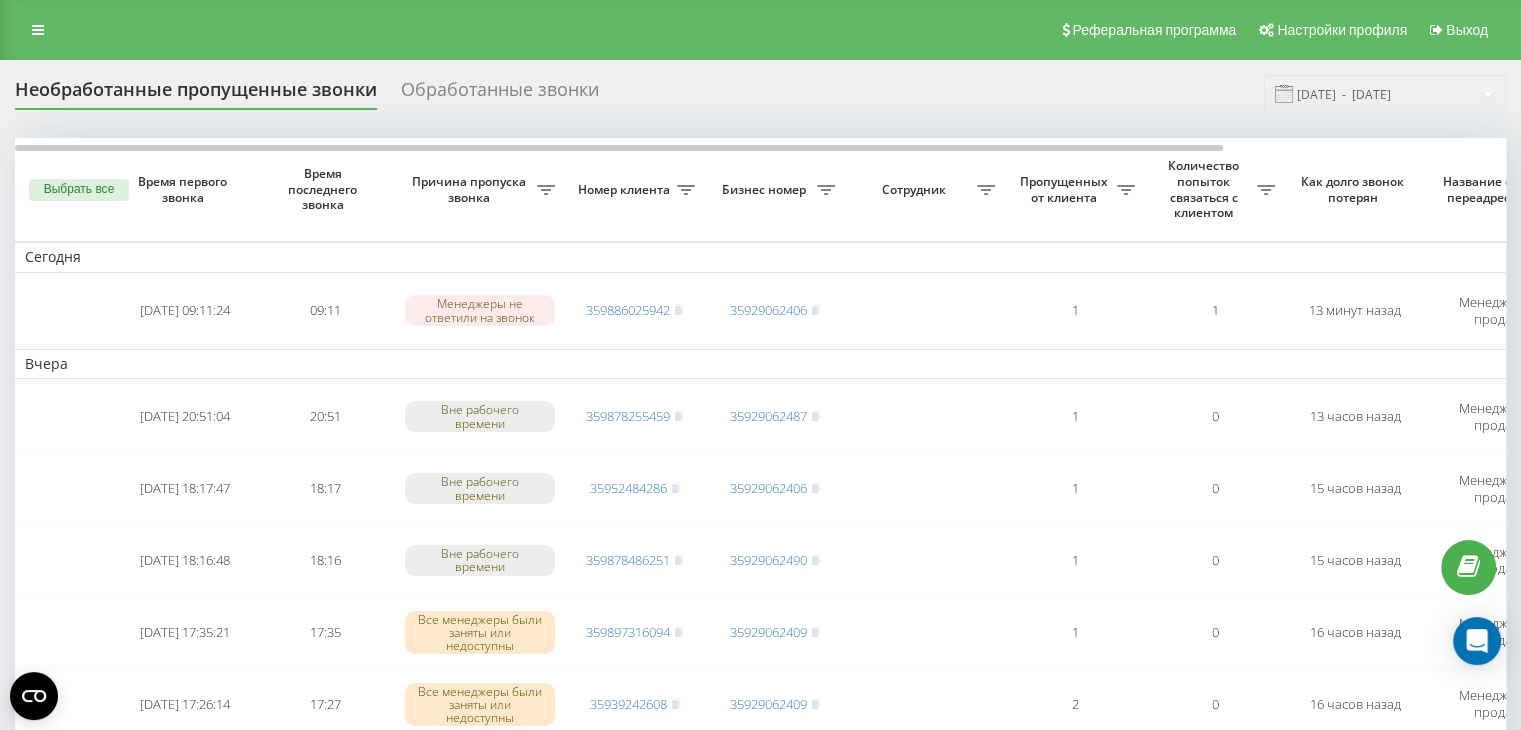 click on "Сотрудник" at bounding box center (925, 189) 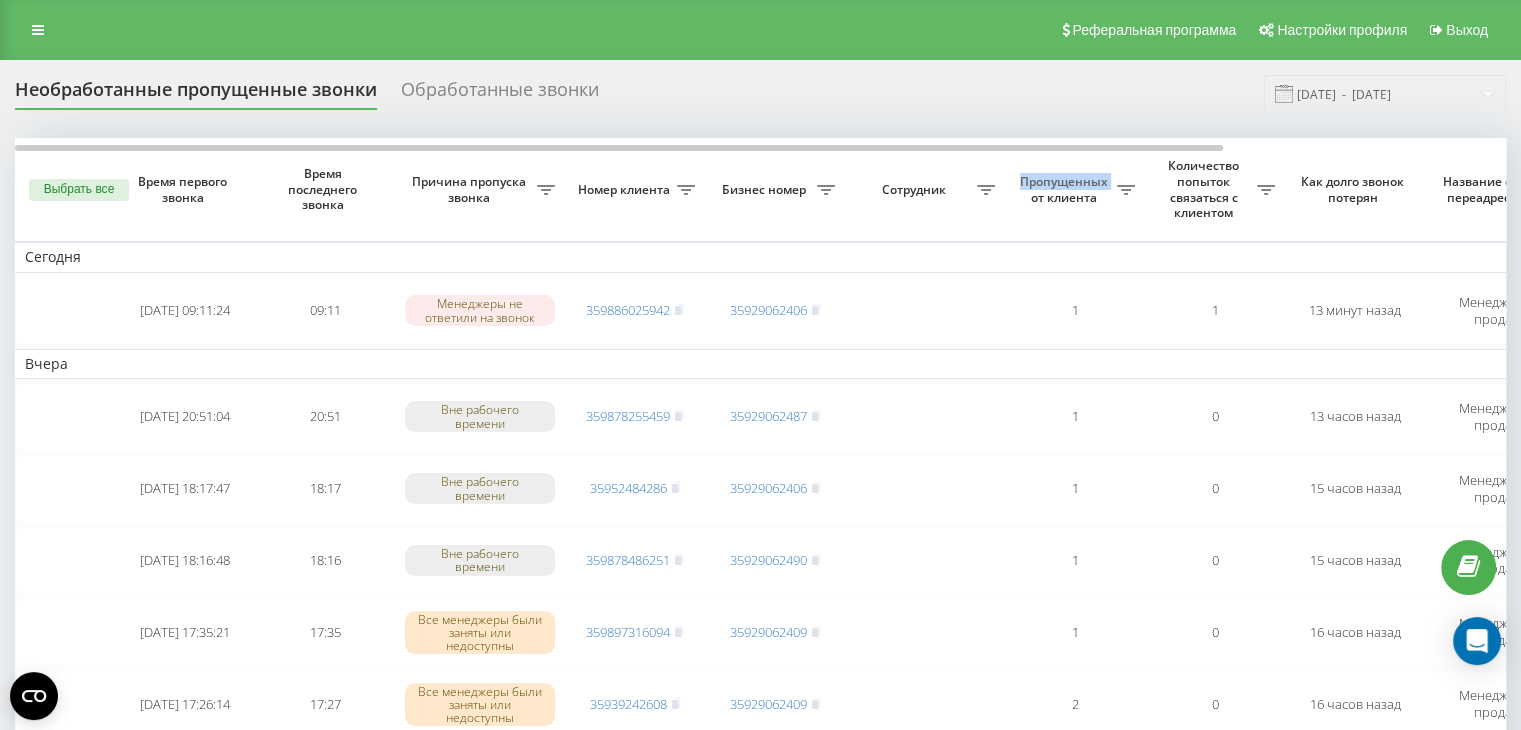 click on "Сотрудник" at bounding box center [925, 189] 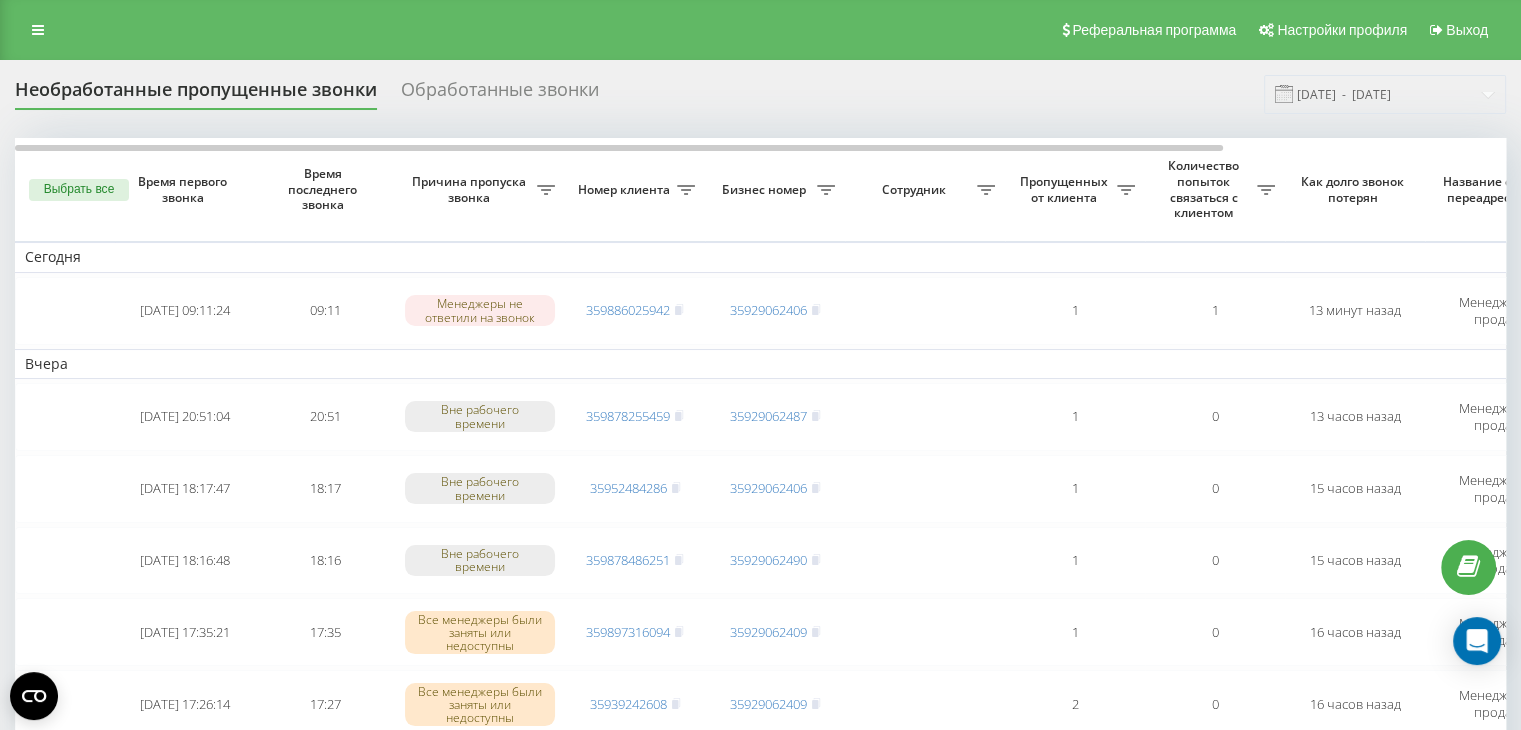 click on "Сотрудник" at bounding box center [925, 189] 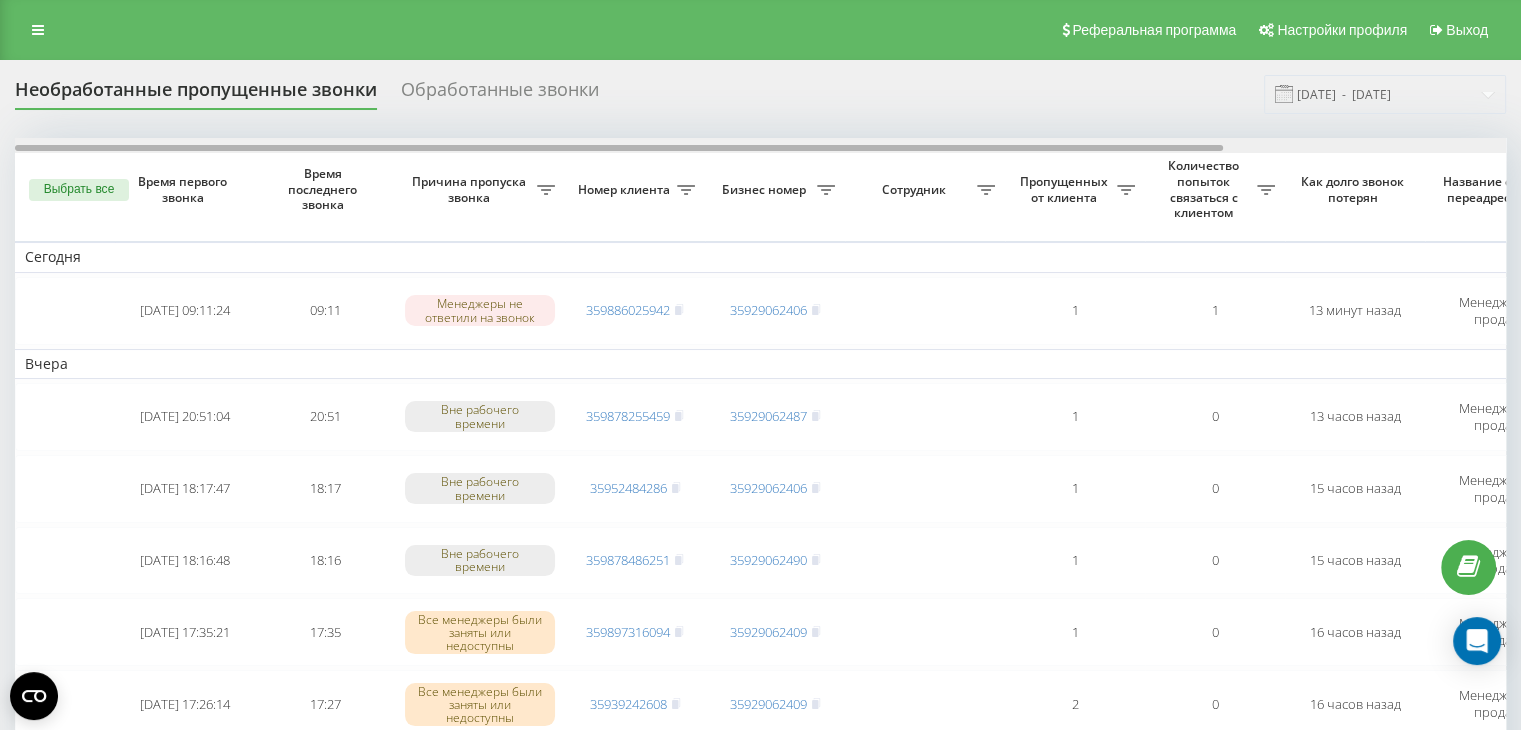 click at bounding box center [619, 148] 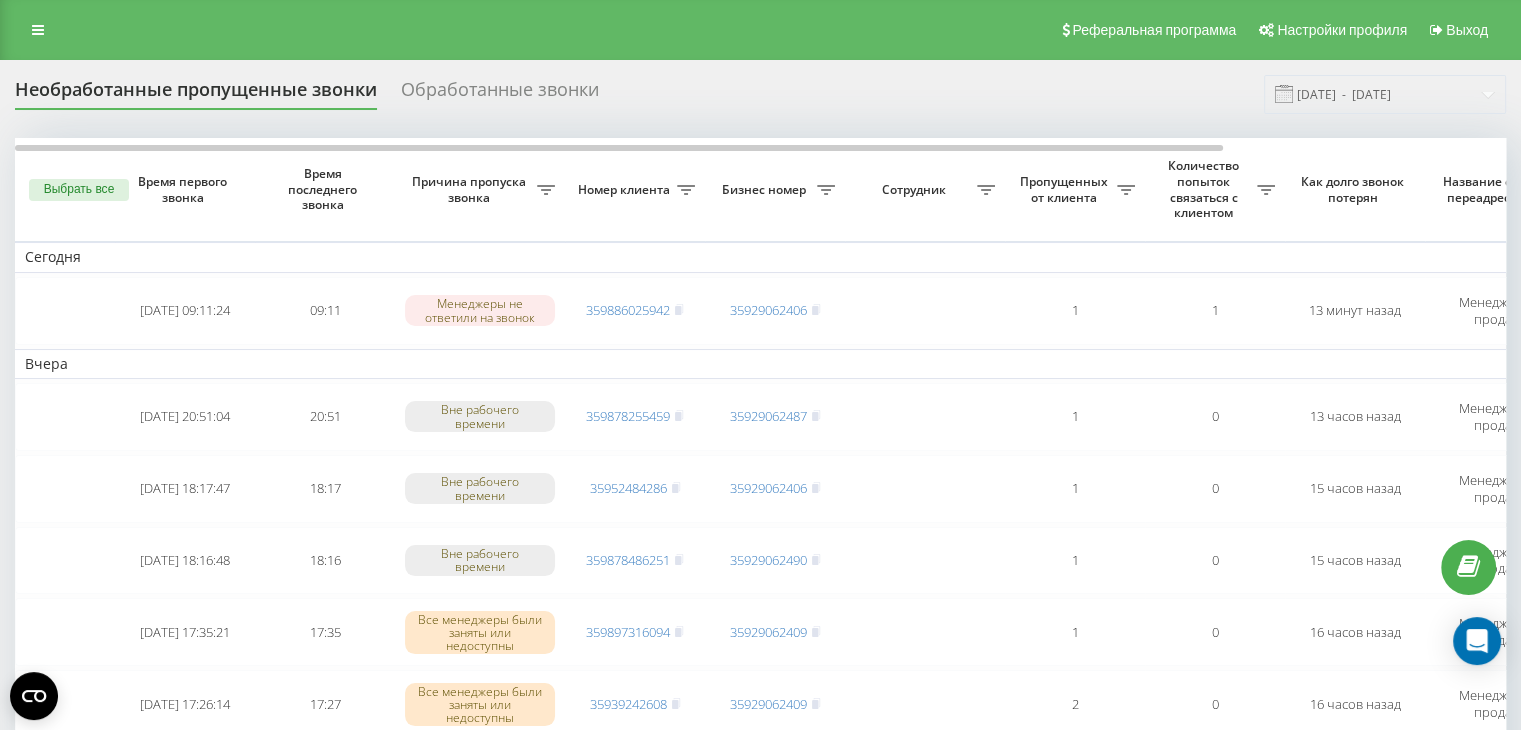 click on "Выбрать все" at bounding box center (65, 189) 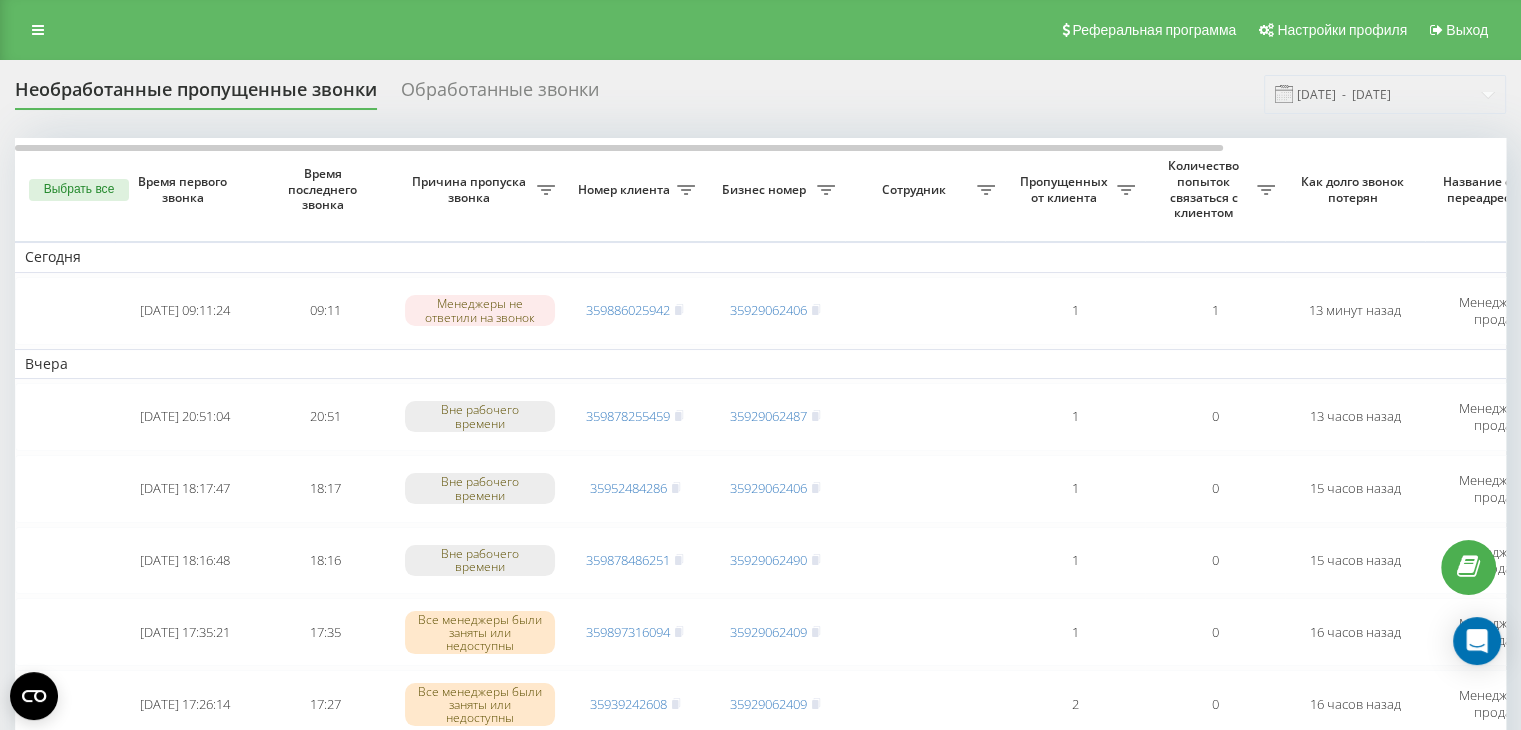 click 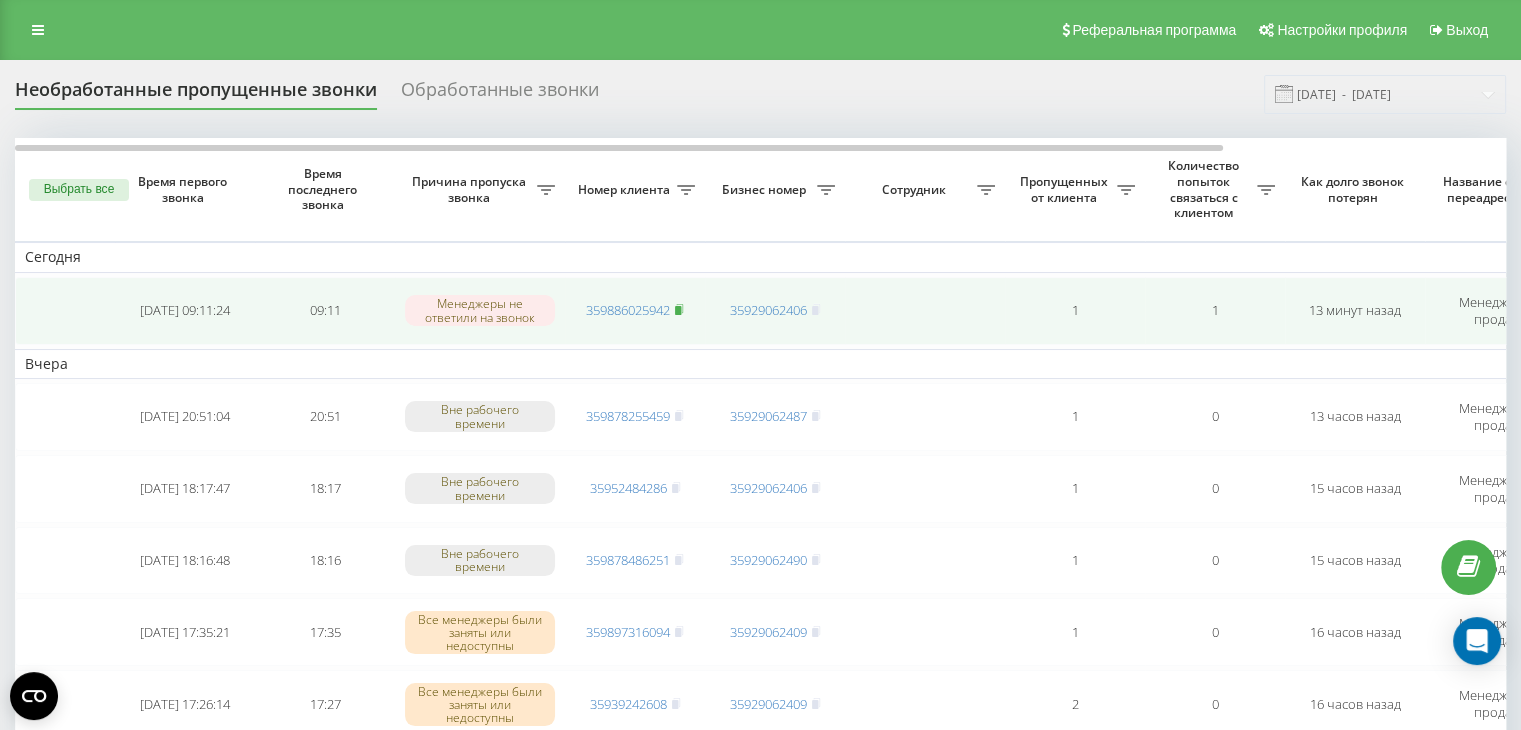 click 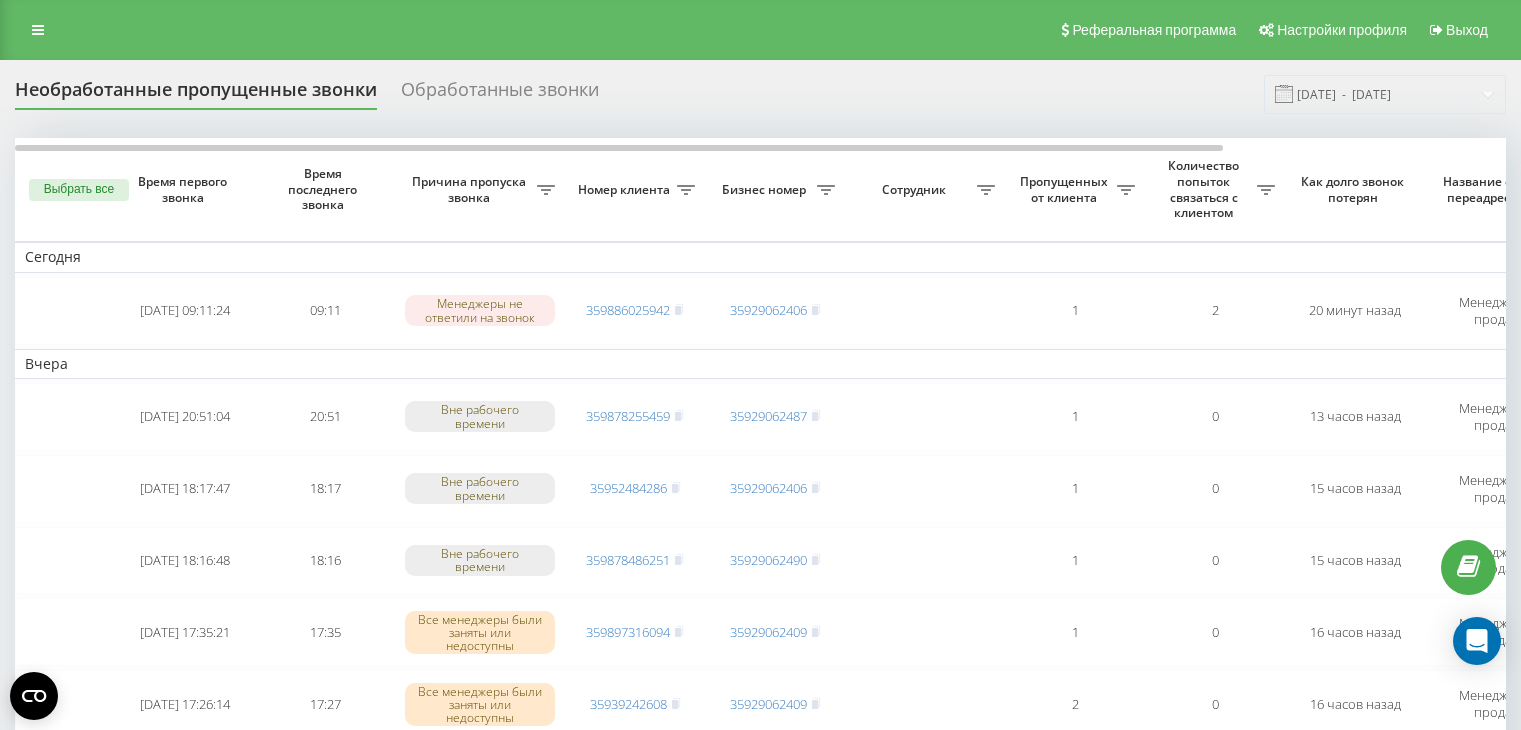 scroll, scrollTop: 0, scrollLeft: 0, axis: both 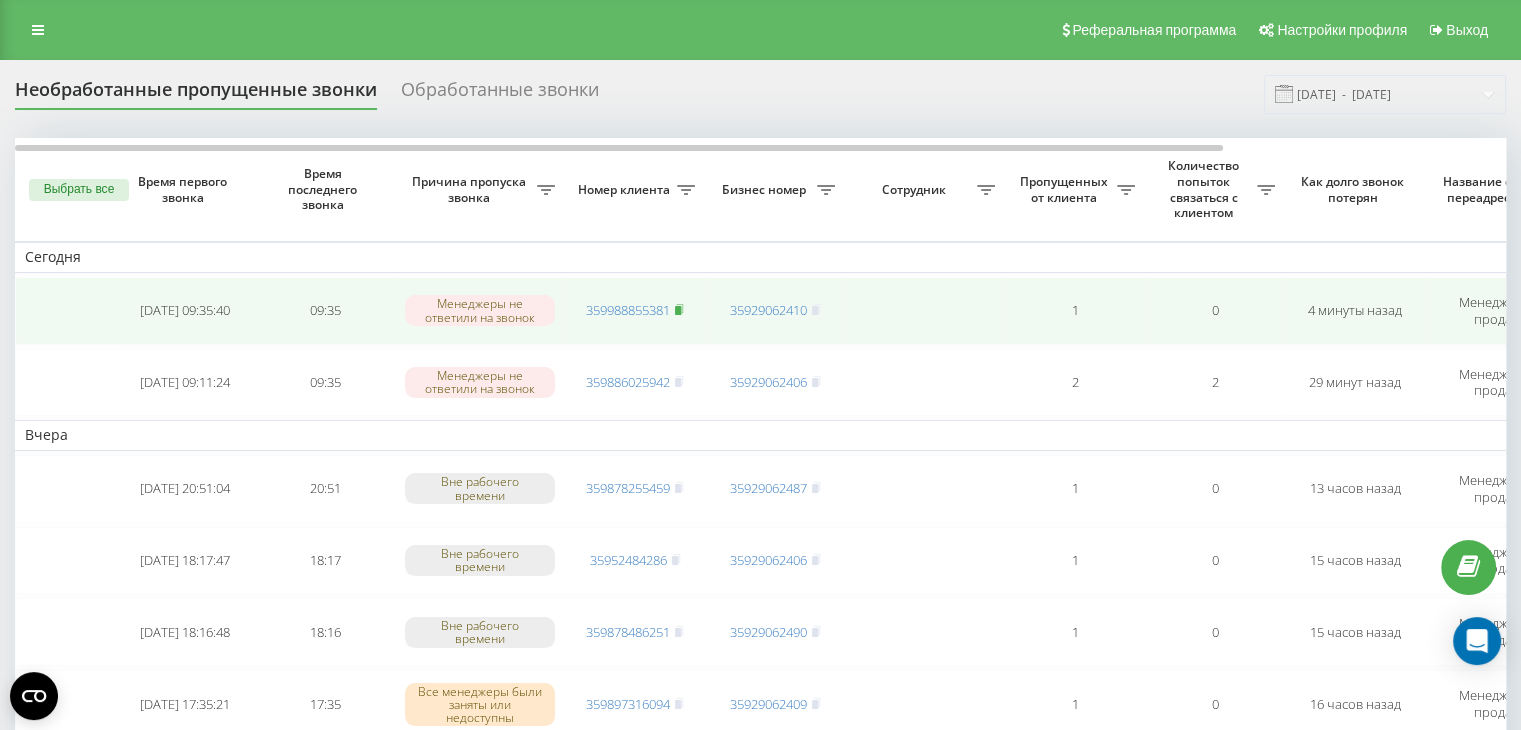click 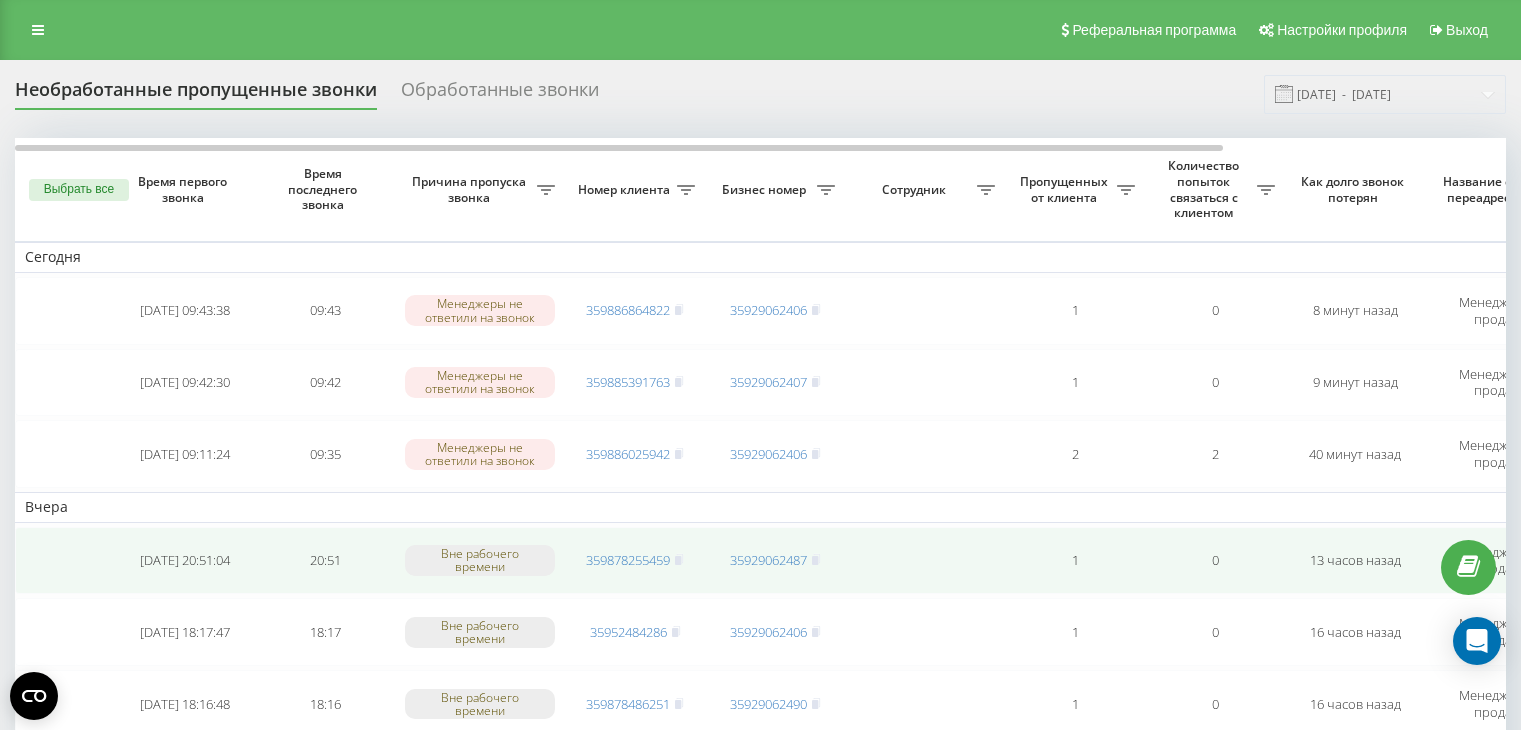 scroll, scrollTop: 0, scrollLeft: 0, axis: both 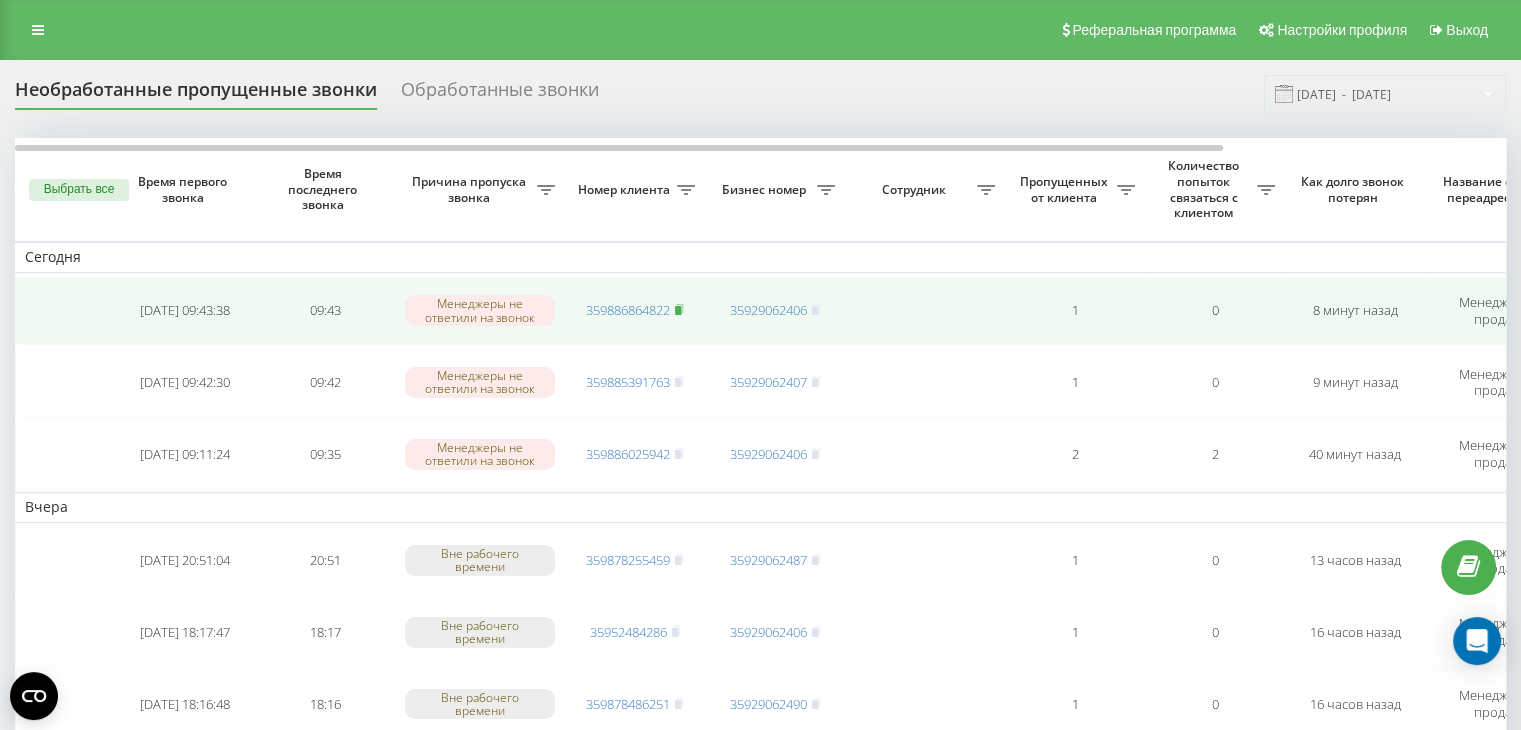 click 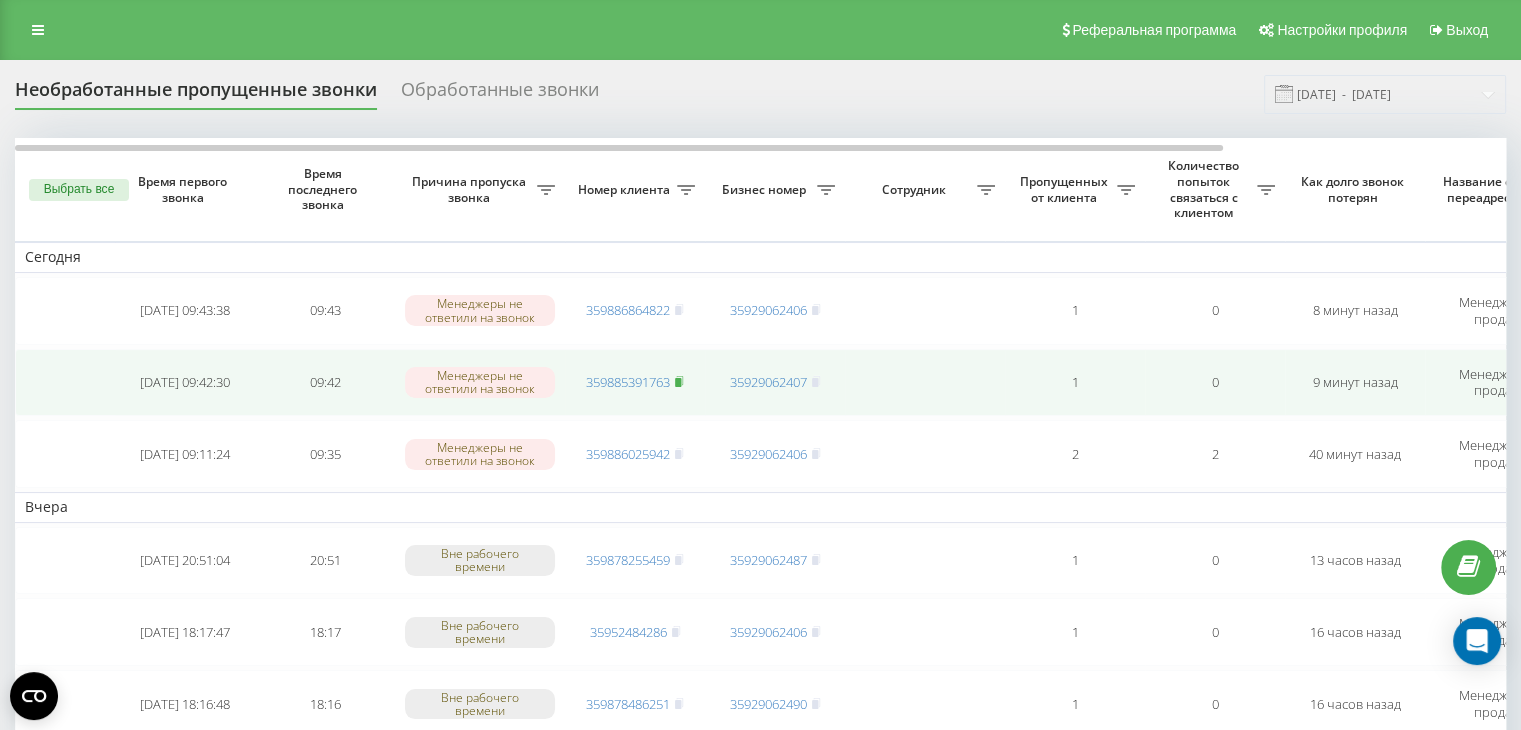 click 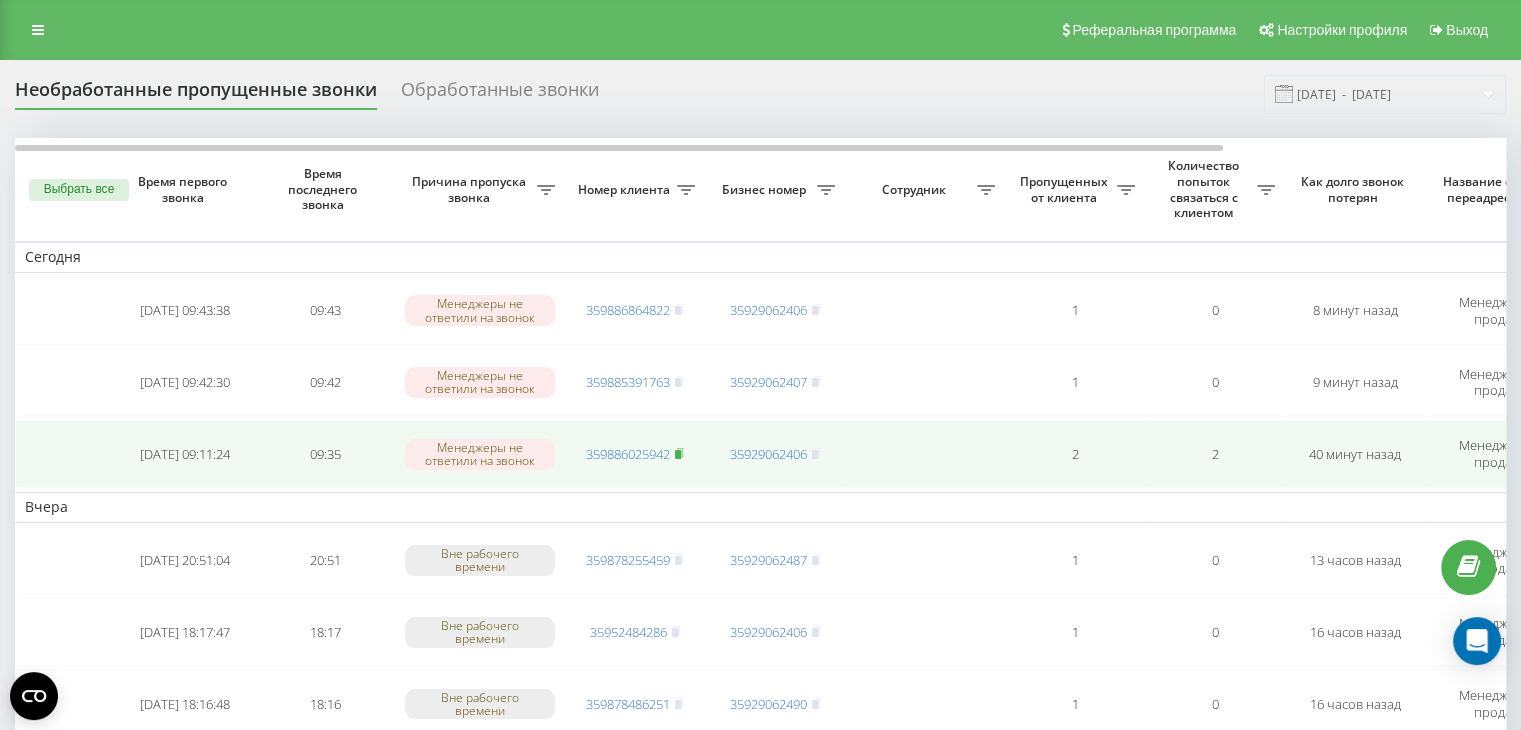 click 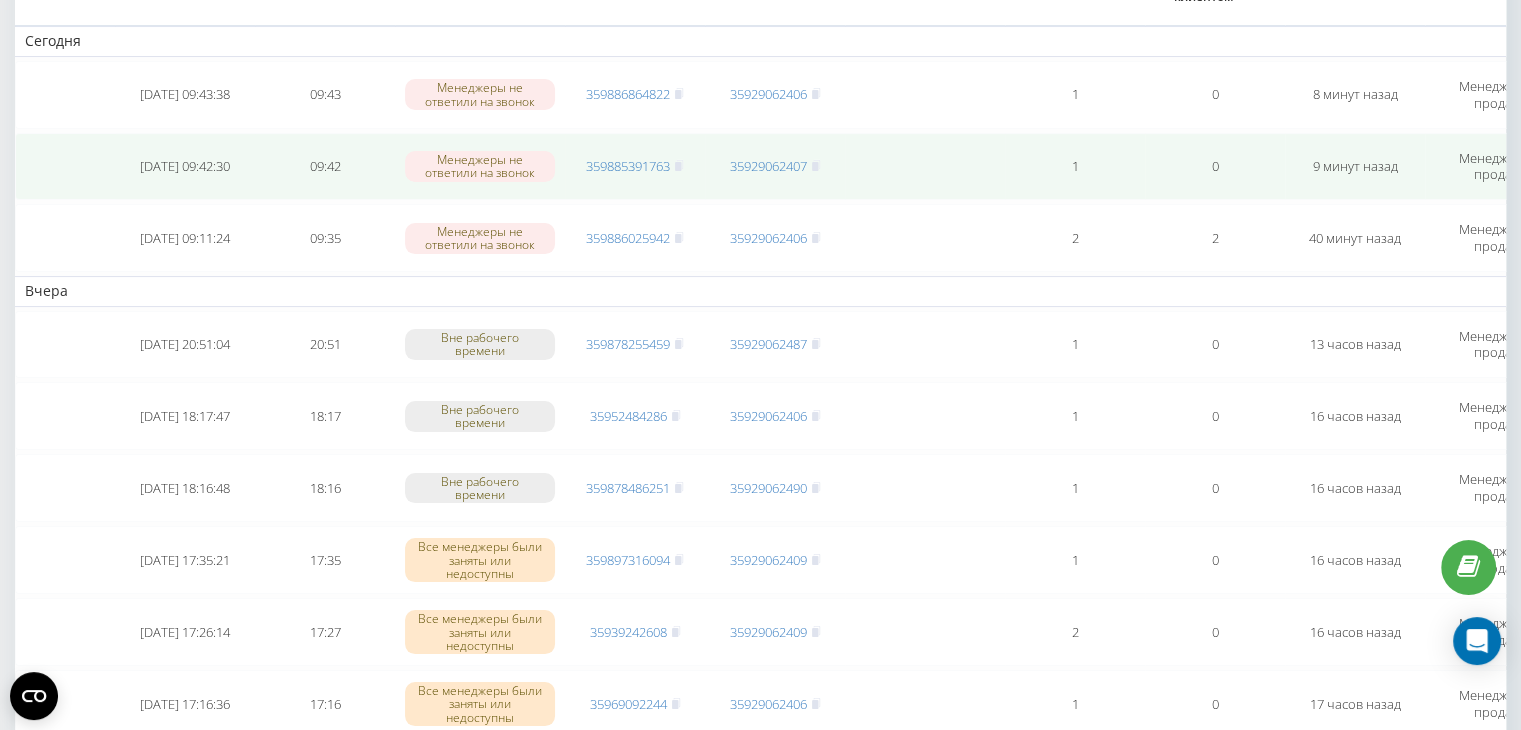 scroll, scrollTop: 100, scrollLeft: 0, axis: vertical 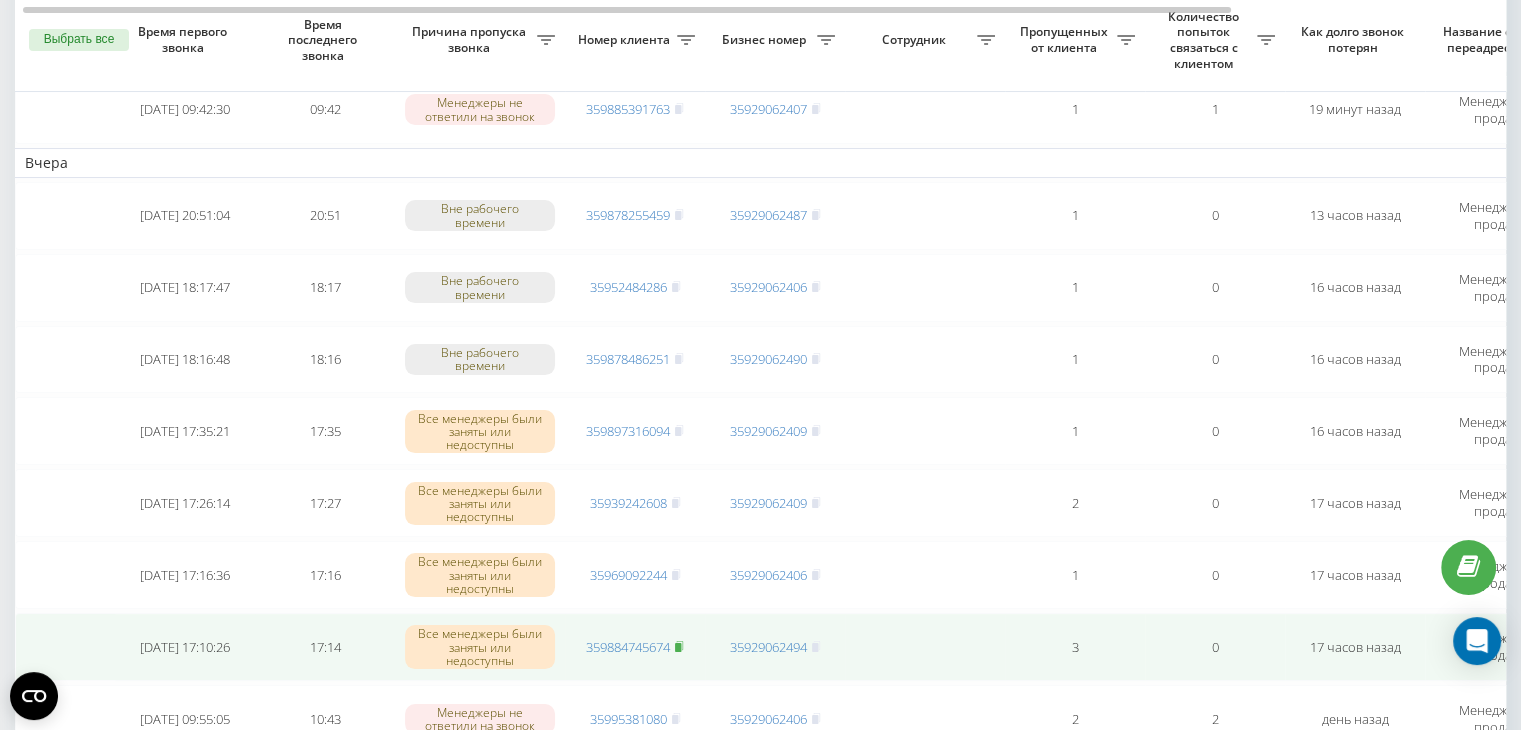 click 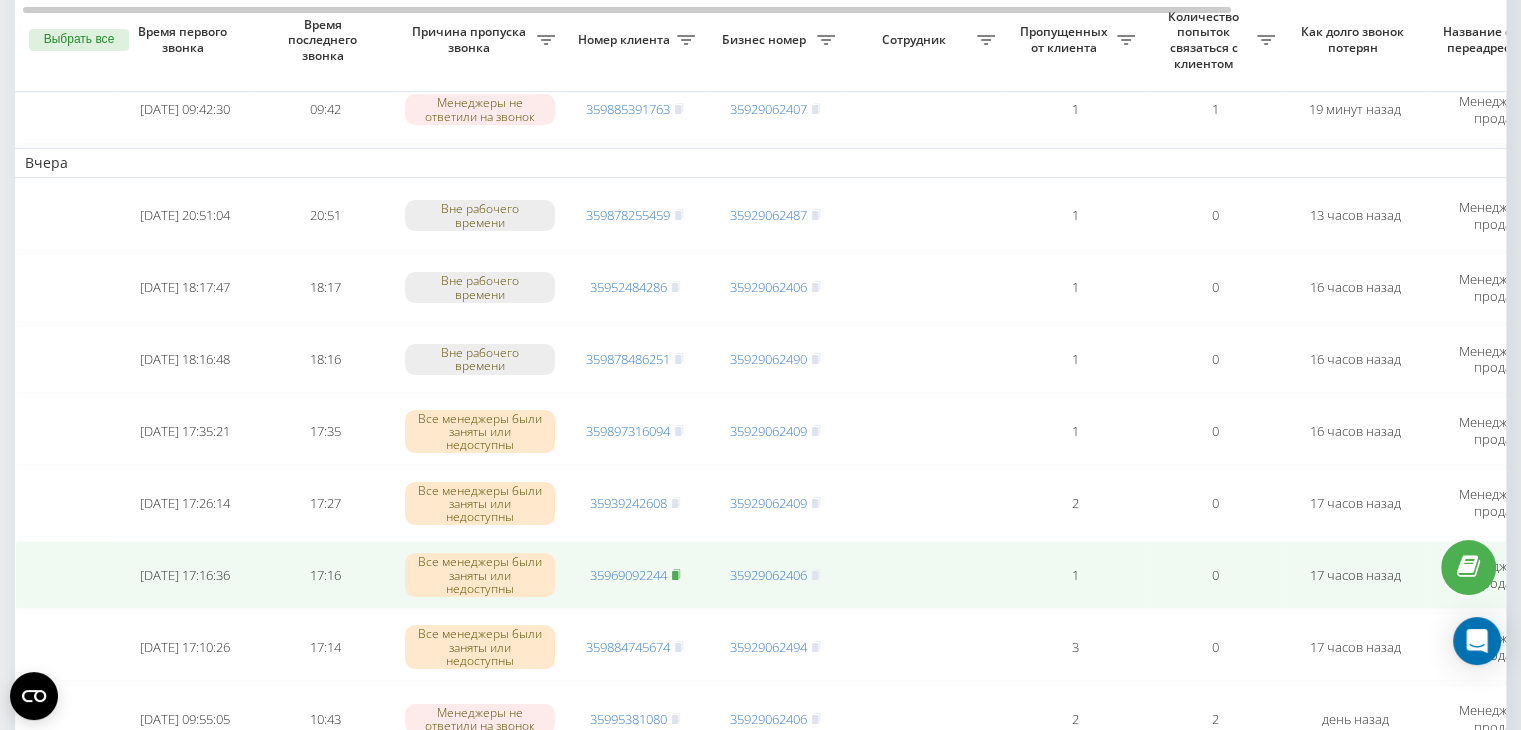 click 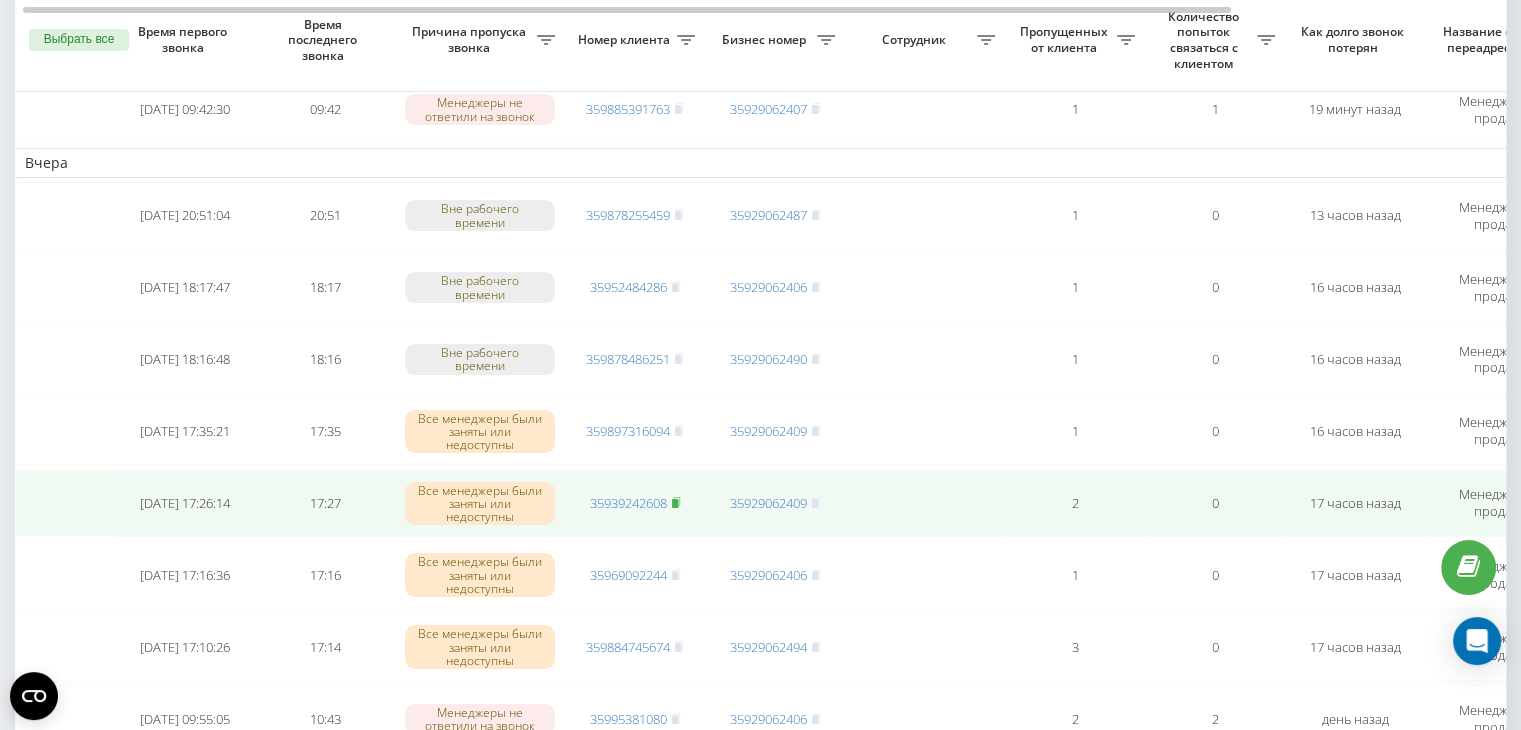 click 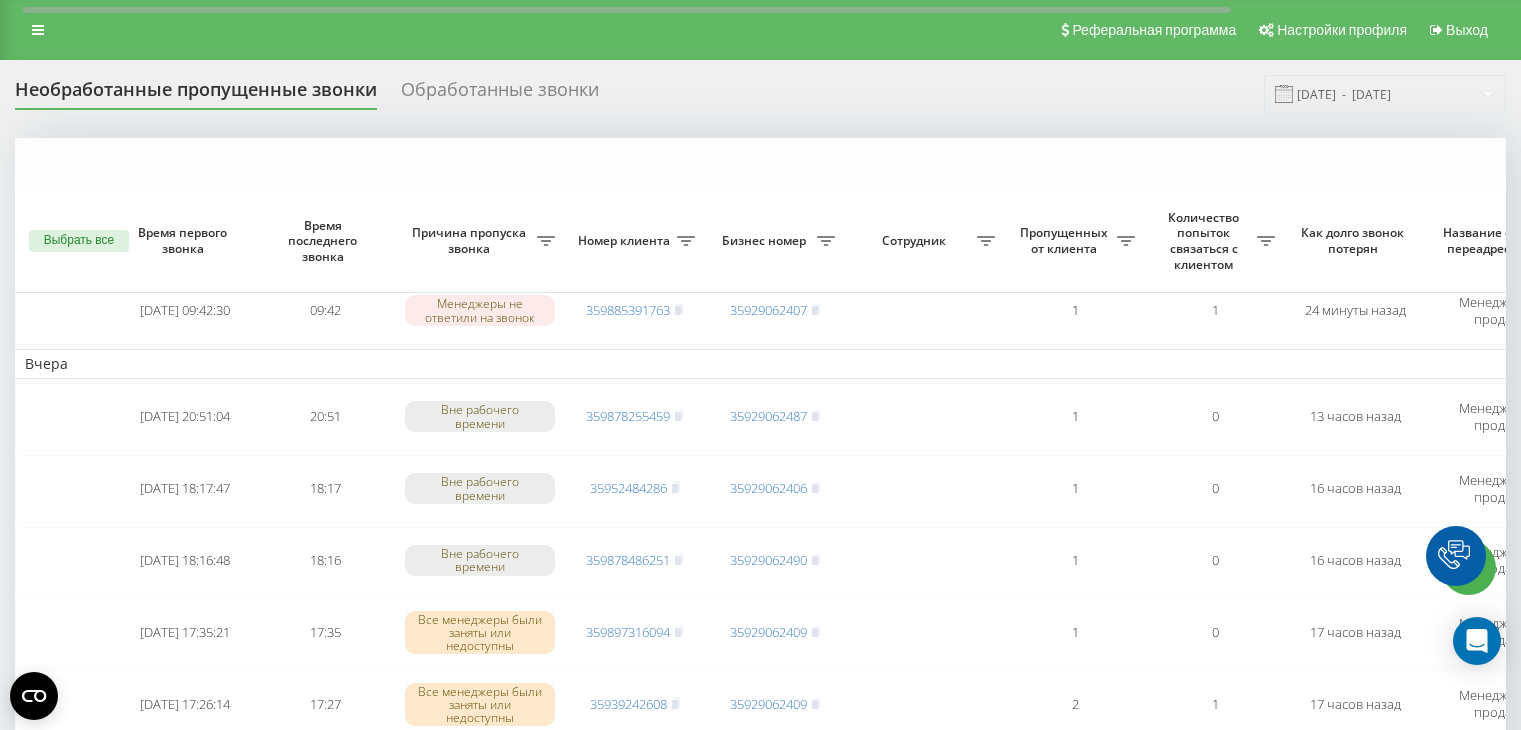 scroll, scrollTop: 201, scrollLeft: 0, axis: vertical 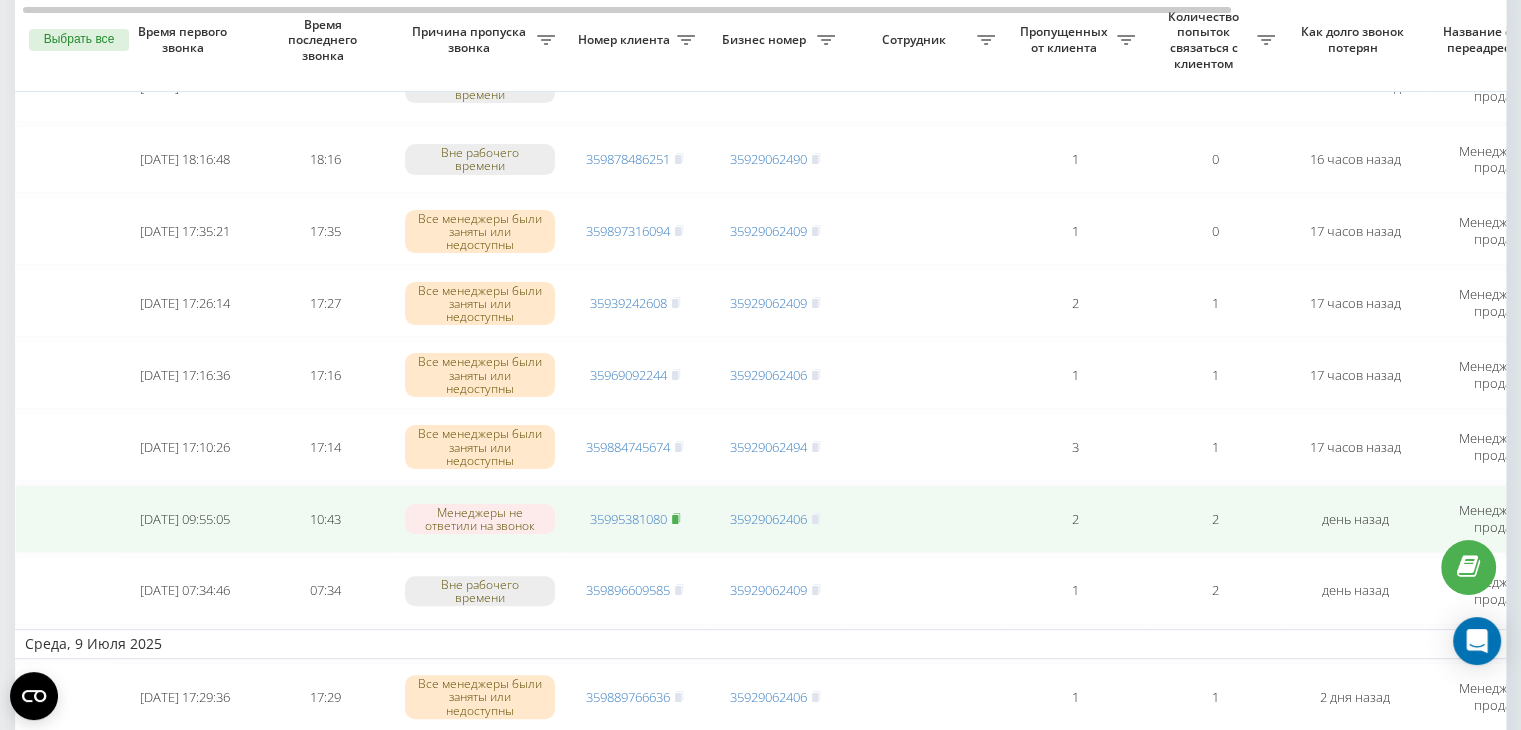 click 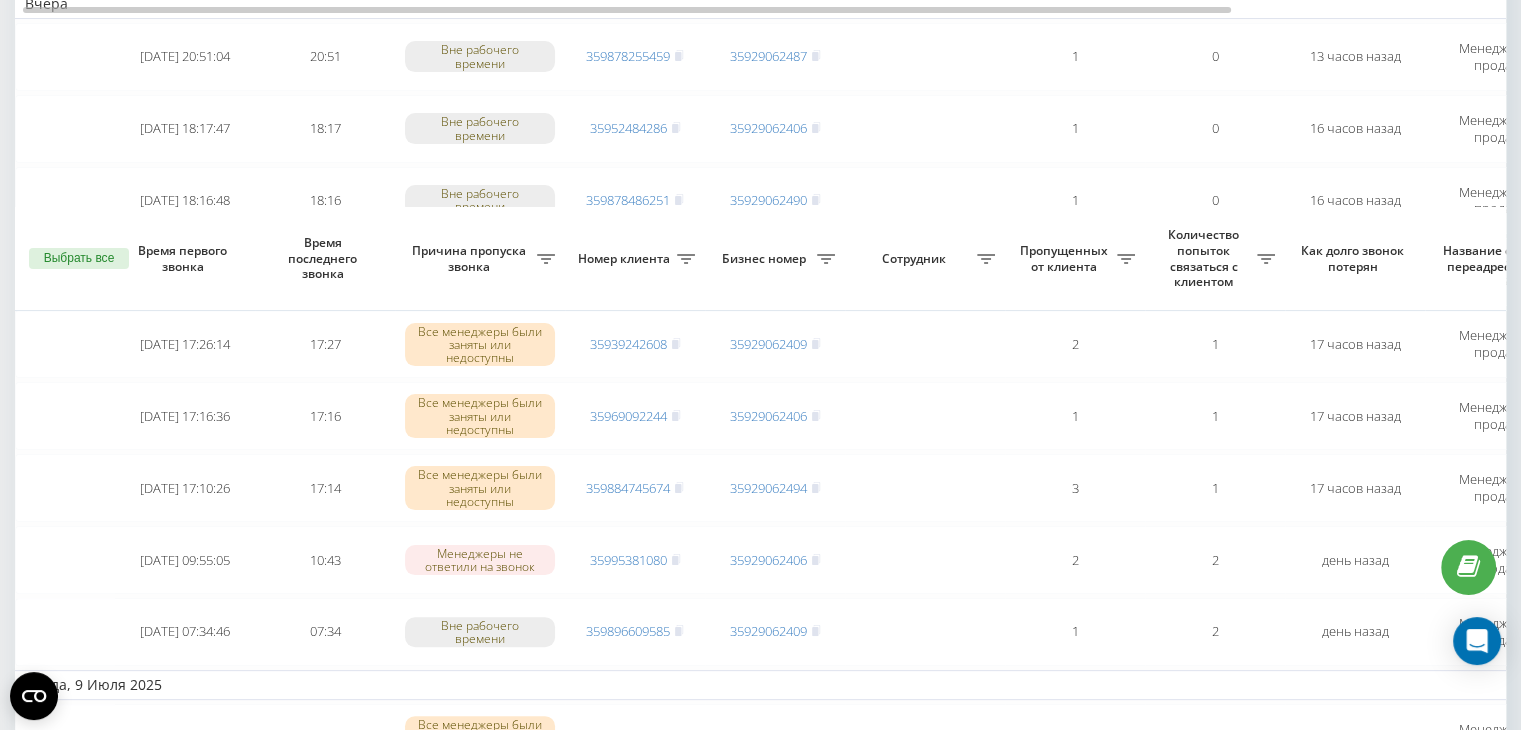 scroll, scrollTop: 601, scrollLeft: 0, axis: vertical 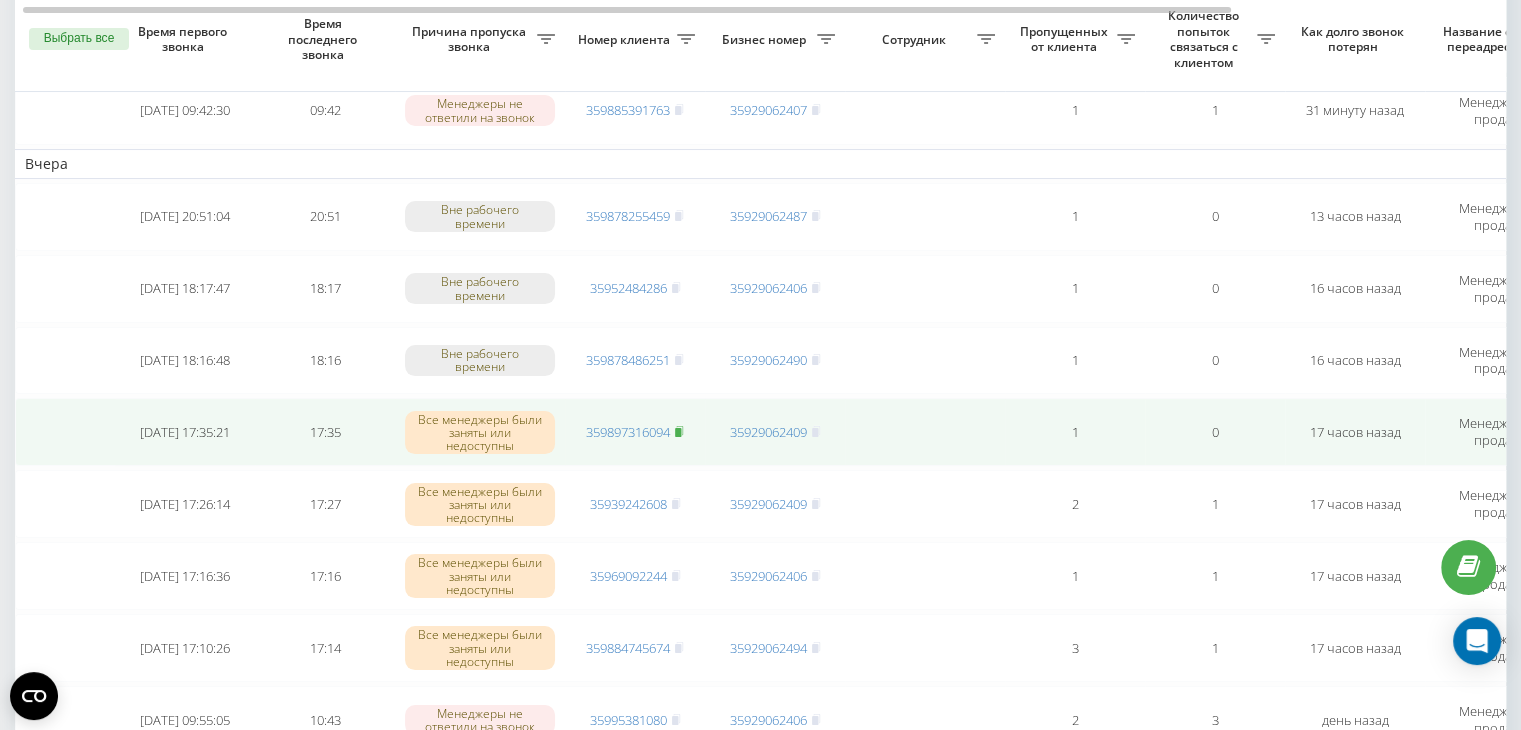 click 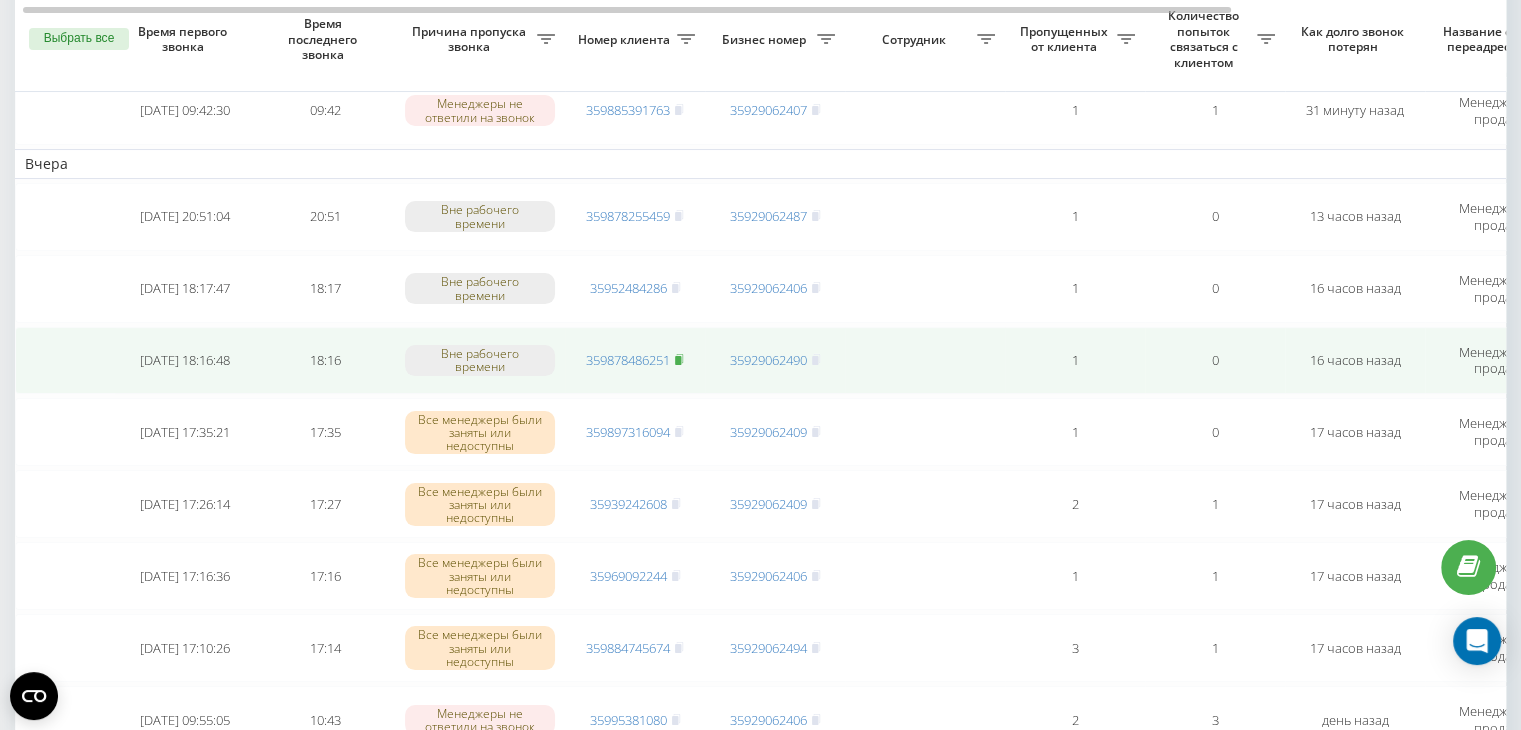 click 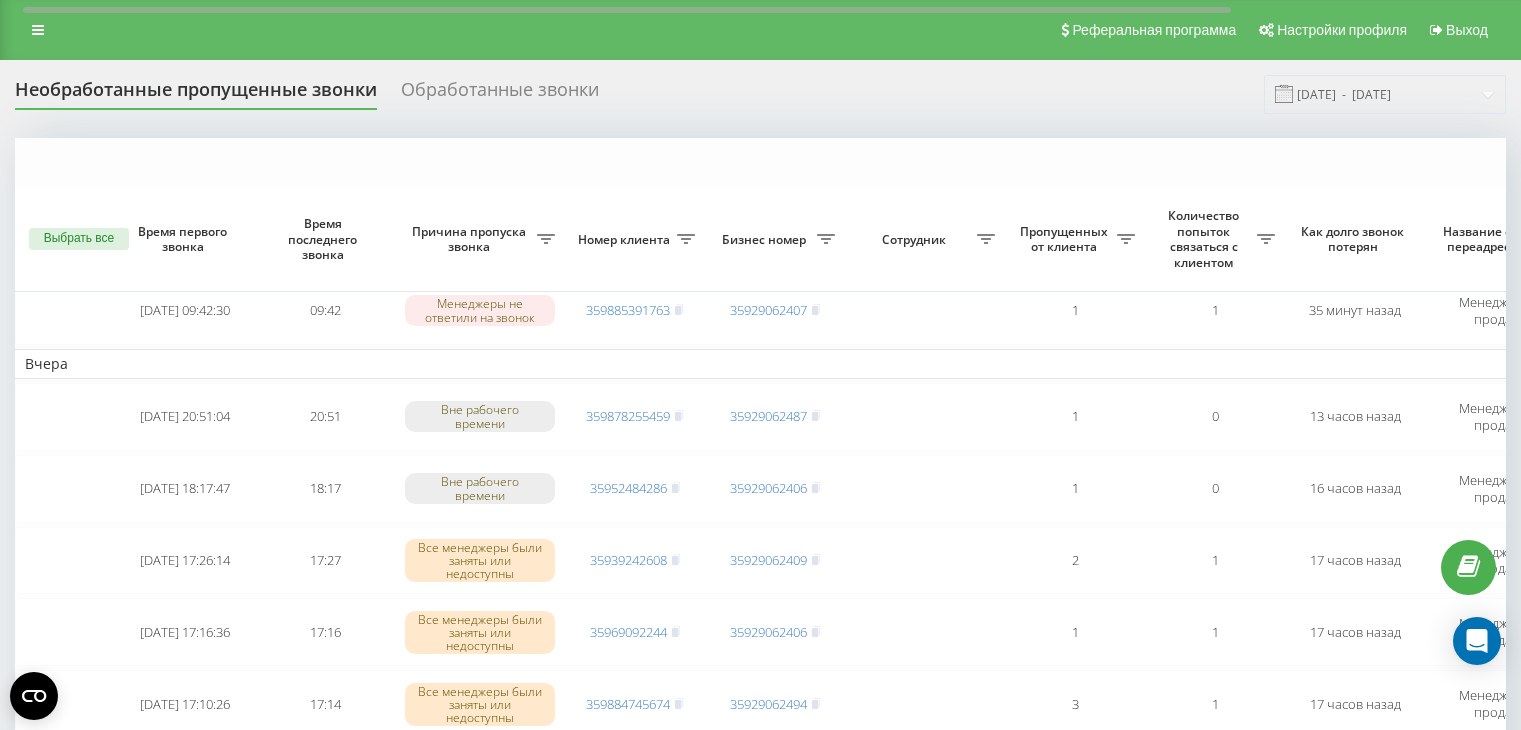 scroll, scrollTop: 200, scrollLeft: 0, axis: vertical 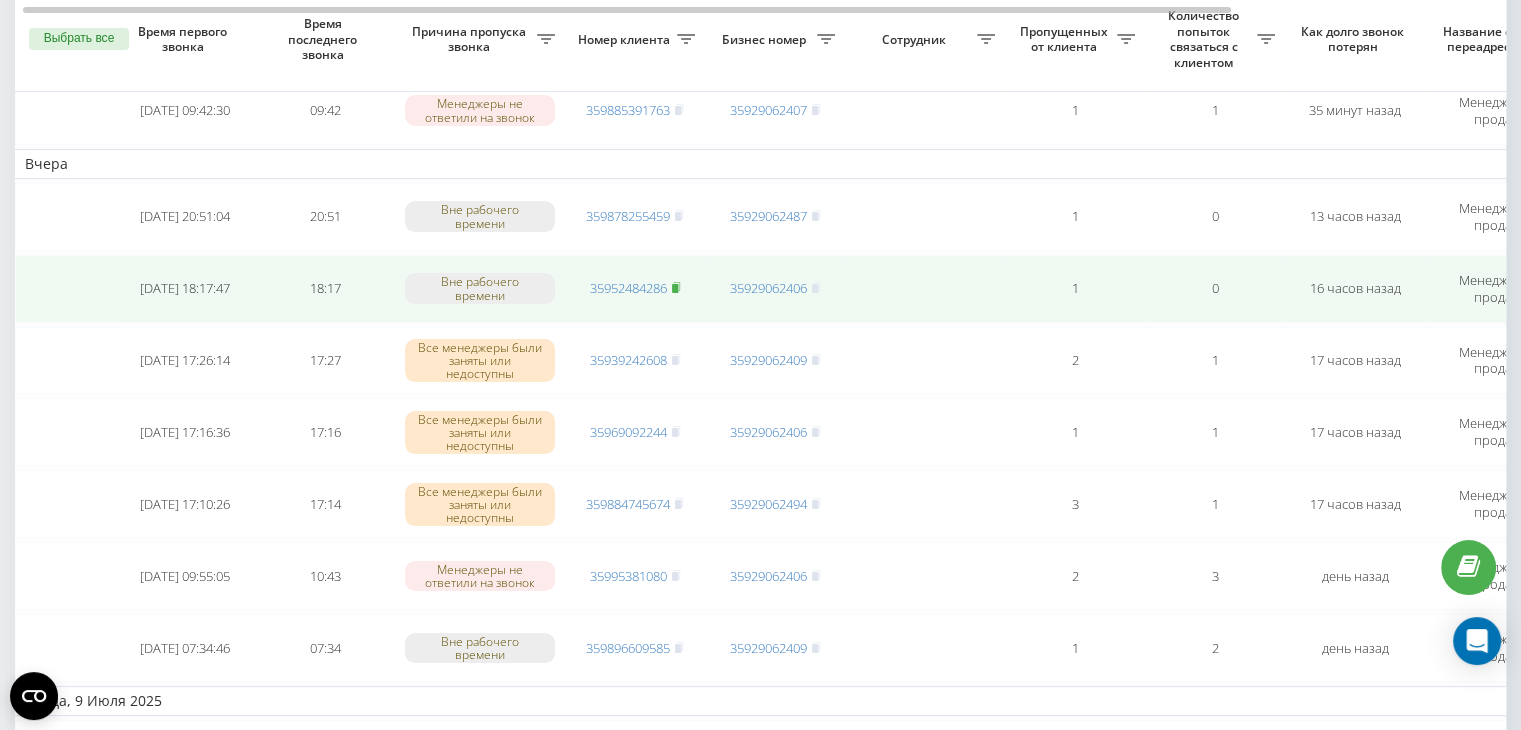 click 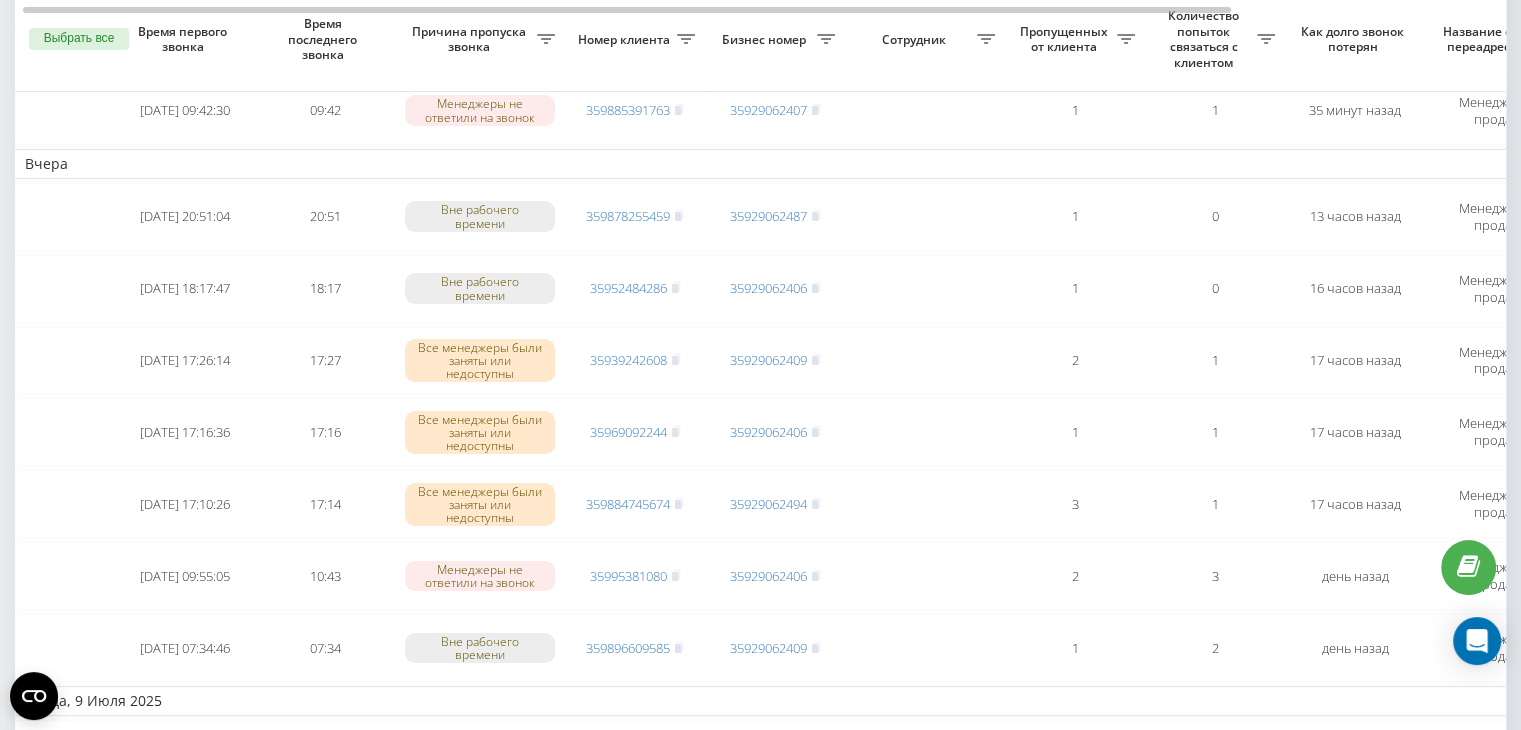 scroll, scrollTop: 0, scrollLeft: 0, axis: both 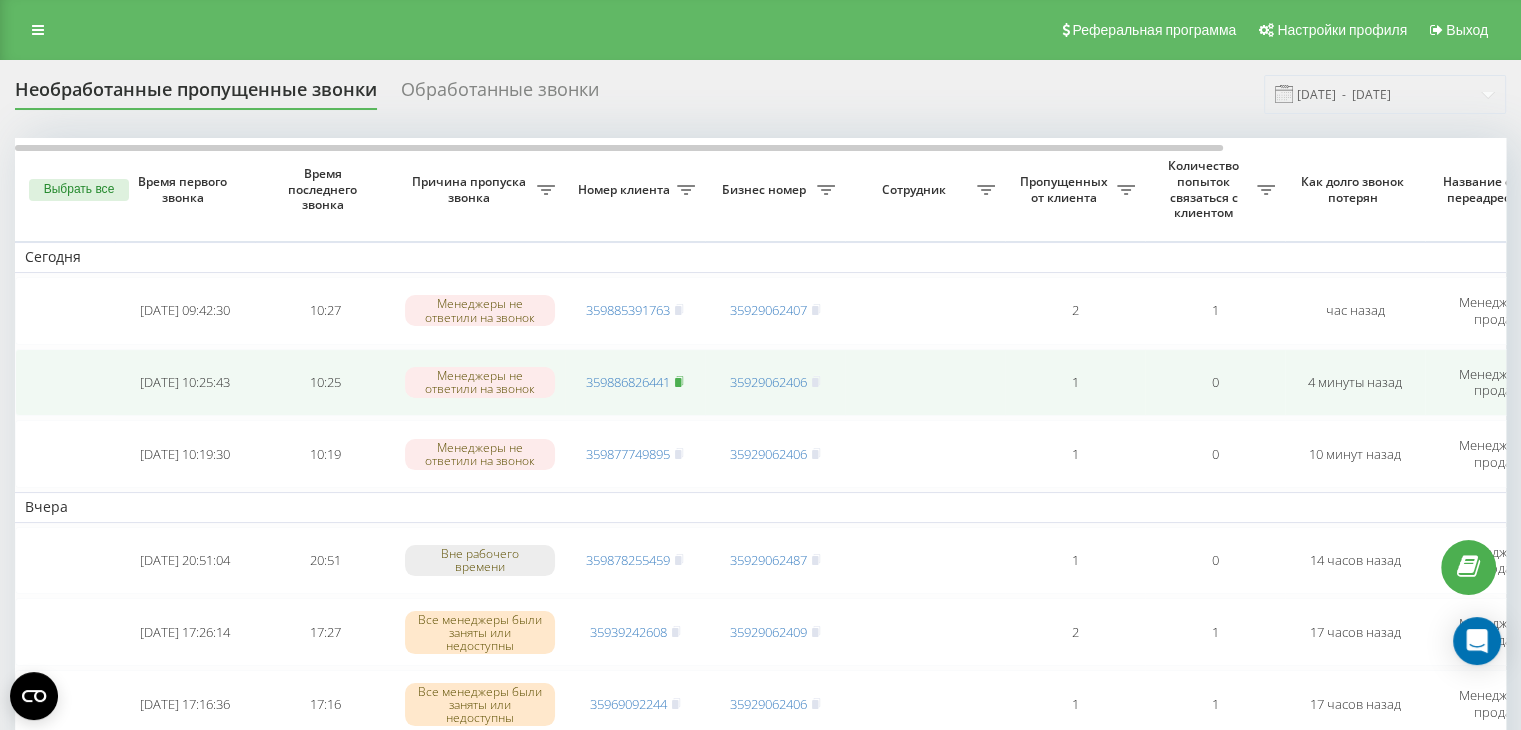click 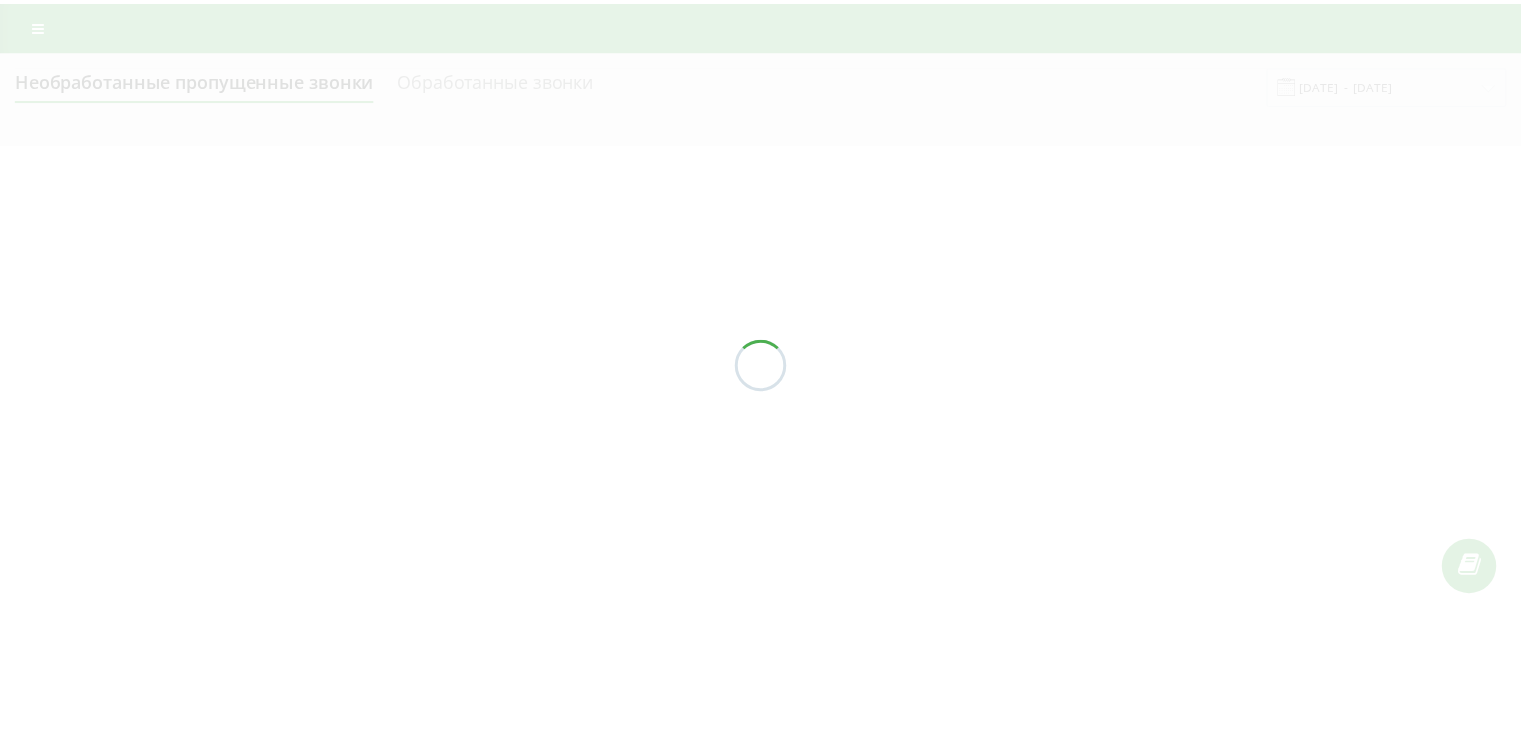 scroll, scrollTop: 0, scrollLeft: 0, axis: both 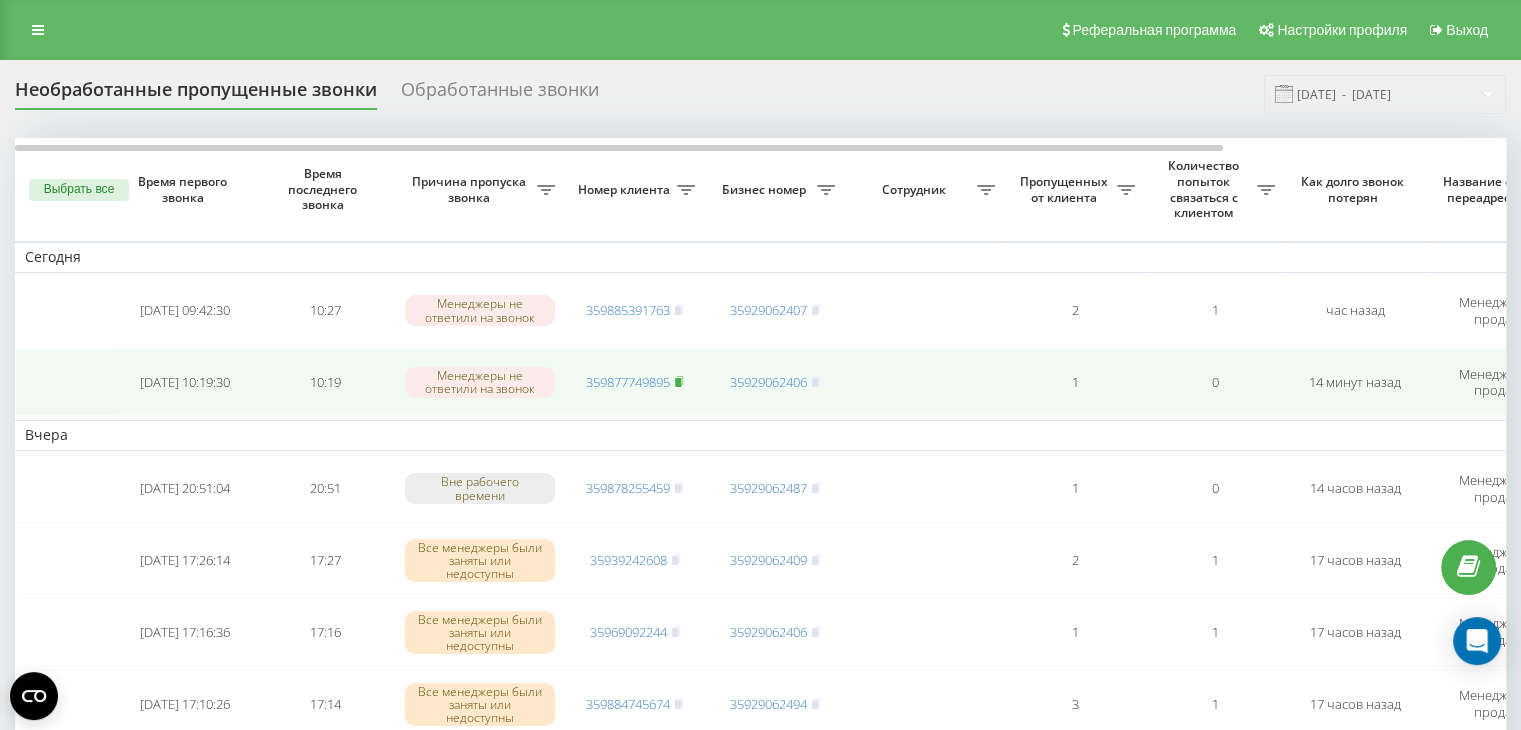 click 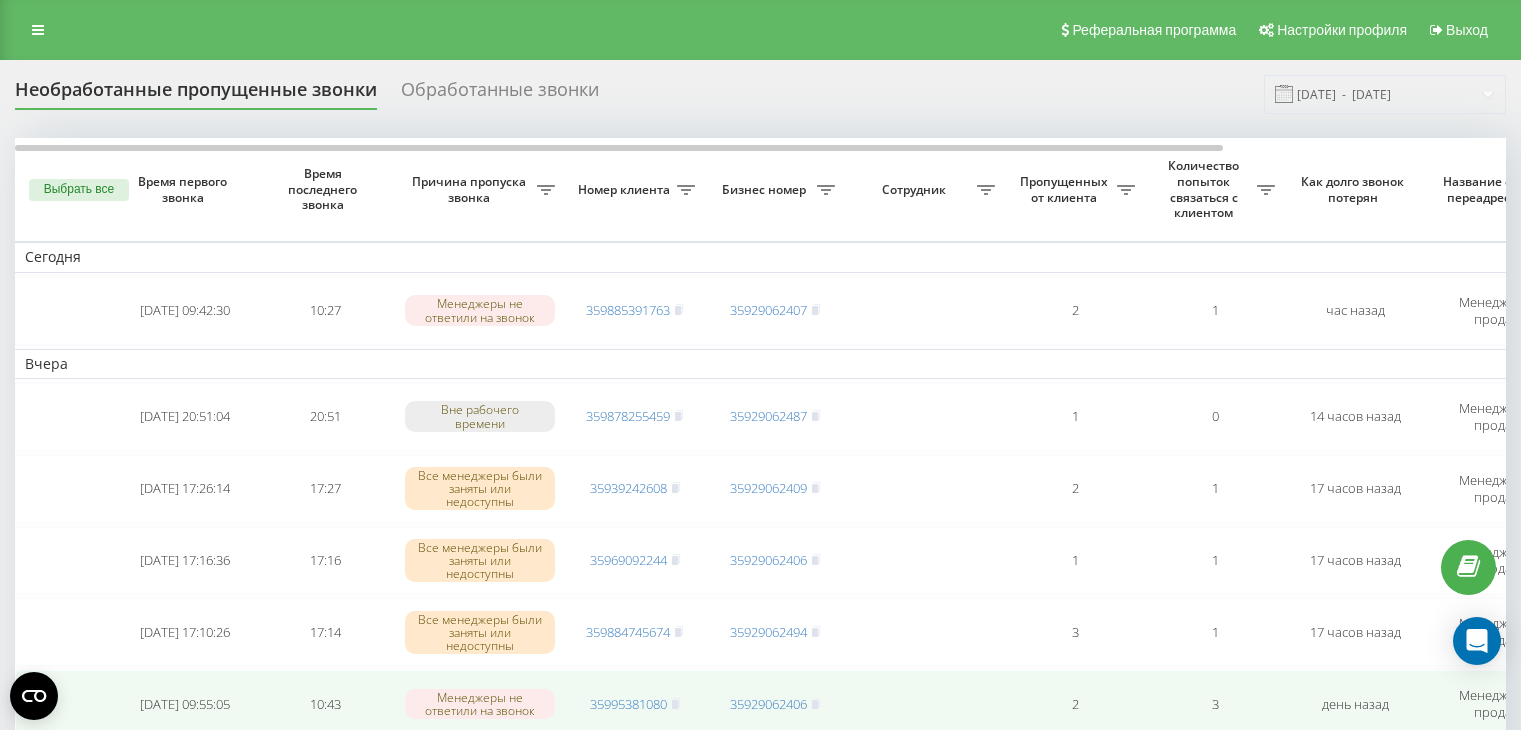scroll, scrollTop: 0, scrollLeft: 0, axis: both 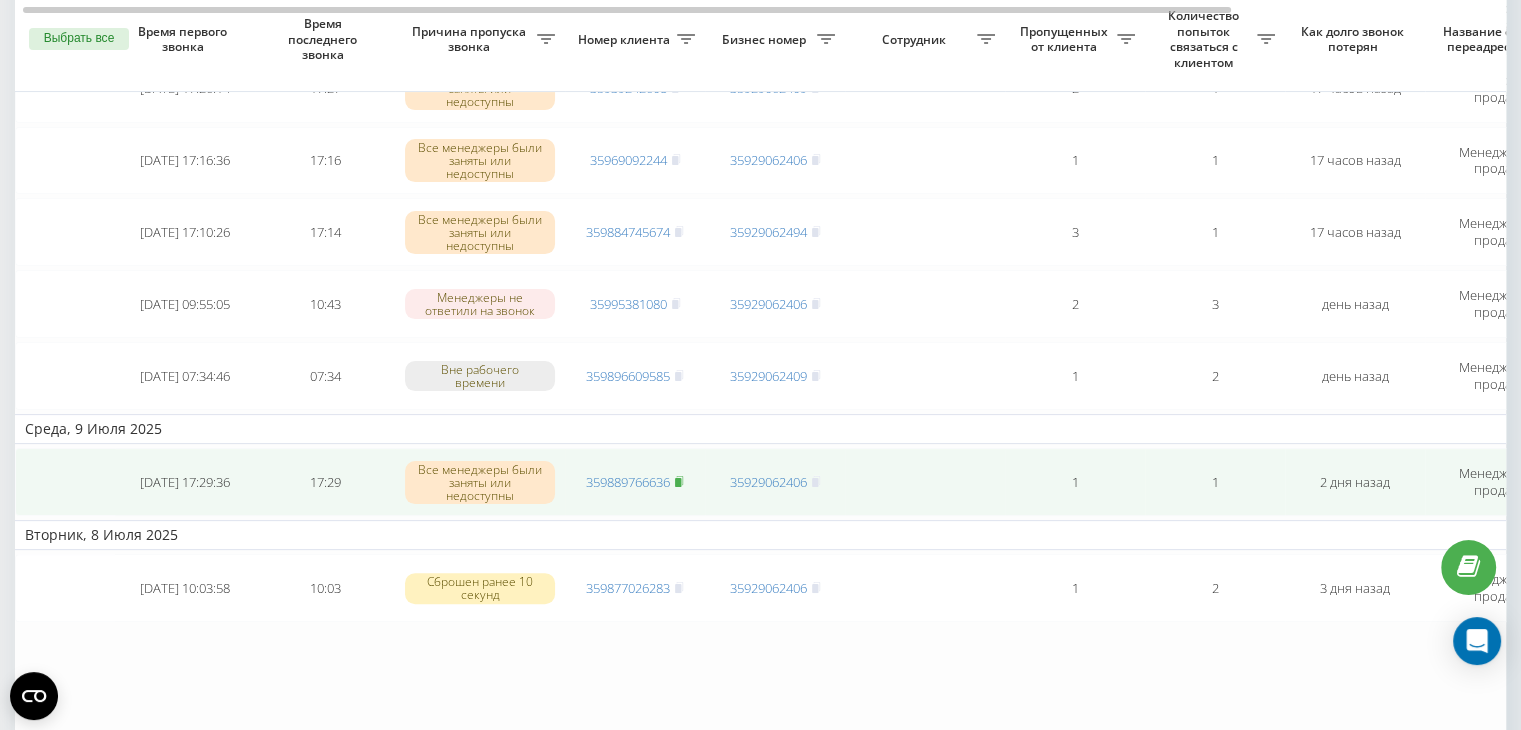 click 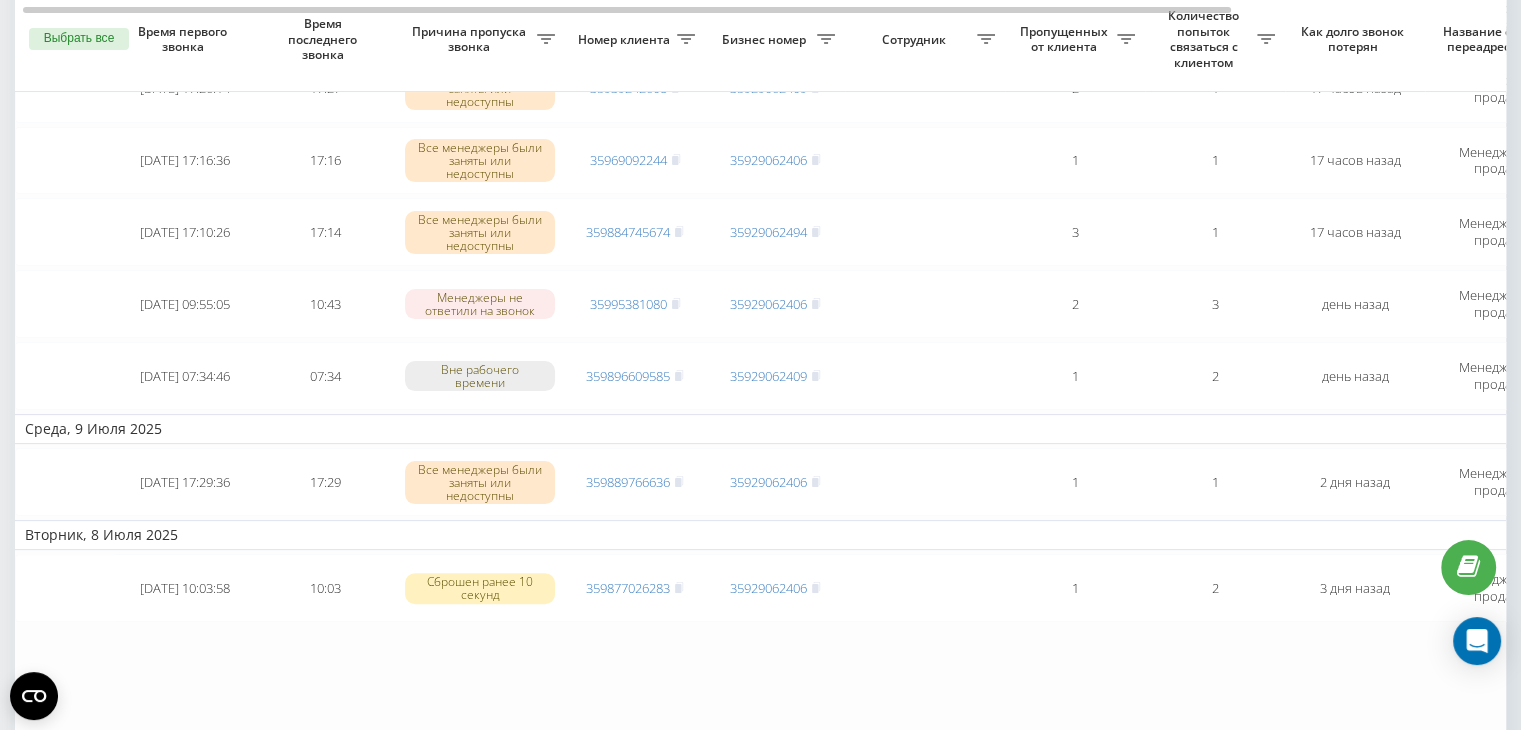 click on "Выбрать все" at bounding box center (79, 39) 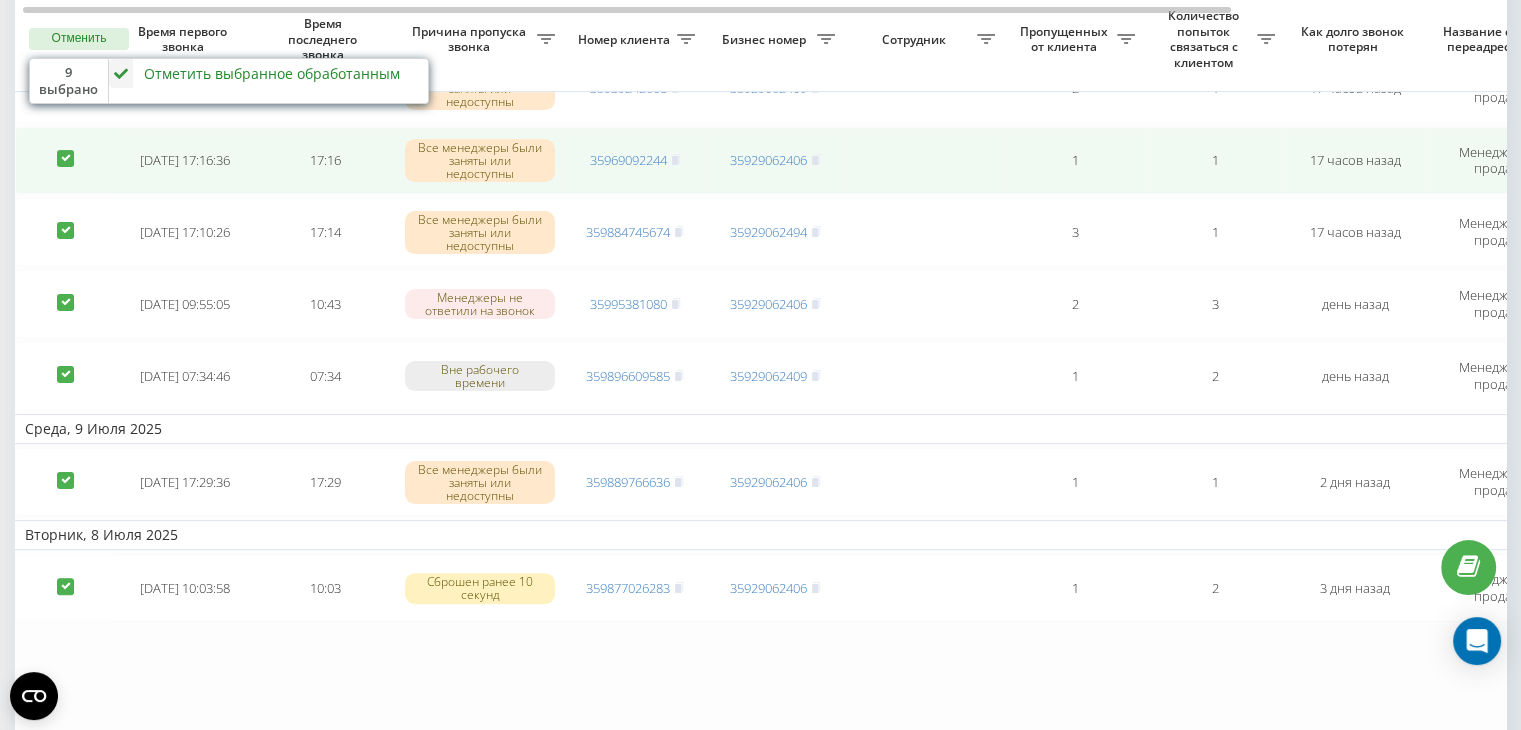 click at bounding box center [65, 150] 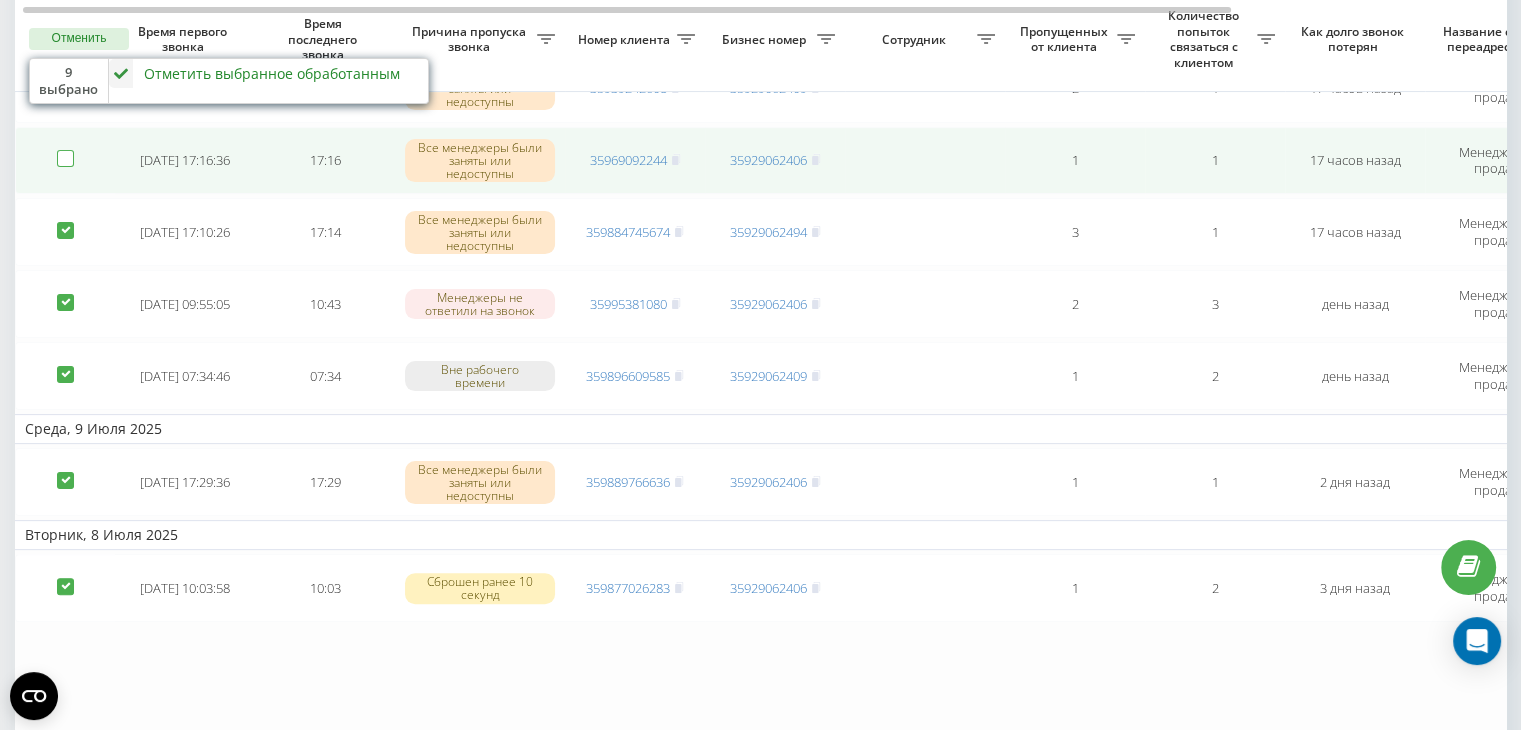 checkbox on "false" 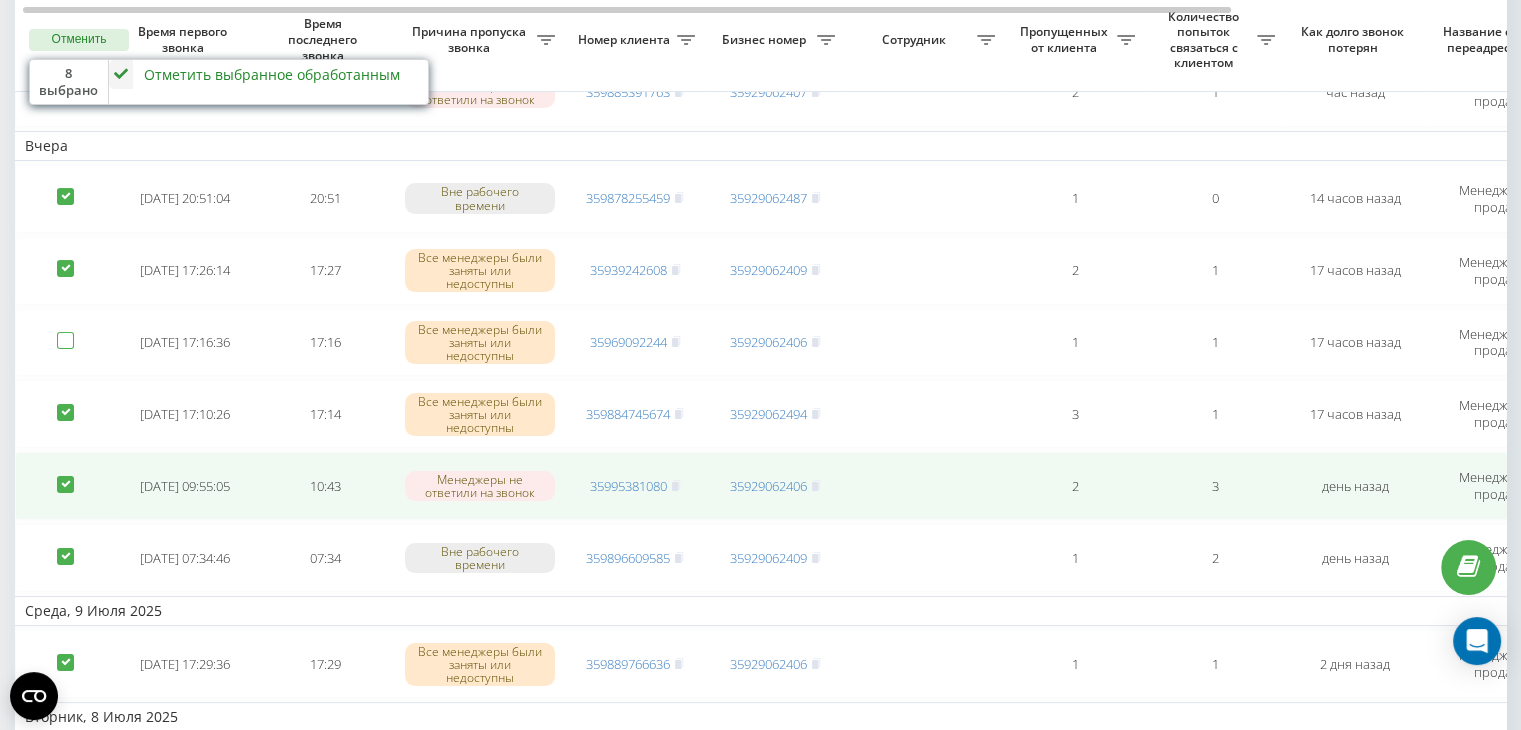 scroll, scrollTop: 200, scrollLeft: 0, axis: vertical 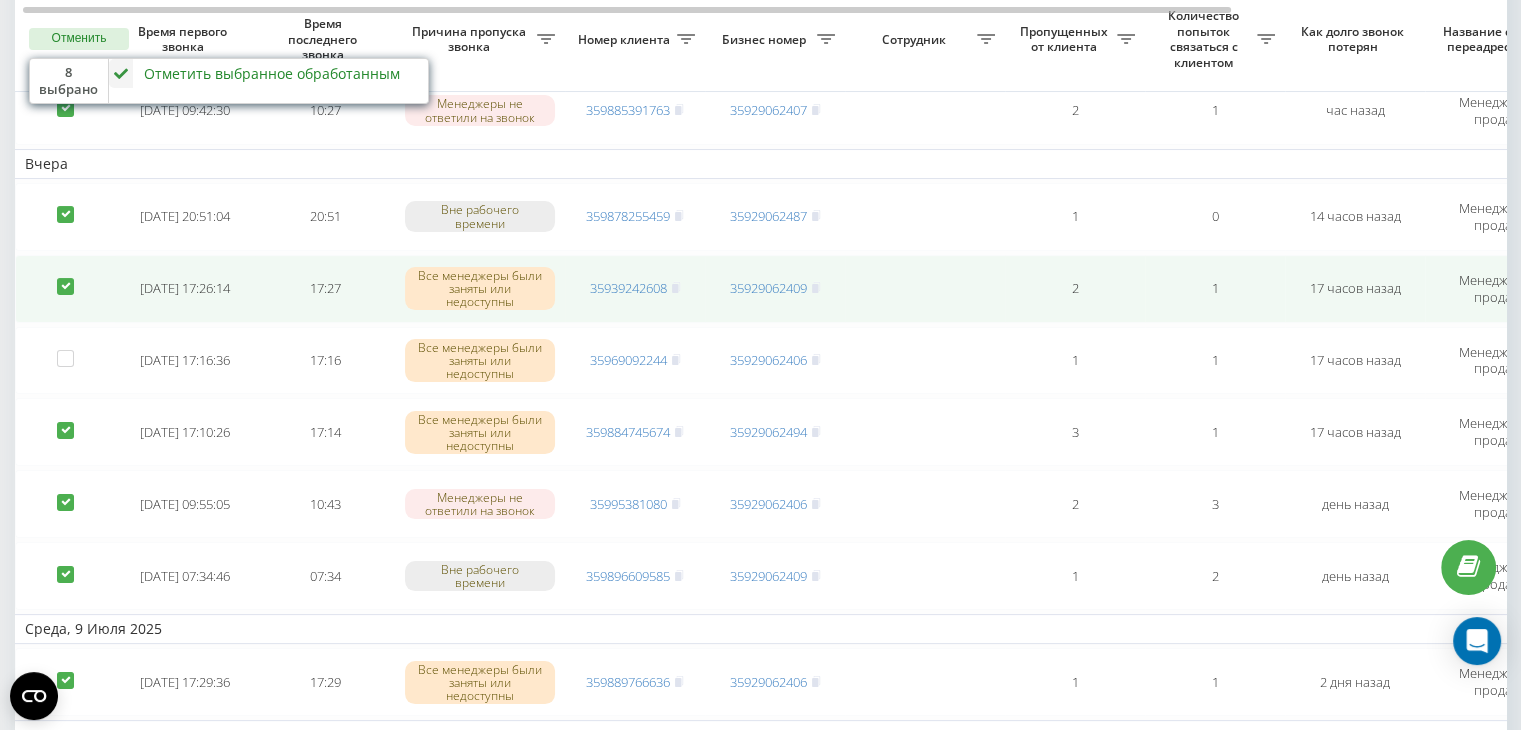 click at bounding box center (65, 278) 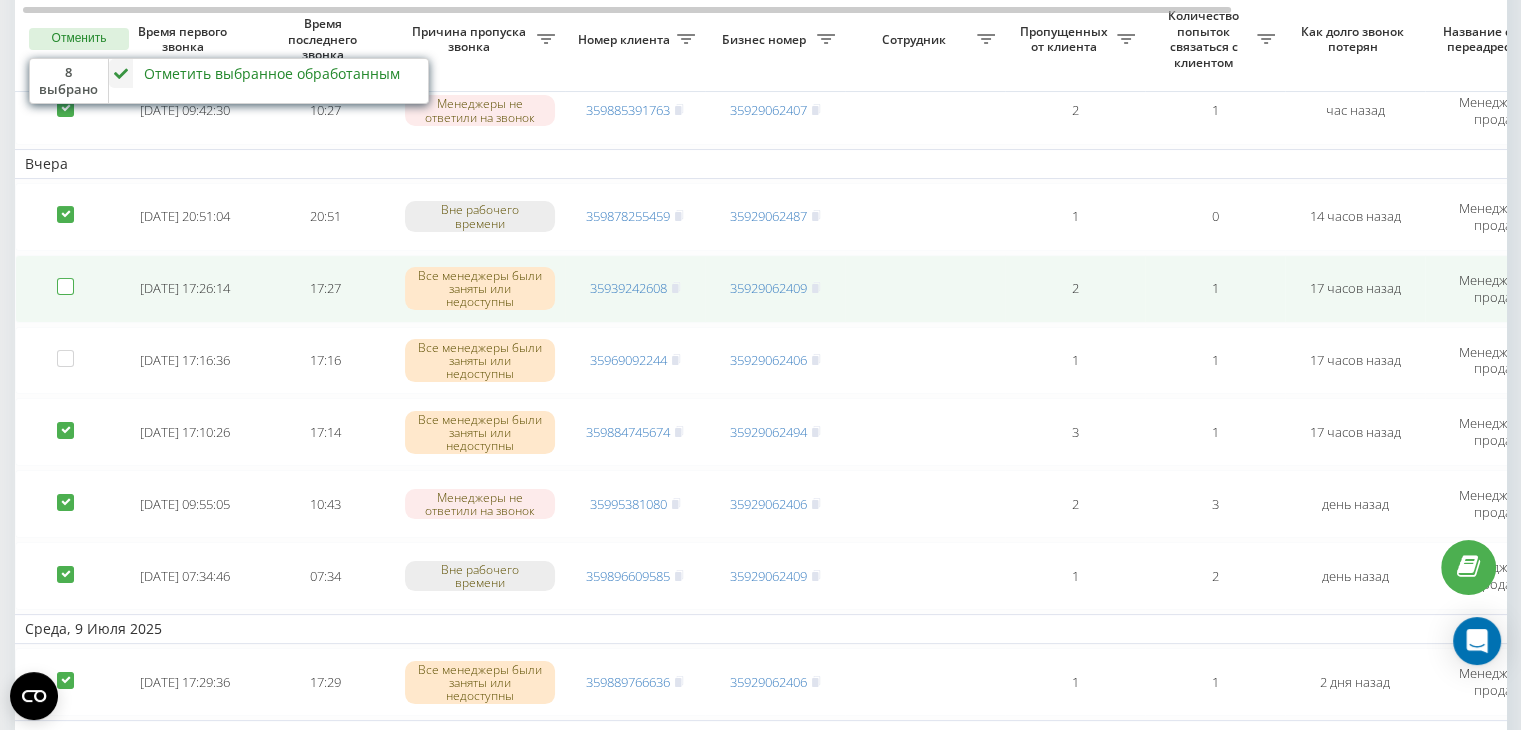 checkbox on "false" 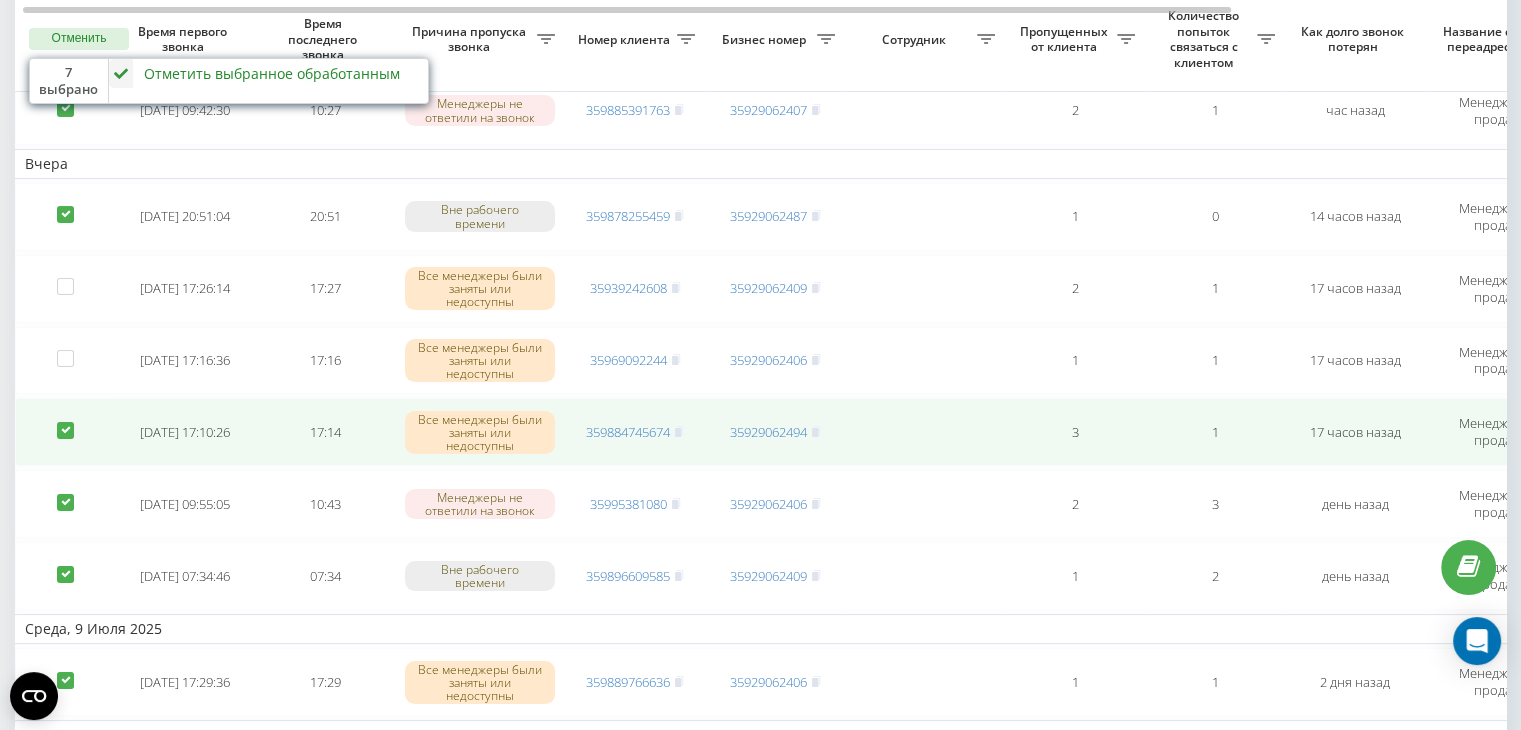 click at bounding box center [65, 422] 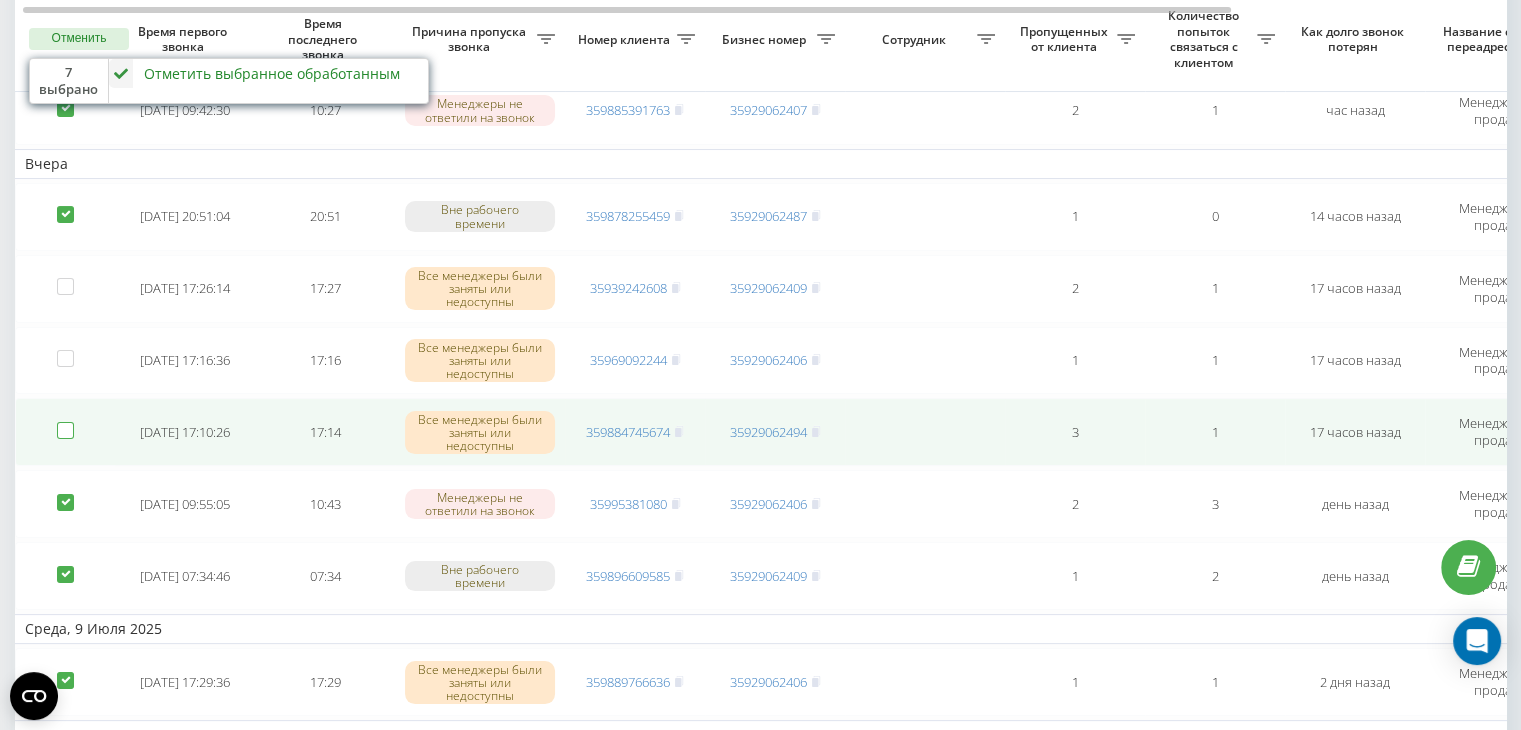 checkbox on "false" 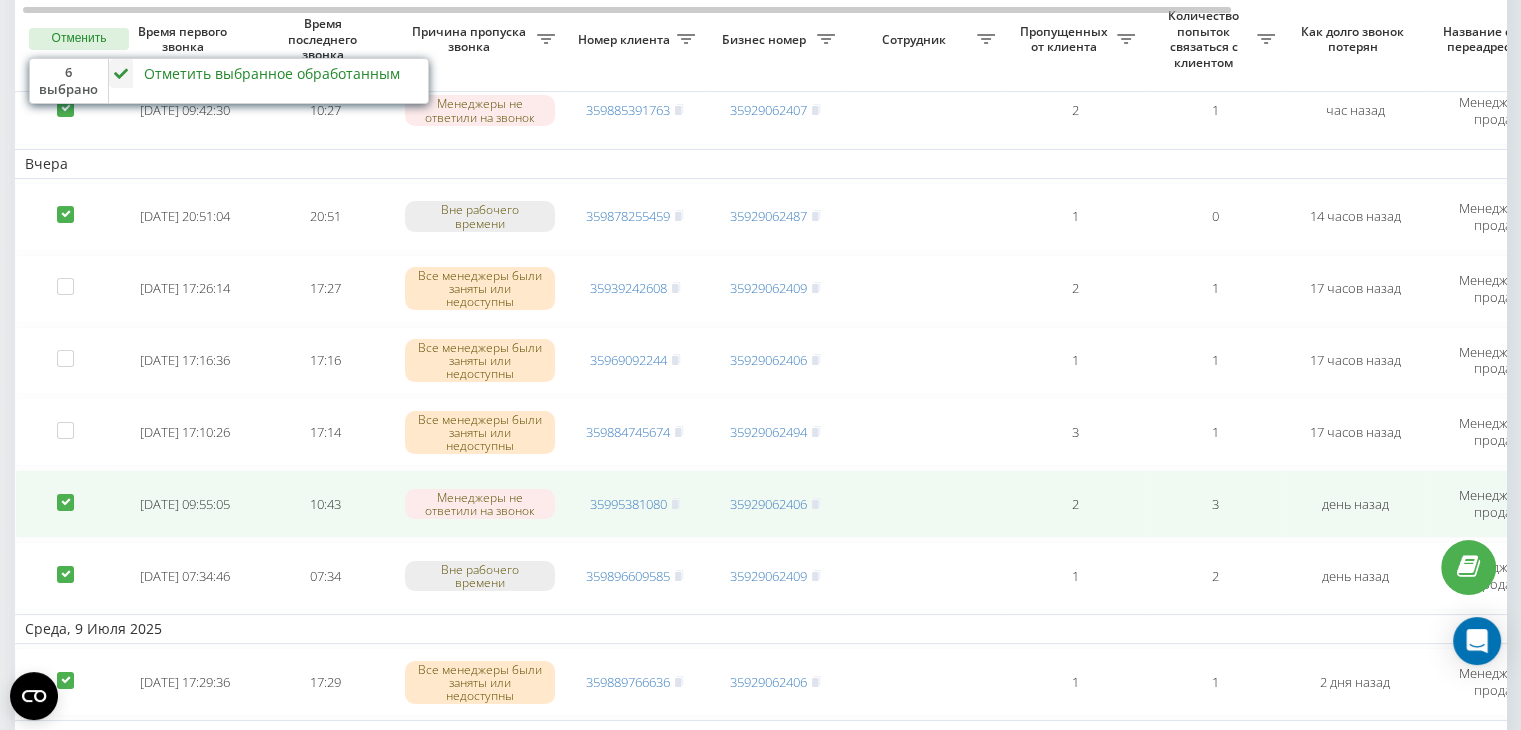 click at bounding box center [65, 494] 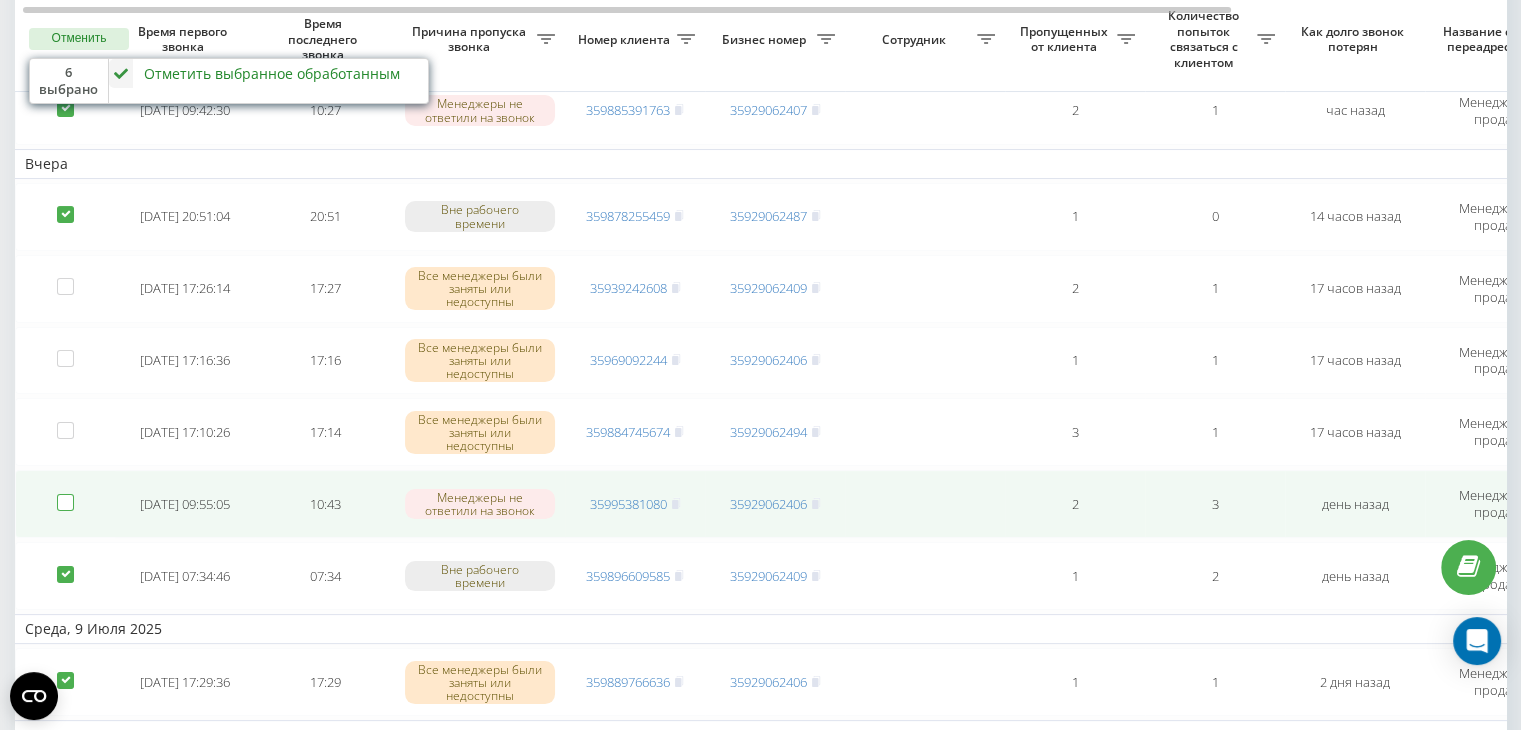 checkbox on "false" 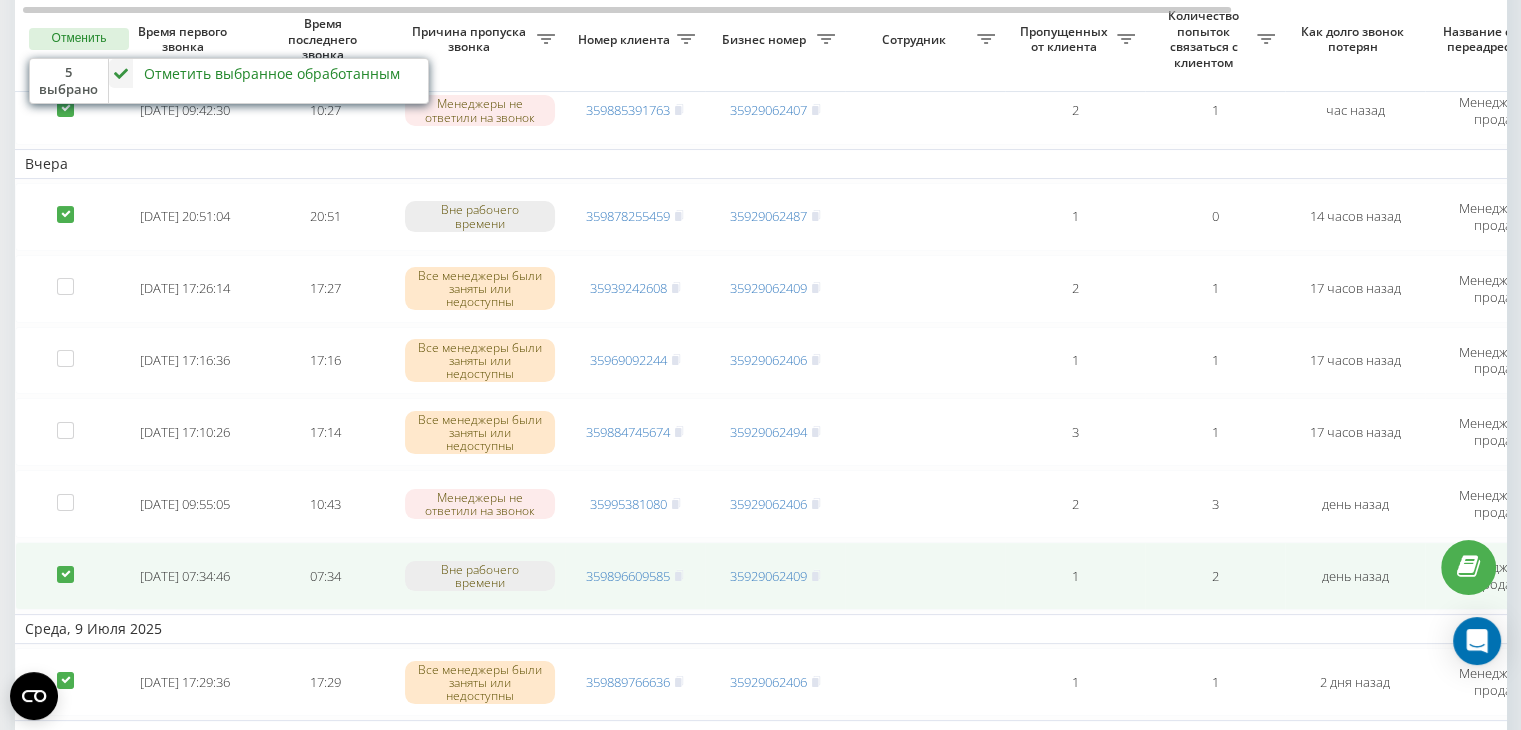click at bounding box center (65, 566) 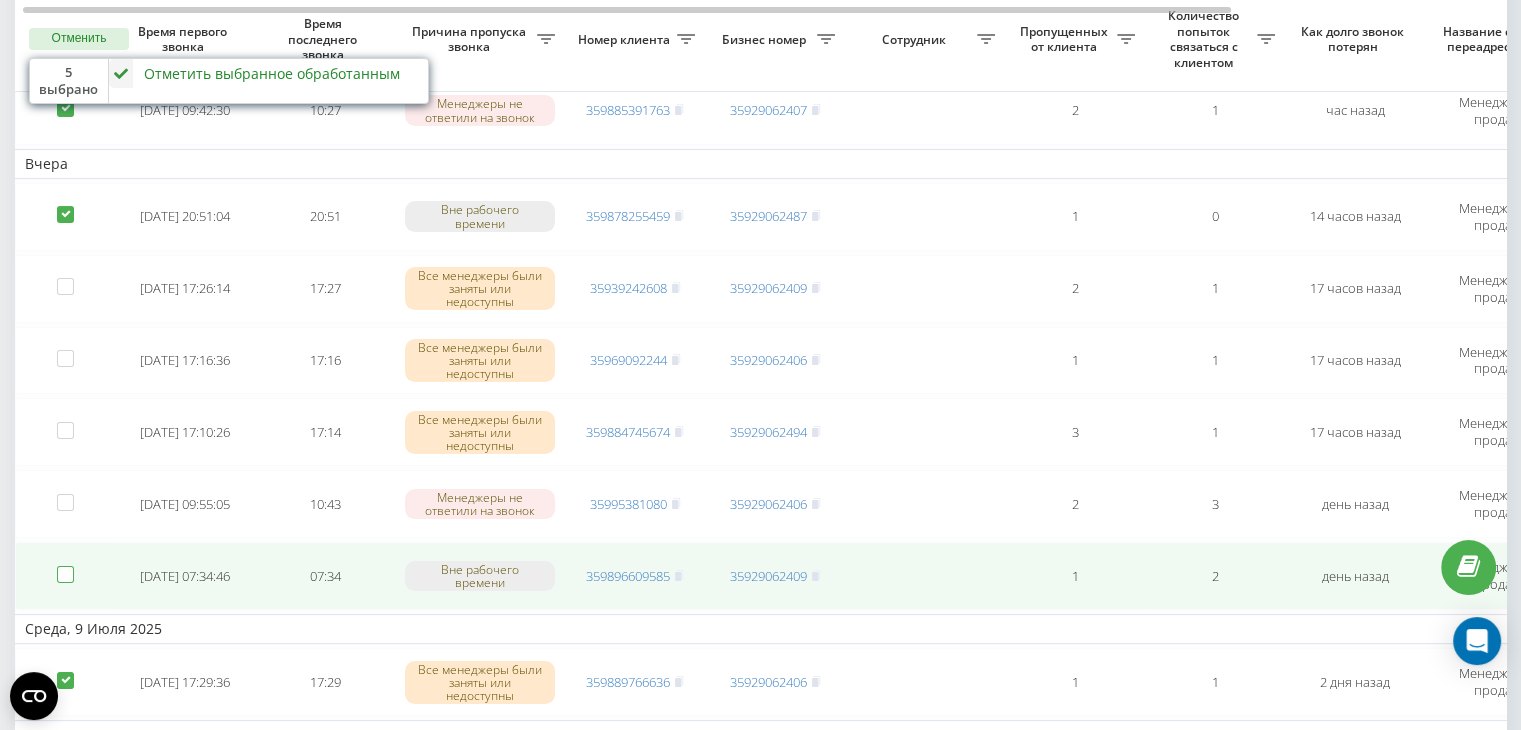 checkbox on "false" 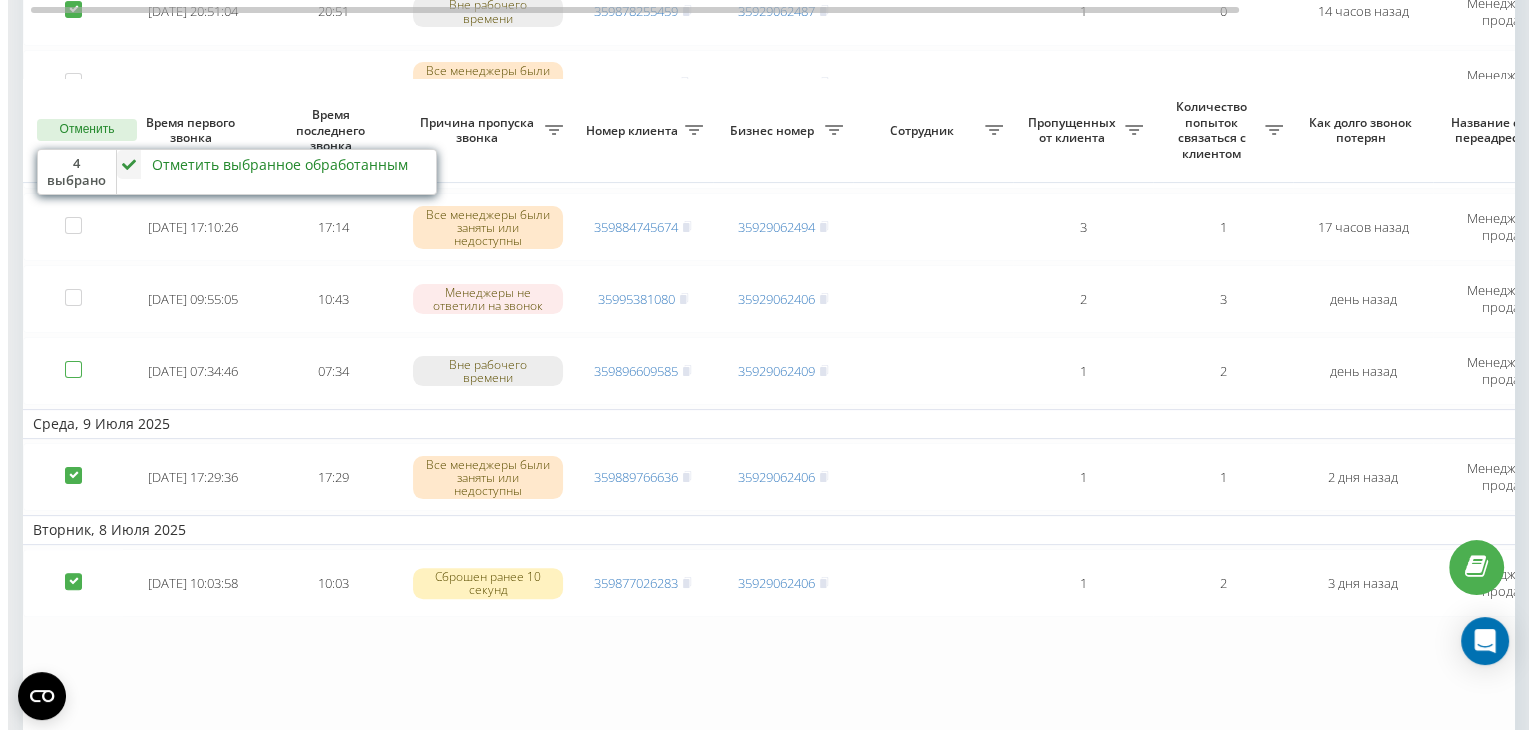 scroll, scrollTop: 500, scrollLeft: 0, axis: vertical 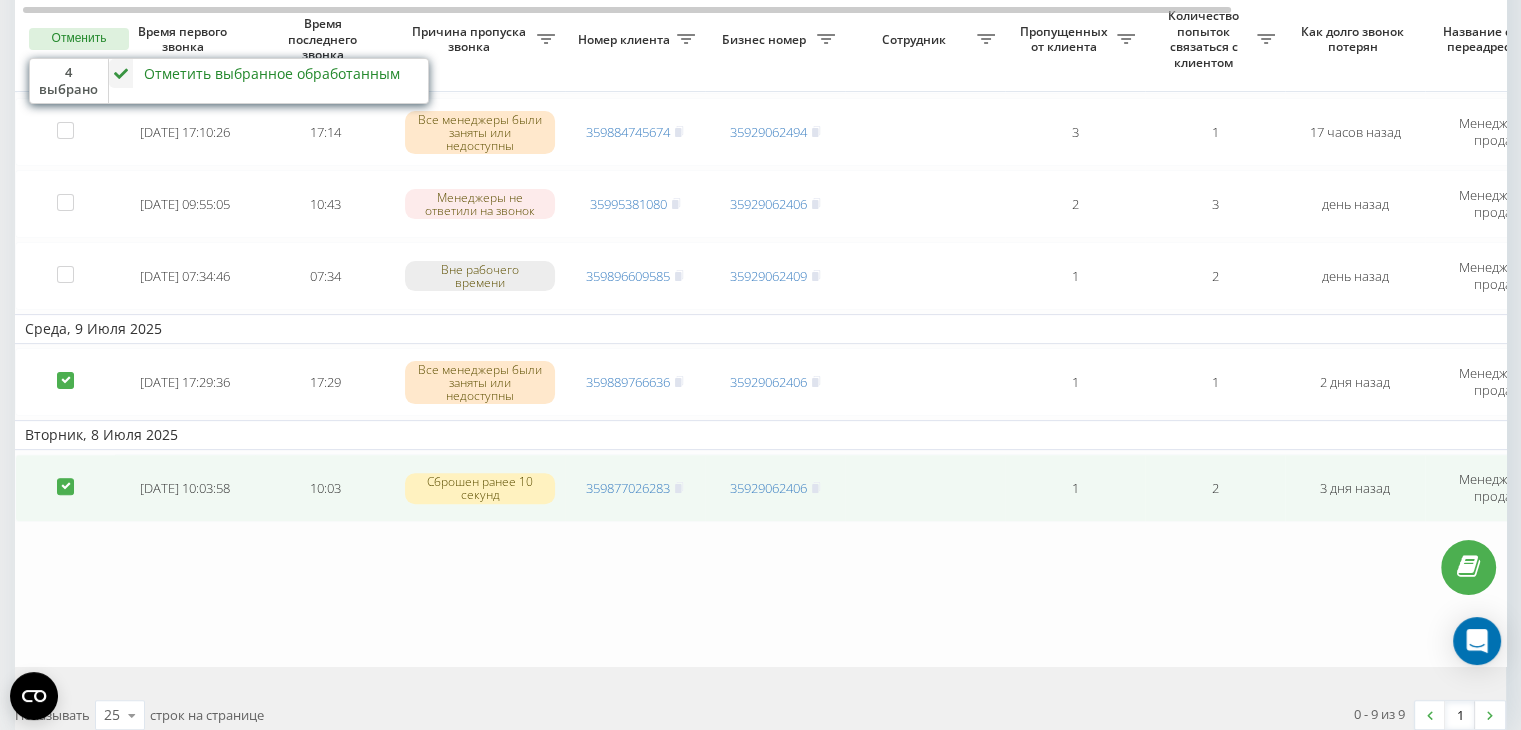 click at bounding box center [65, 478] 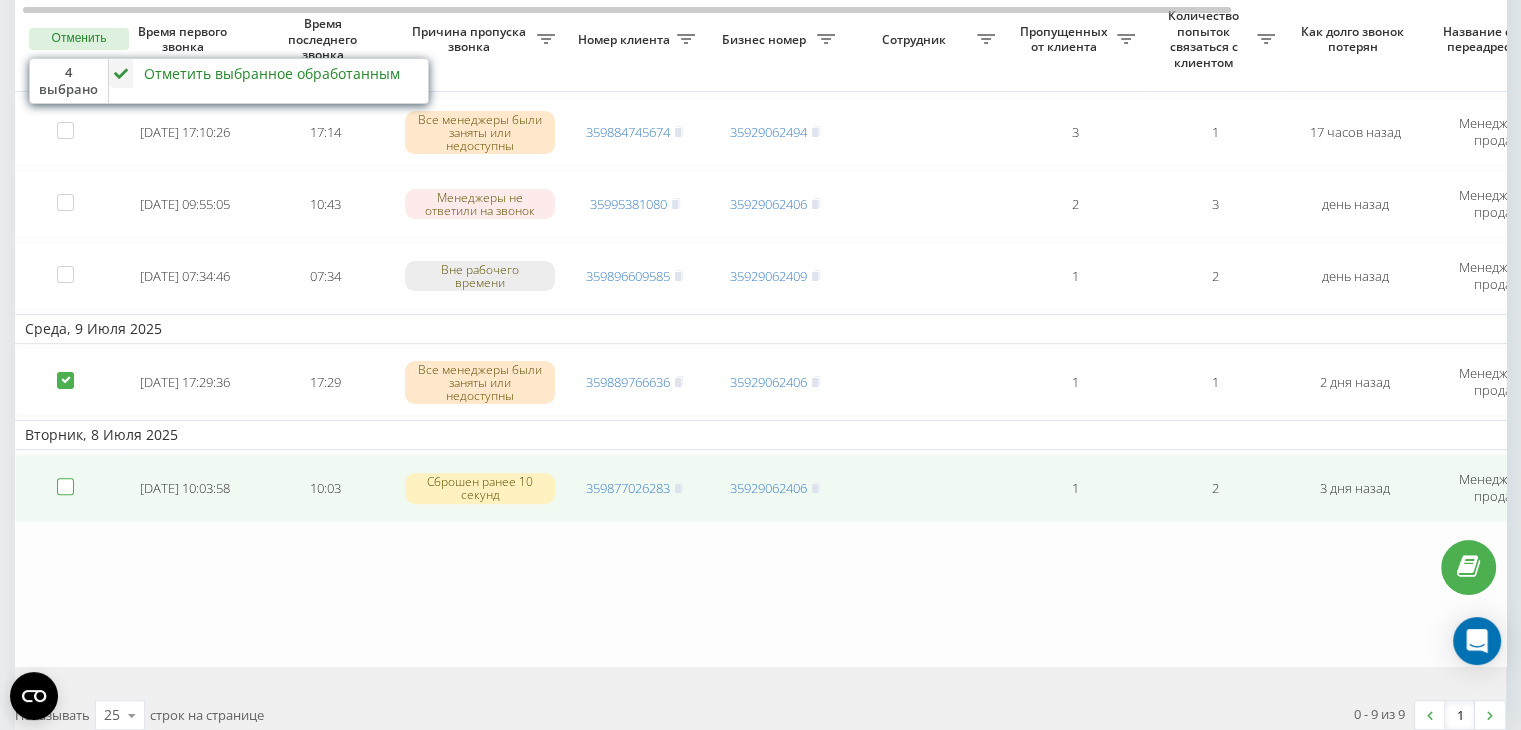 checkbox on "false" 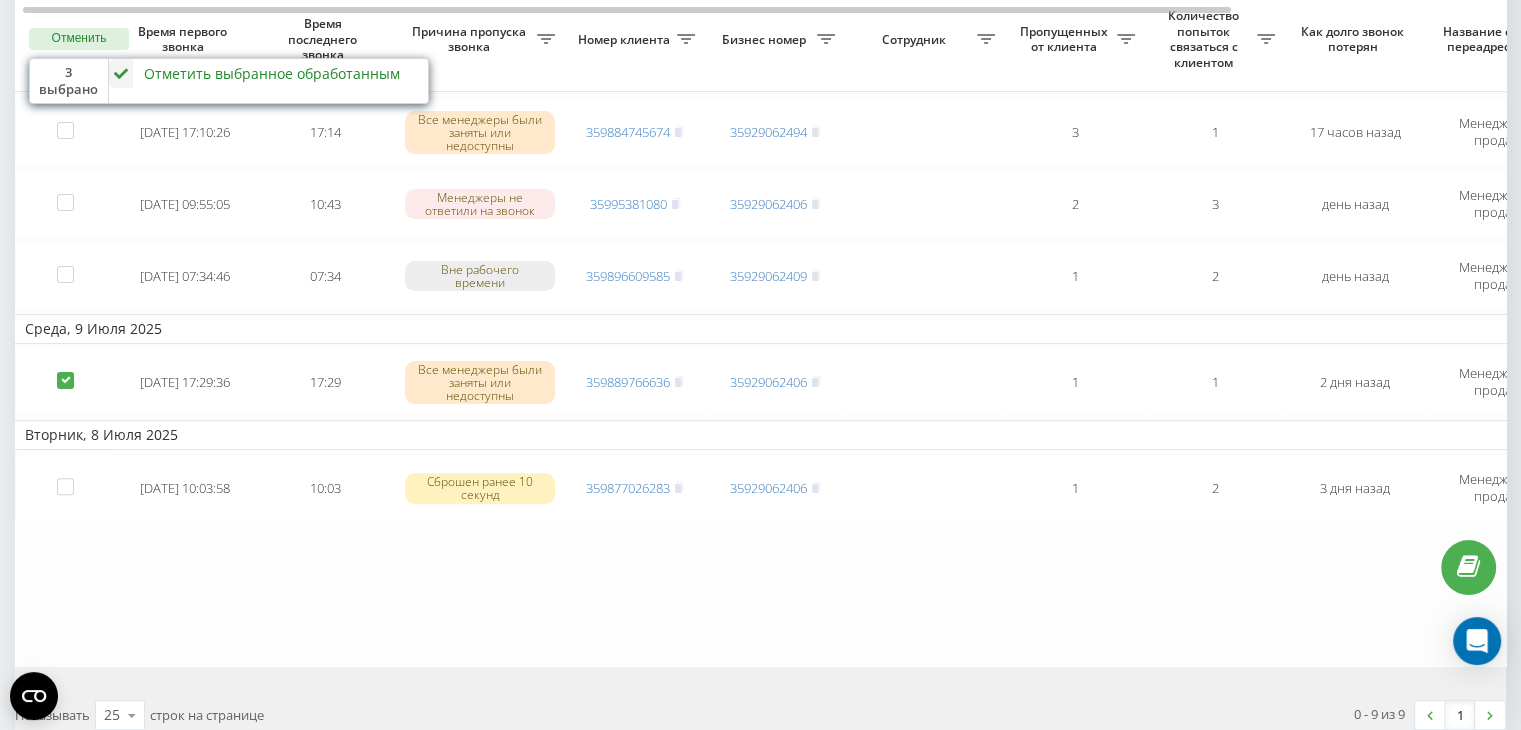 click on "Отметить выбранное обработанным" at bounding box center [272, 73] 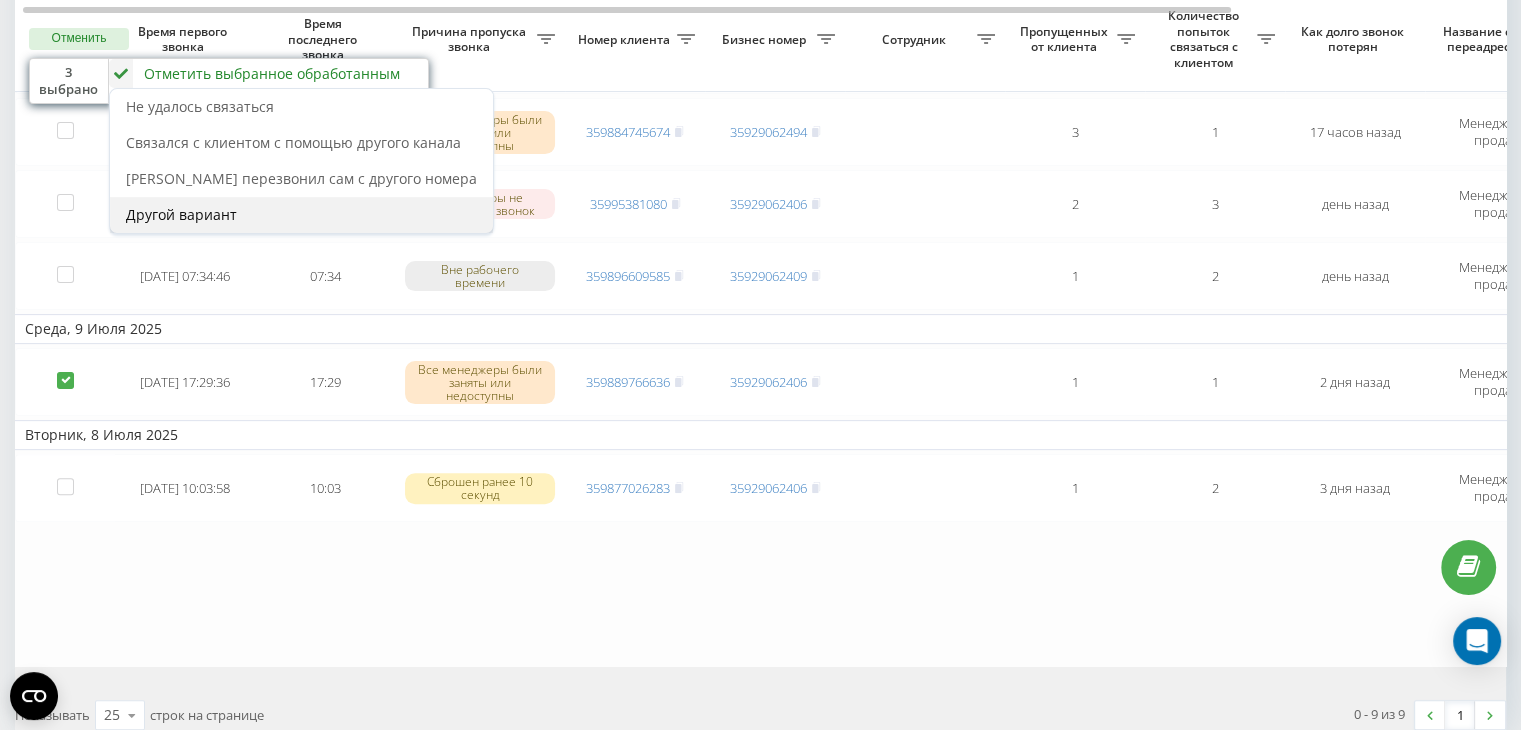 click on "Другой вариант" at bounding box center (181, 214) 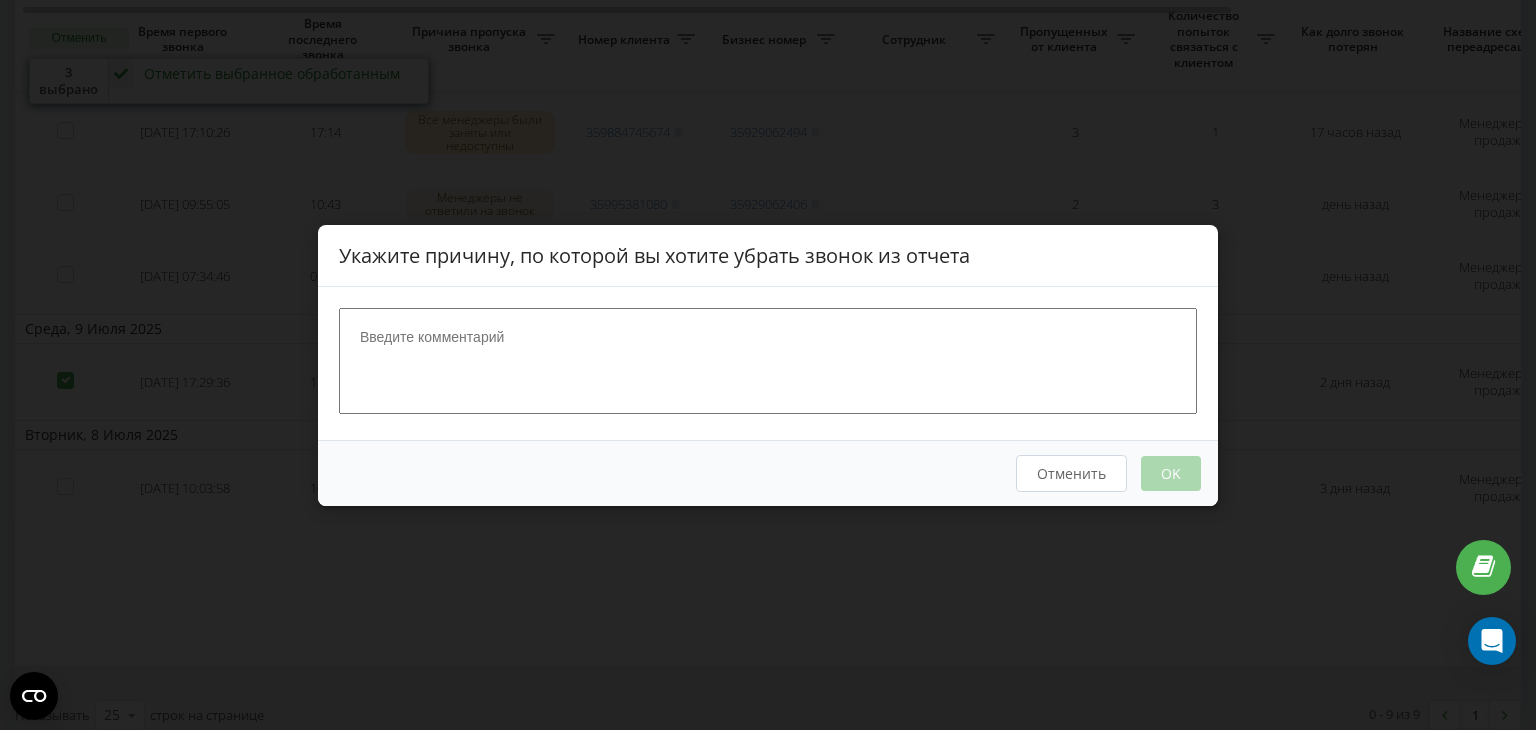 click at bounding box center (768, 360) 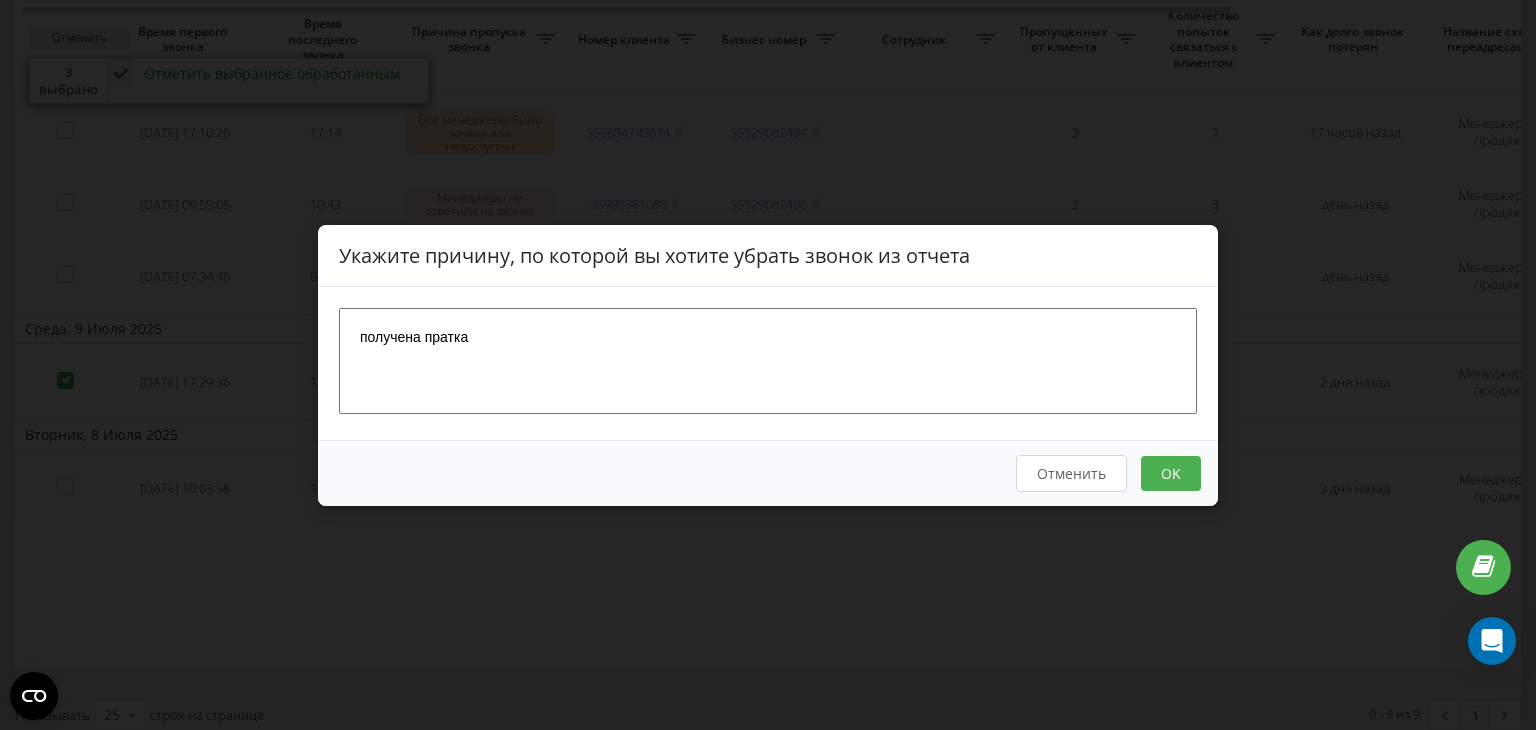 type on "получена пратка" 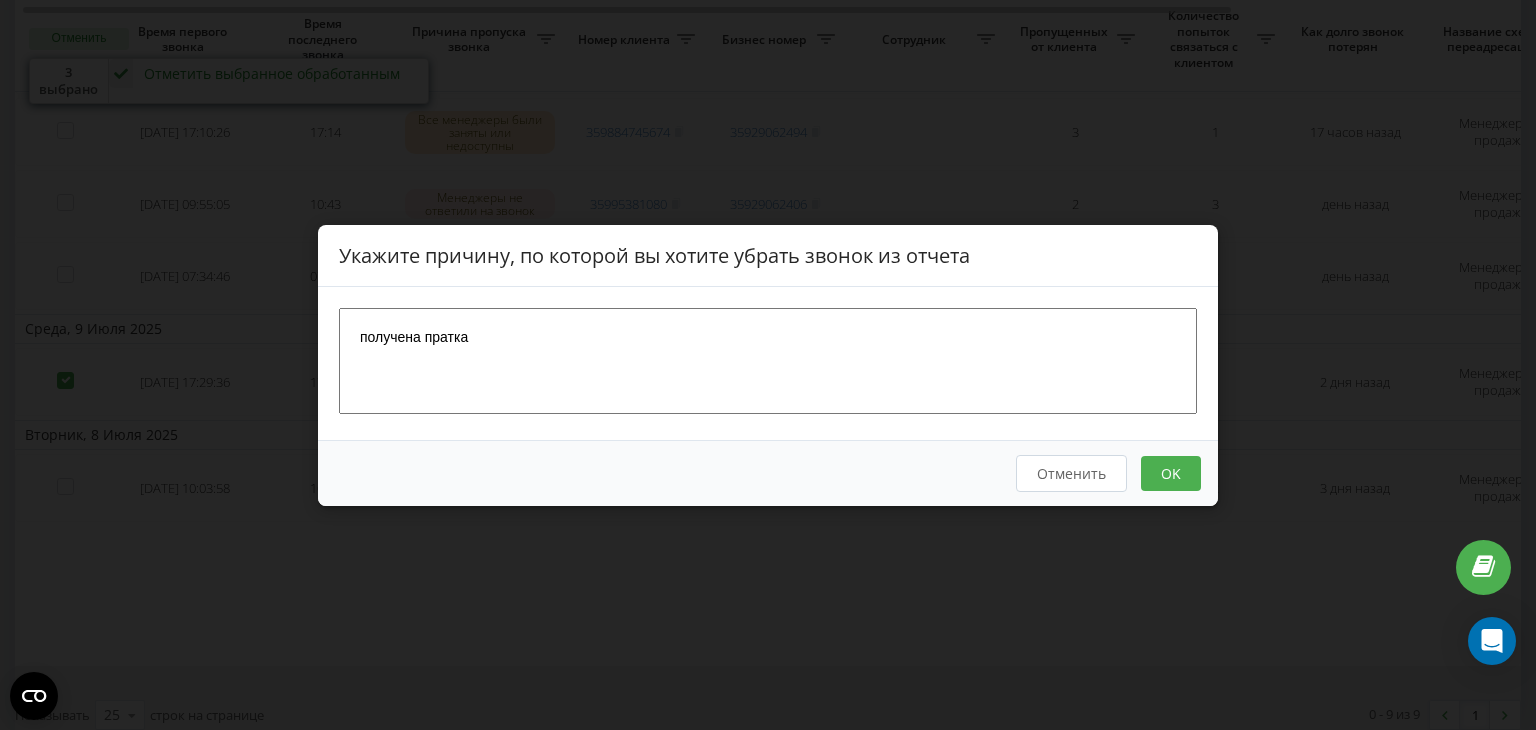 click on "OK" at bounding box center [1171, 472] 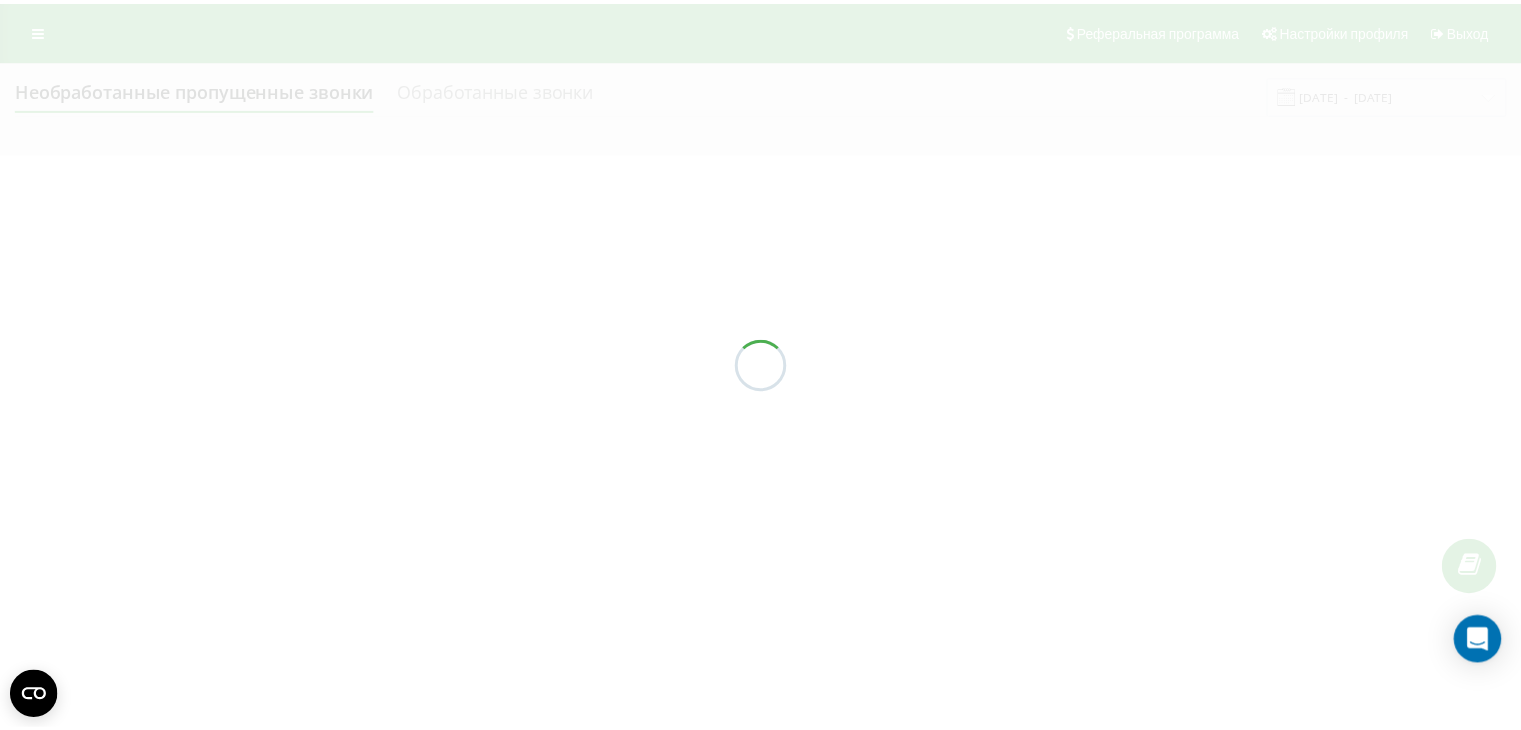 scroll, scrollTop: 0, scrollLeft: 0, axis: both 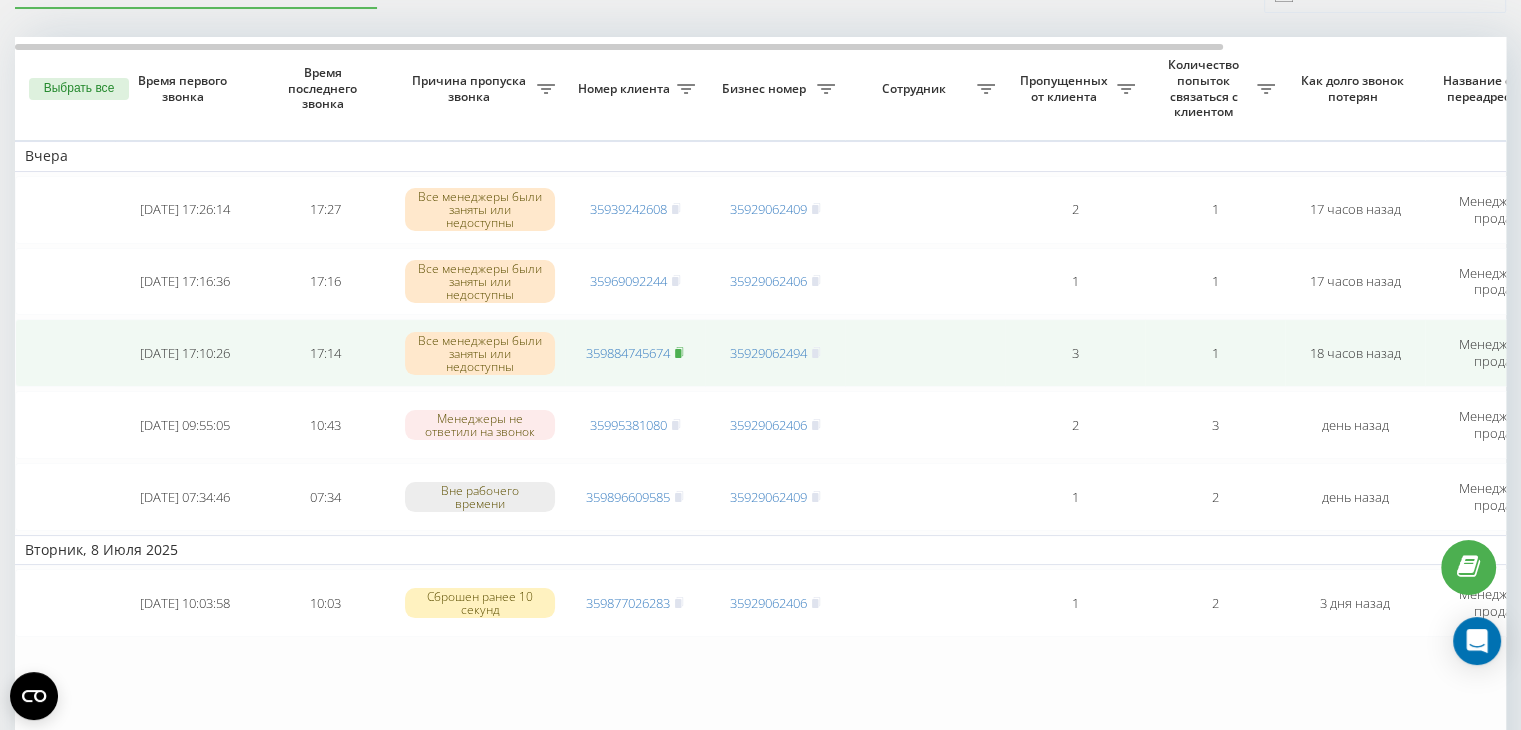 click 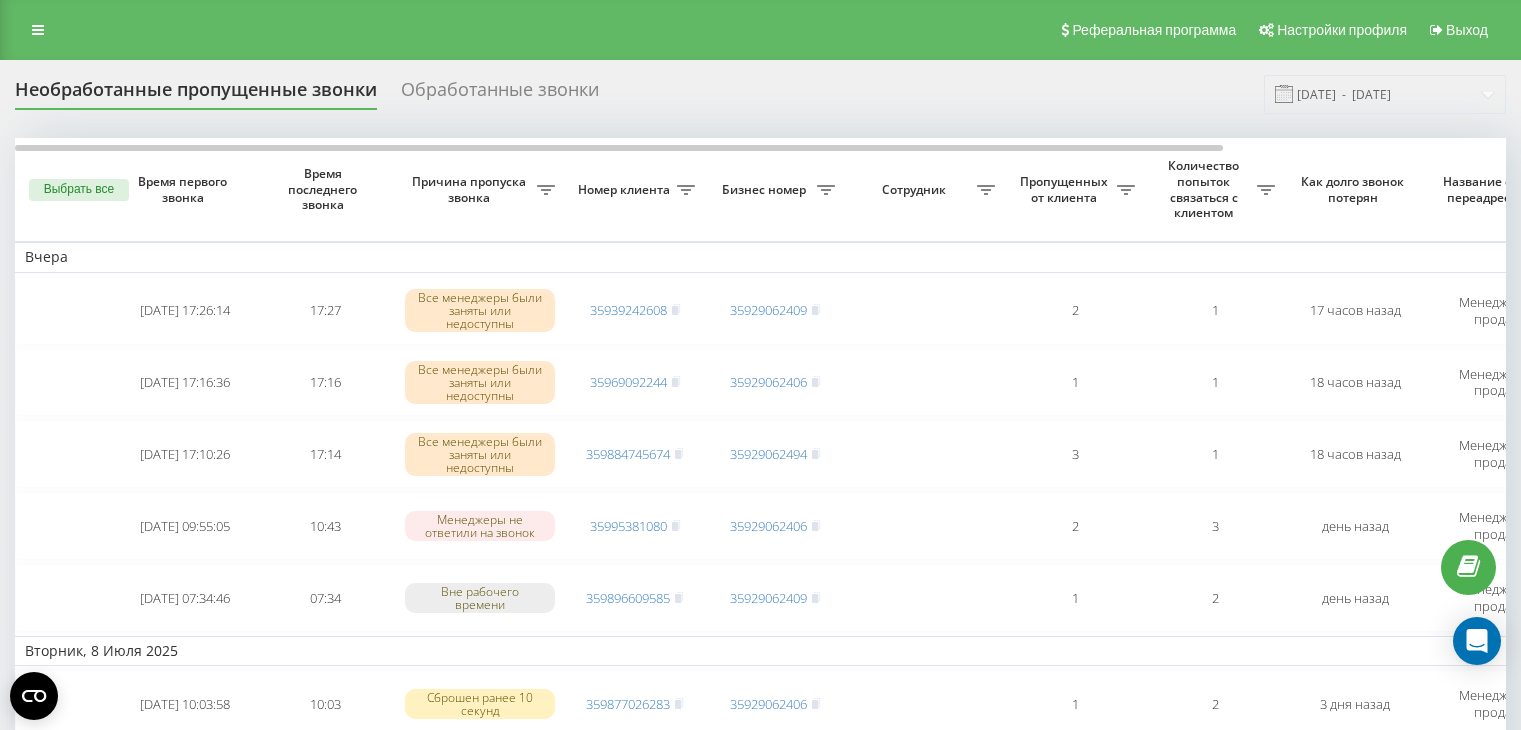 scroll, scrollTop: 103, scrollLeft: 0, axis: vertical 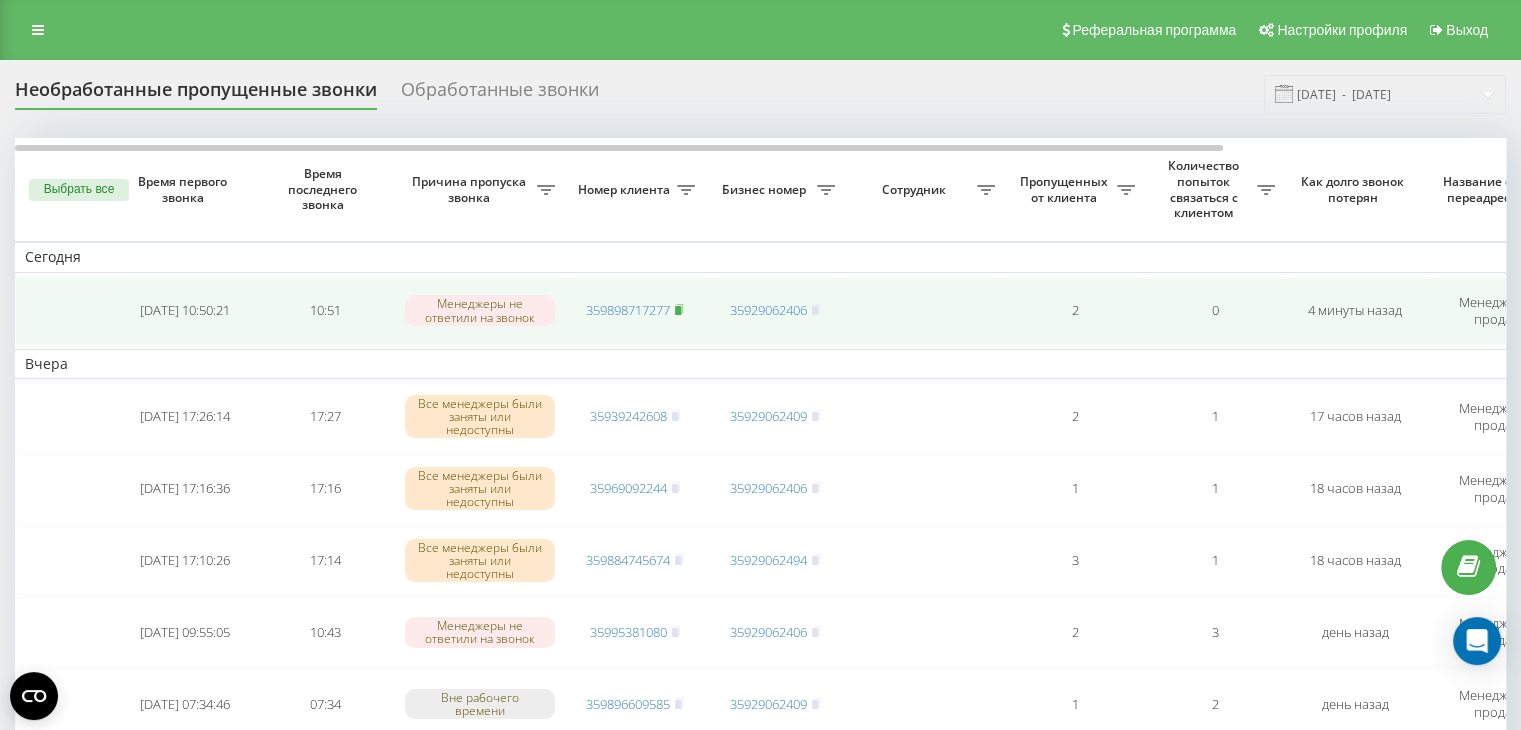 click 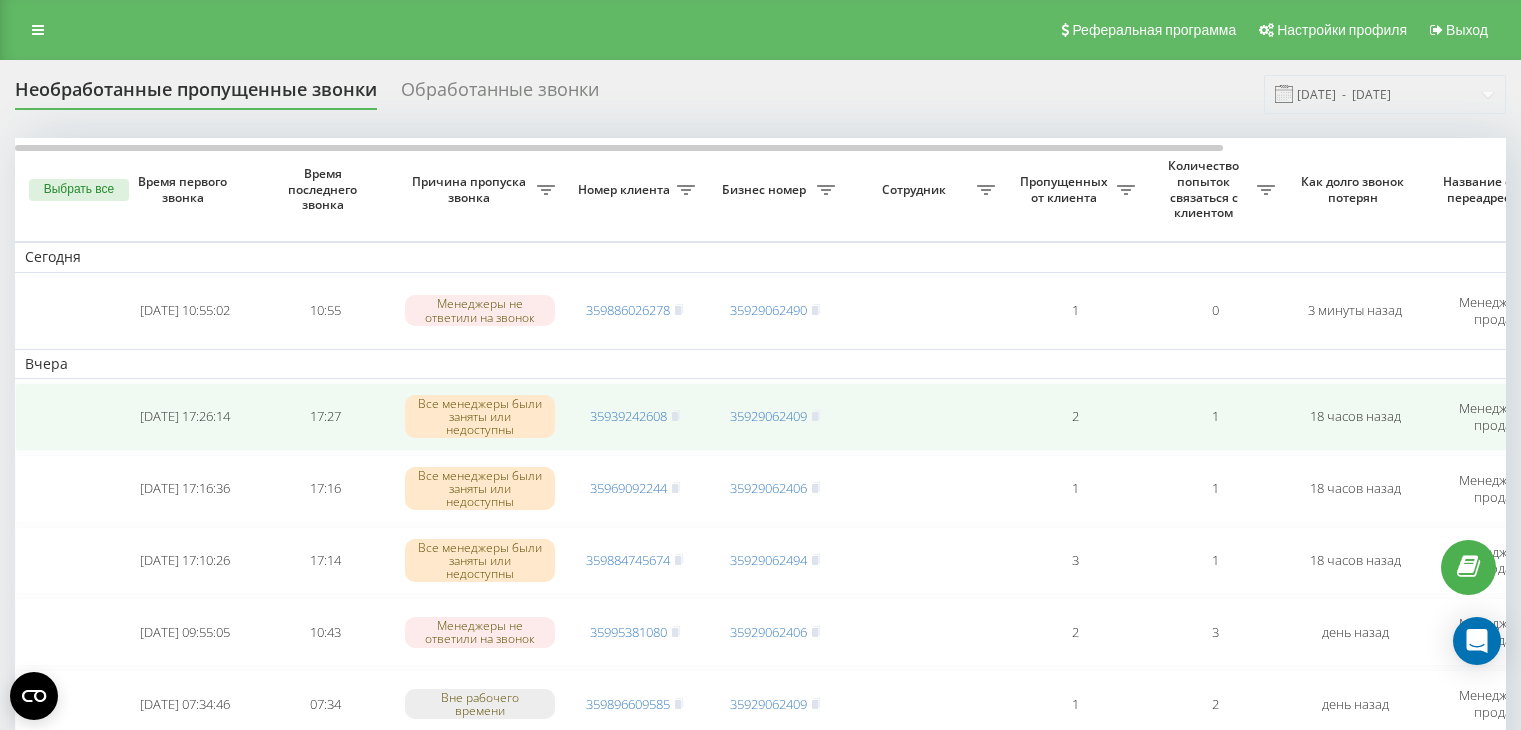 scroll, scrollTop: 0, scrollLeft: 0, axis: both 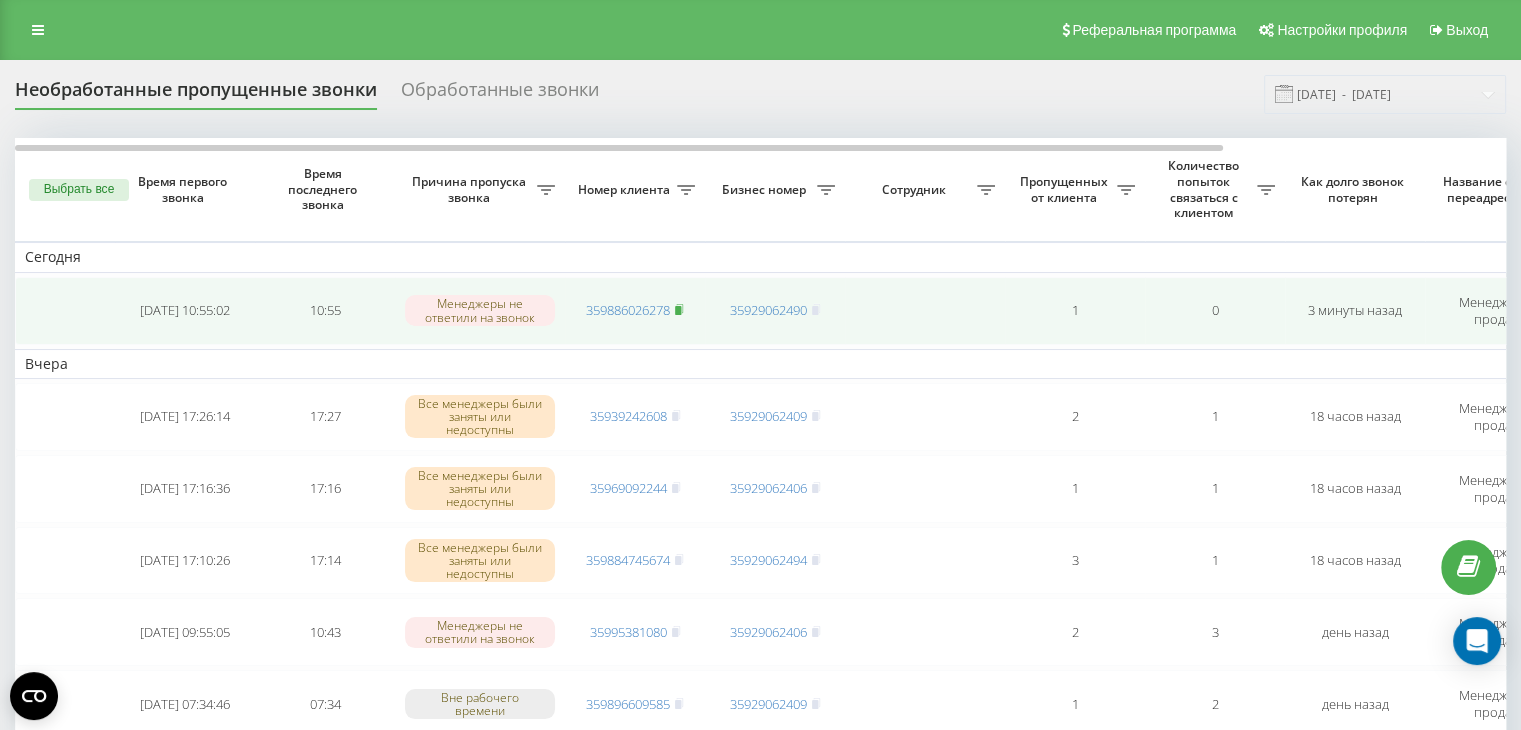 click 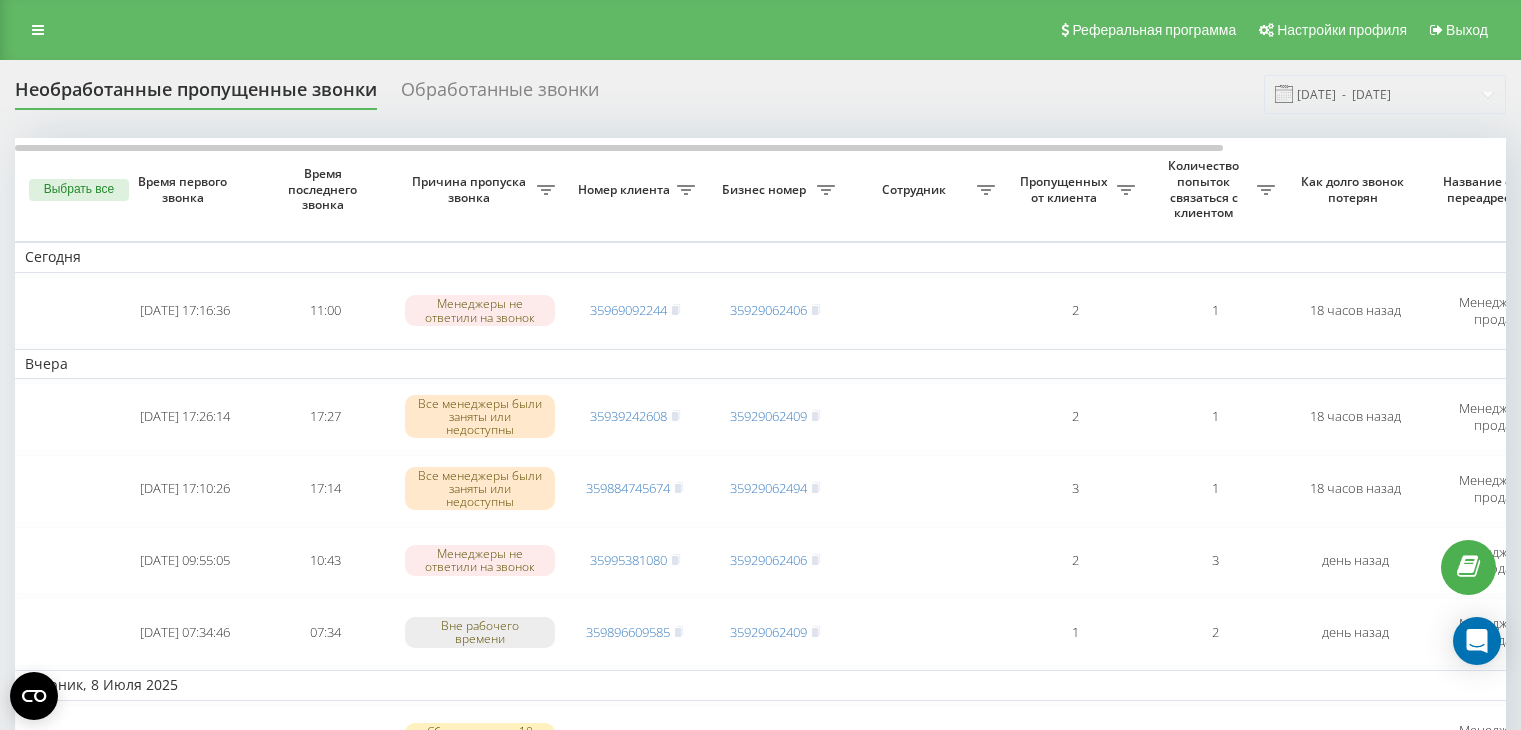 scroll, scrollTop: 0, scrollLeft: 0, axis: both 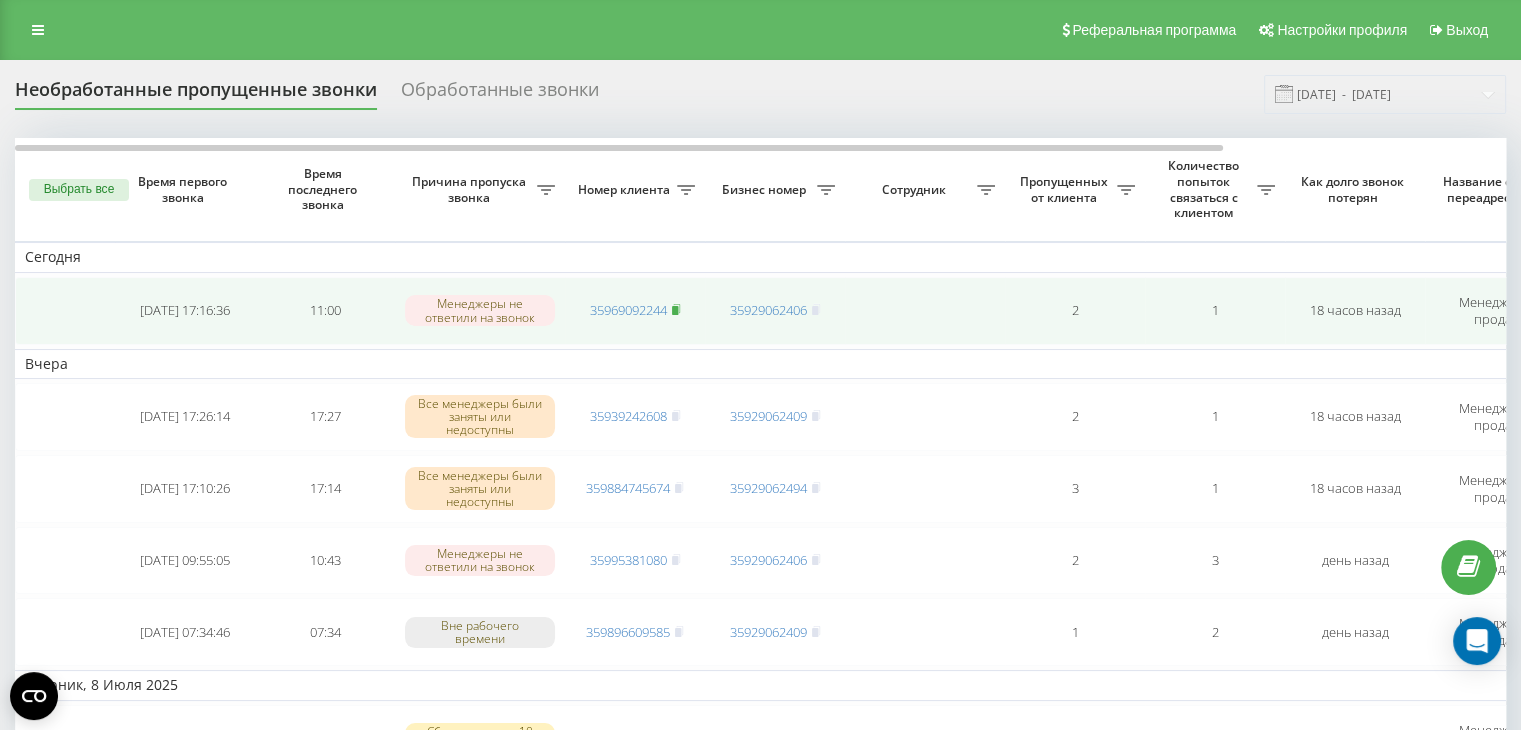 click 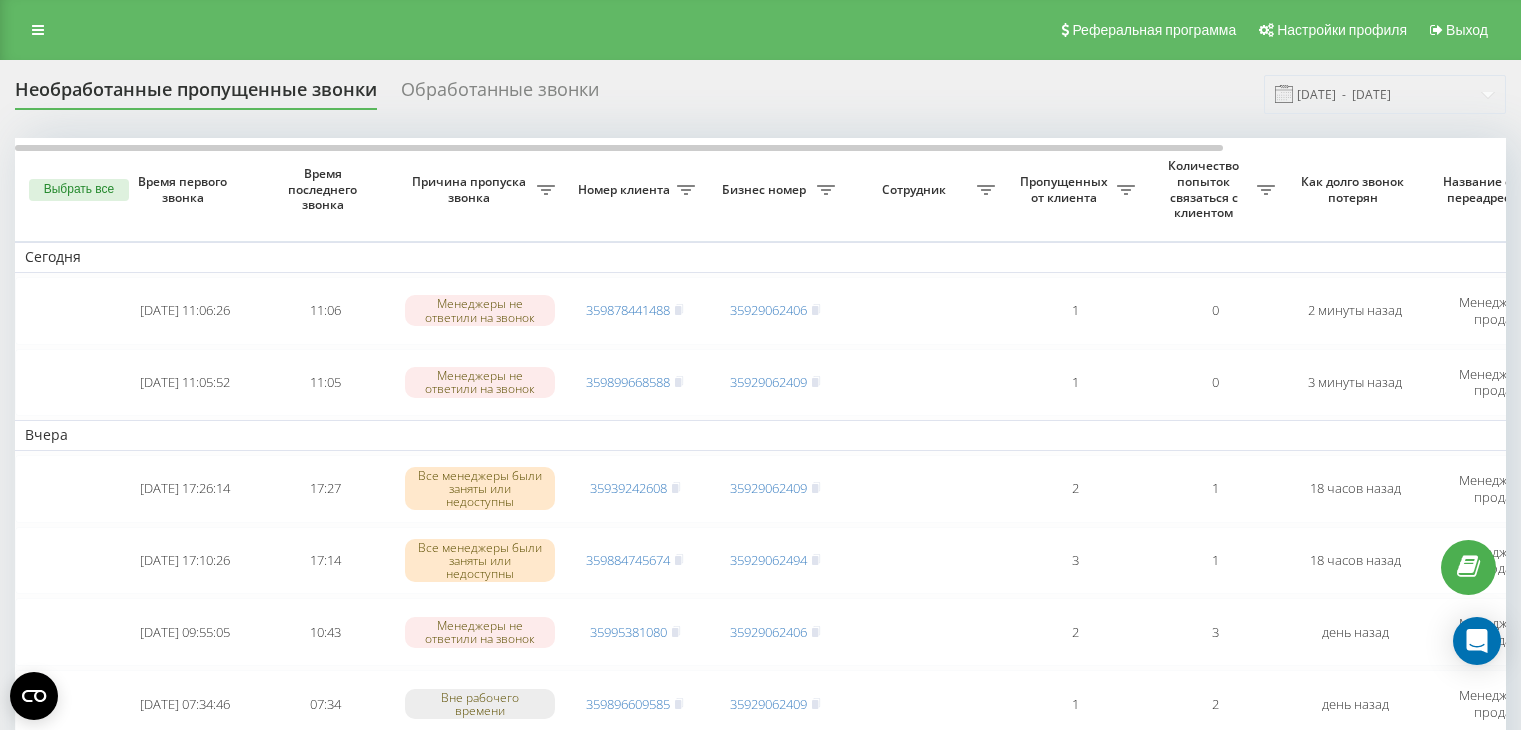 scroll, scrollTop: 0, scrollLeft: 0, axis: both 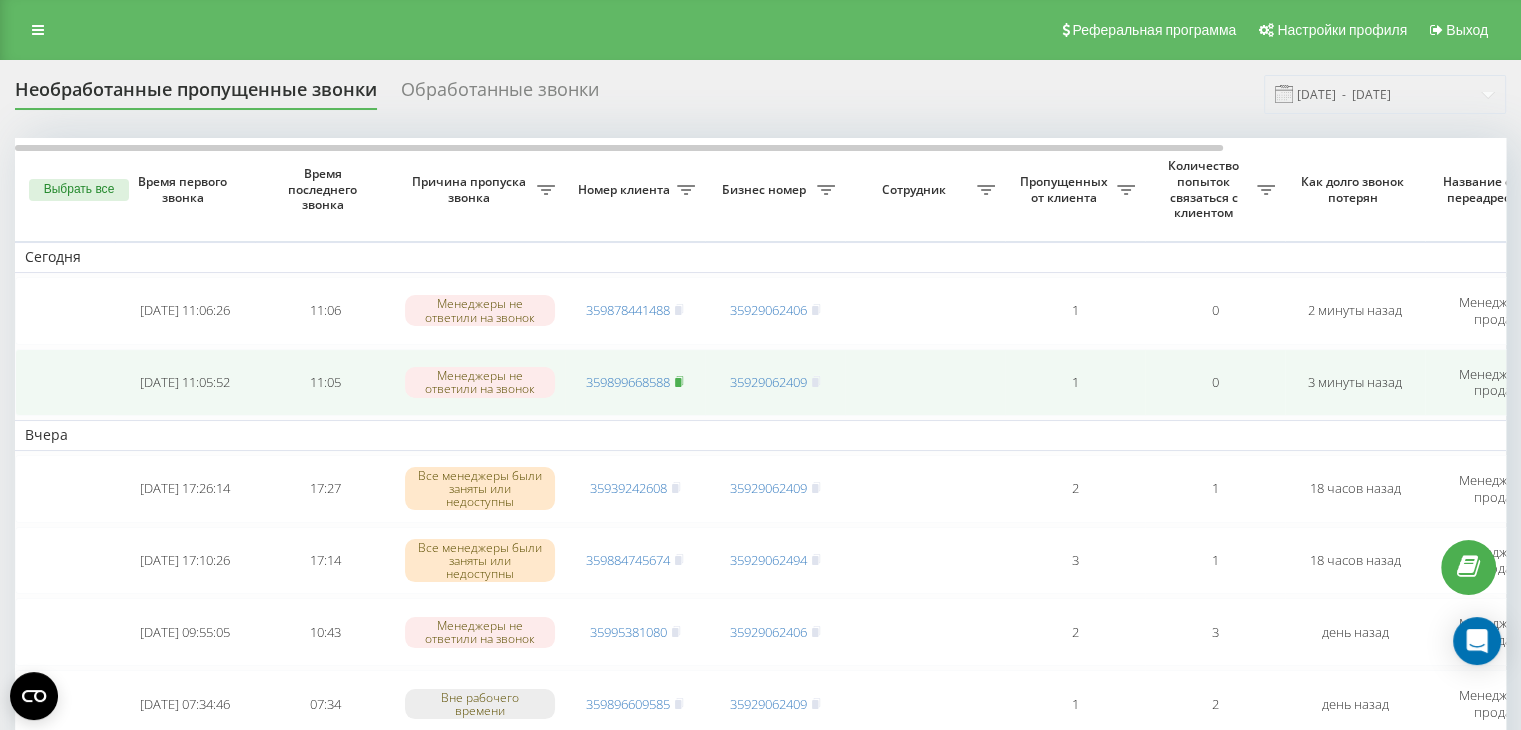 click 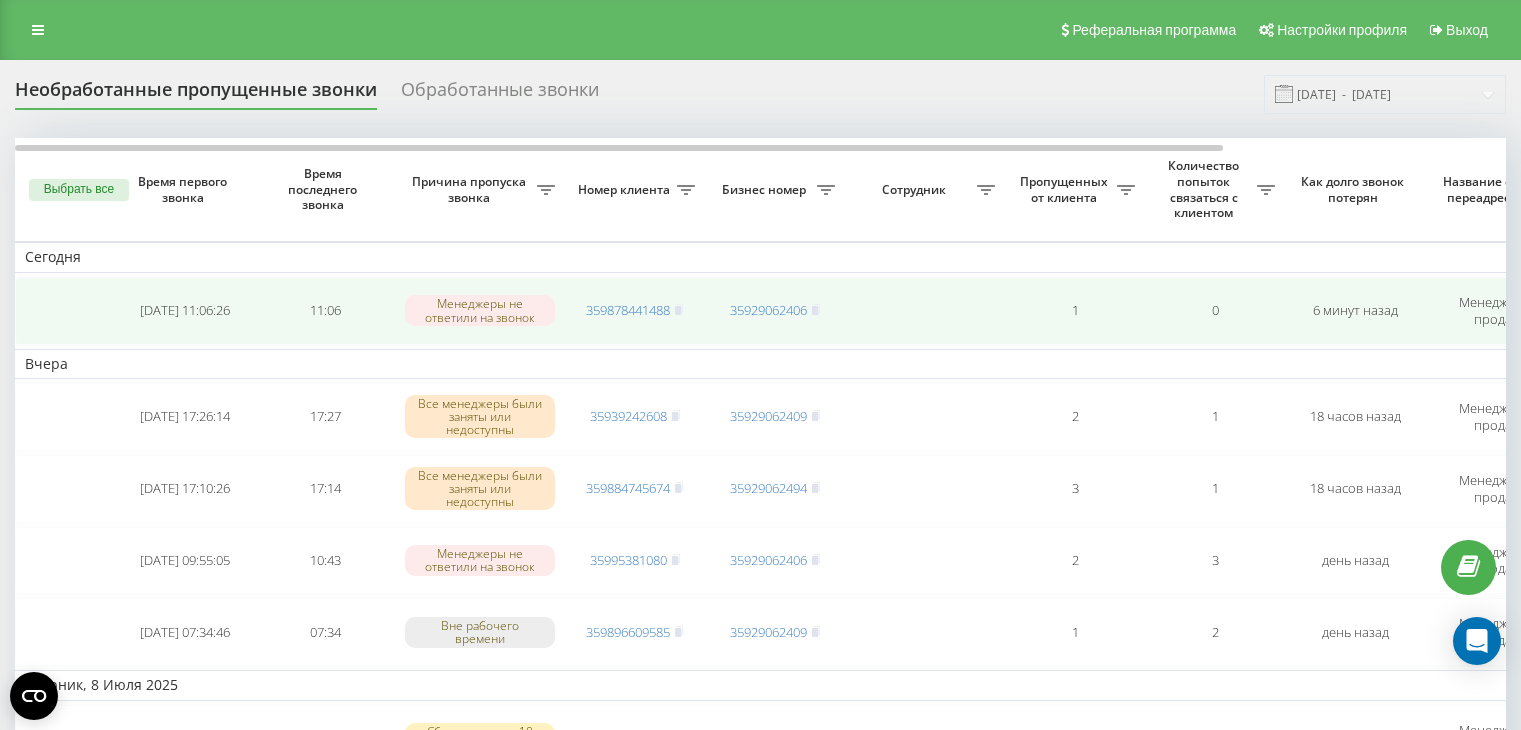 scroll, scrollTop: 0, scrollLeft: 0, axis: both 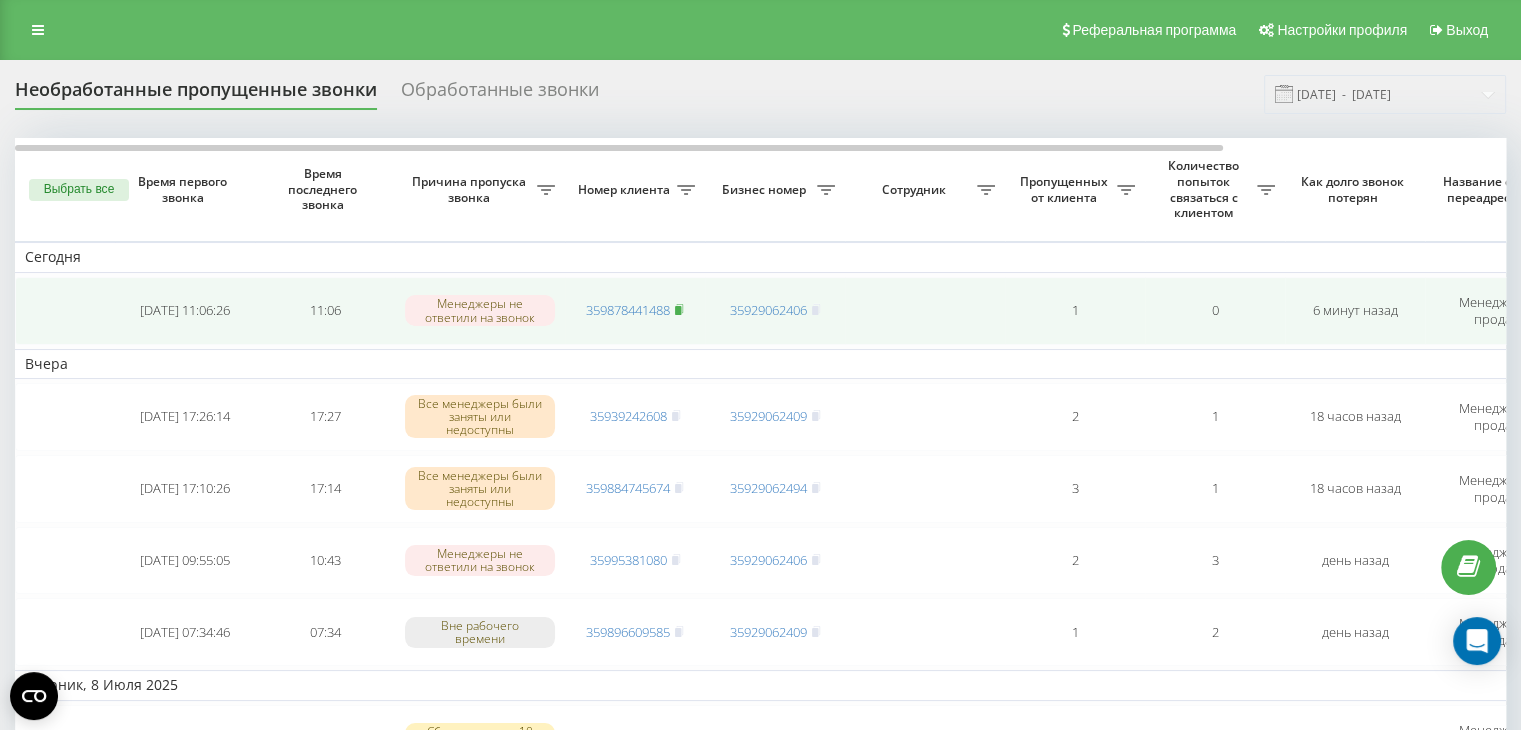 click 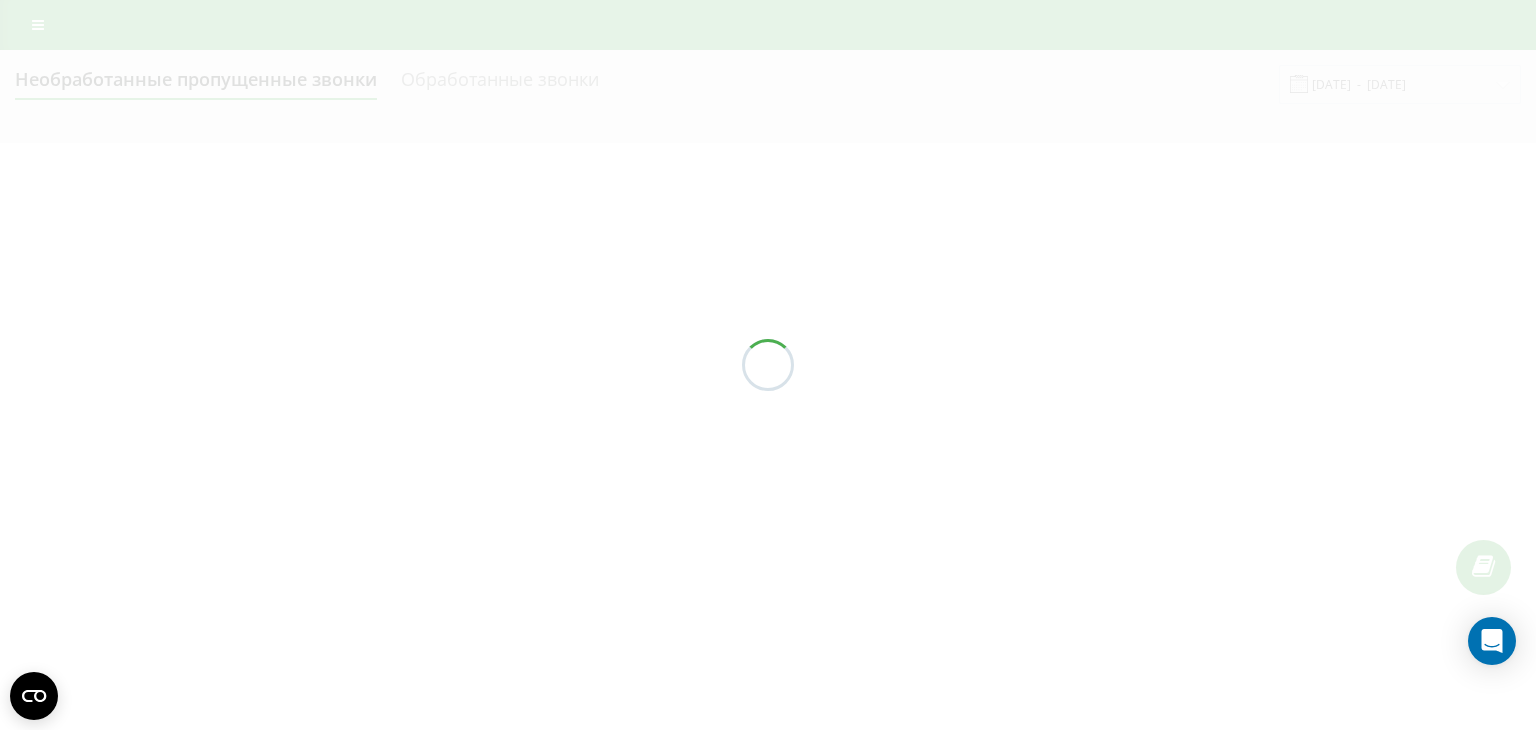 scroll, scrollTop: 0, scrollLeft: 0, axis: both 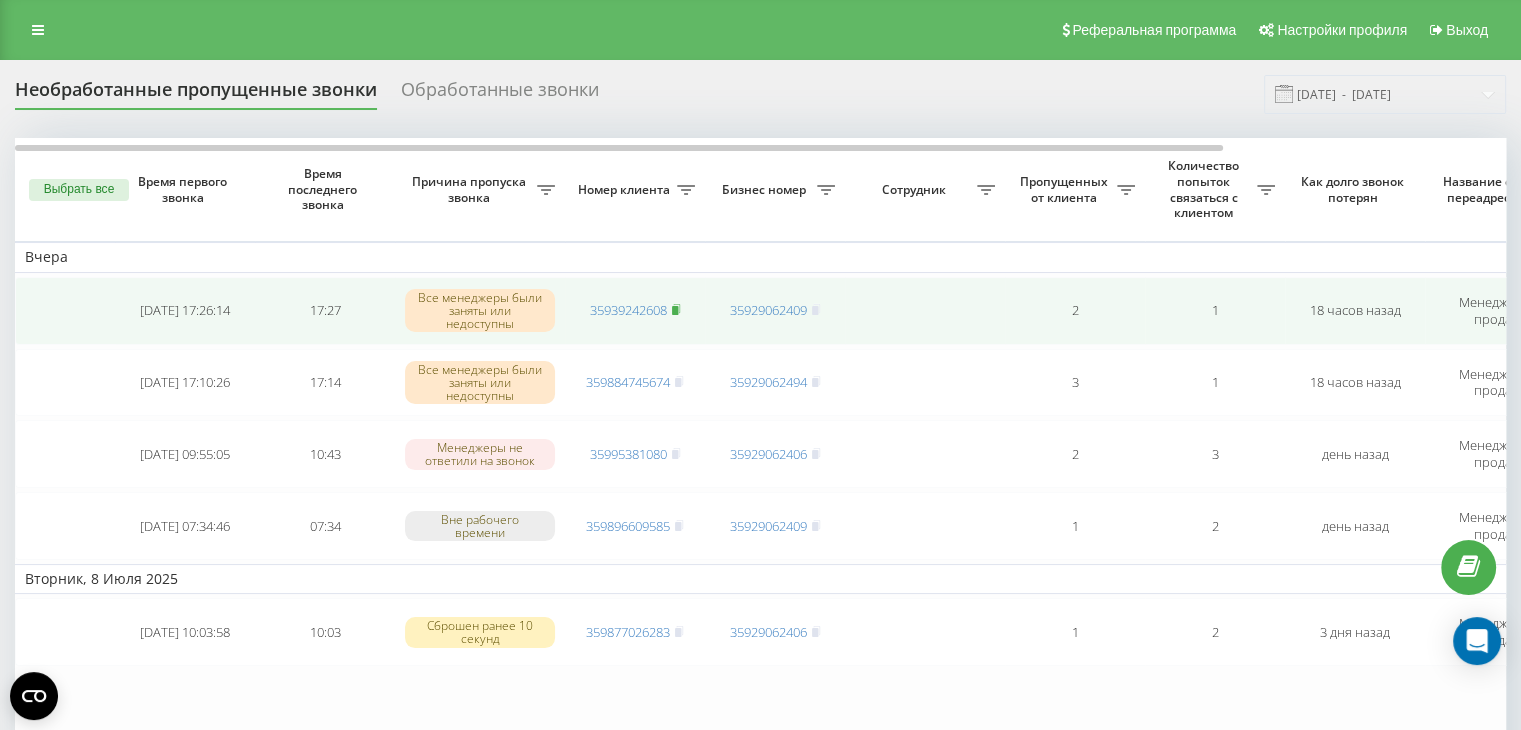 click 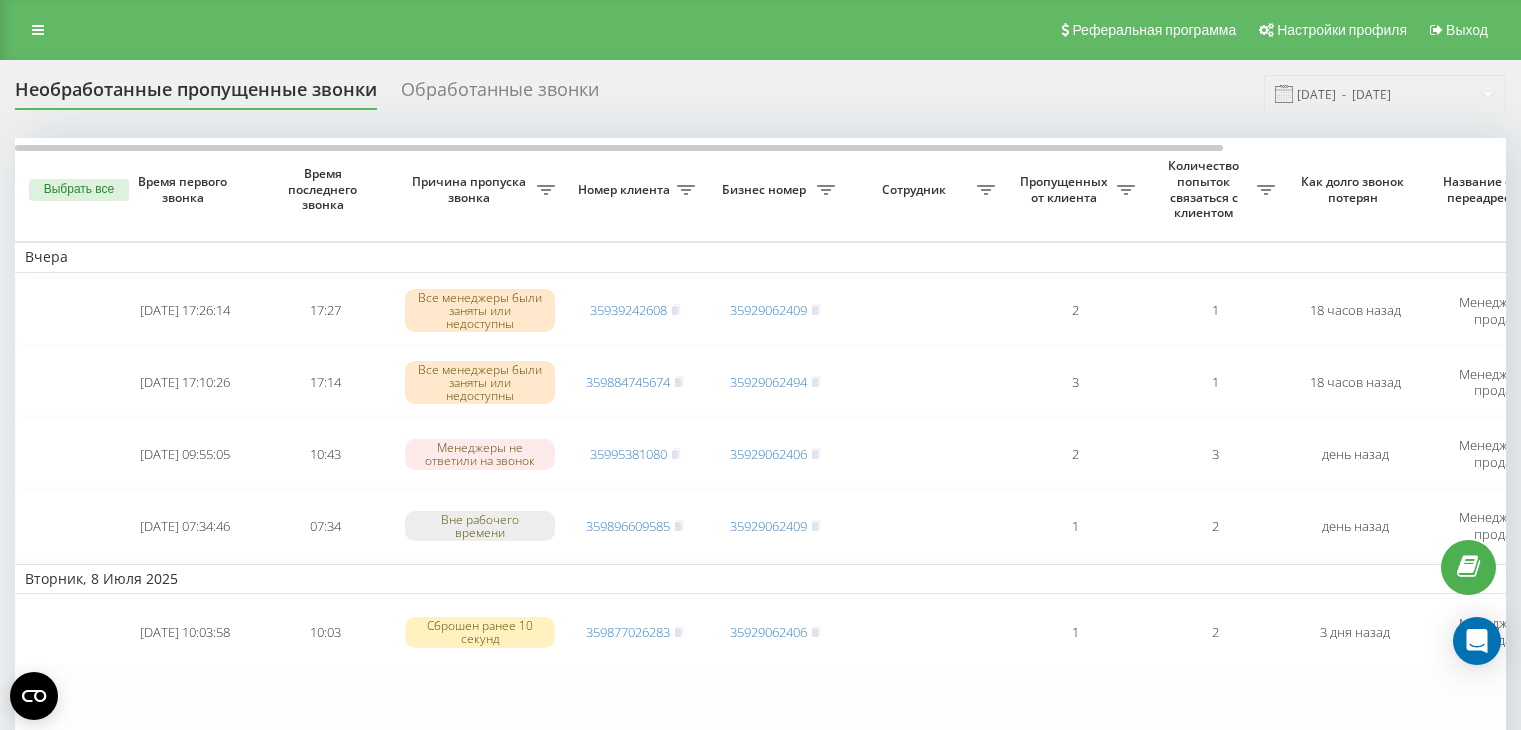 scroll, scrollTop: 0, scrollLeft: 0, axis: both 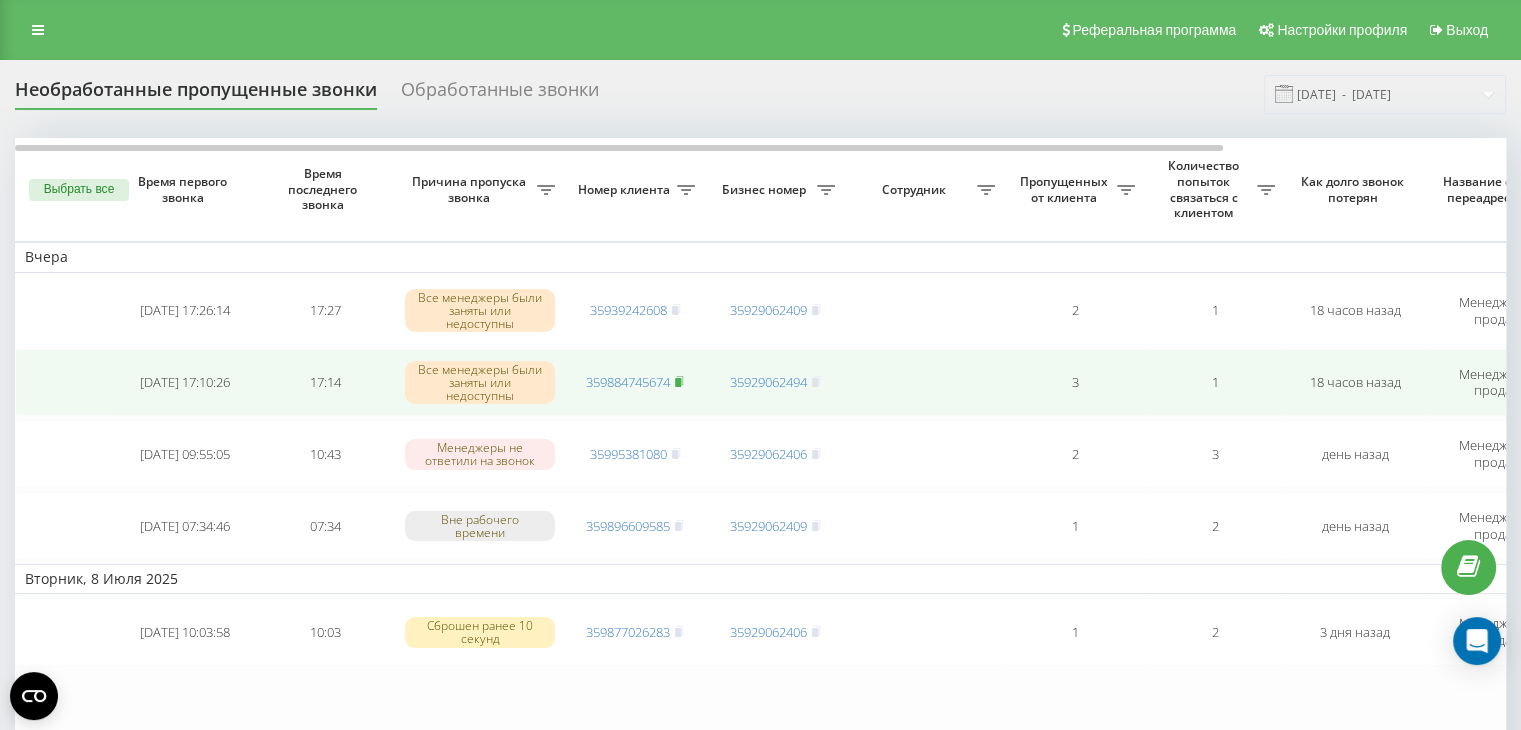 click 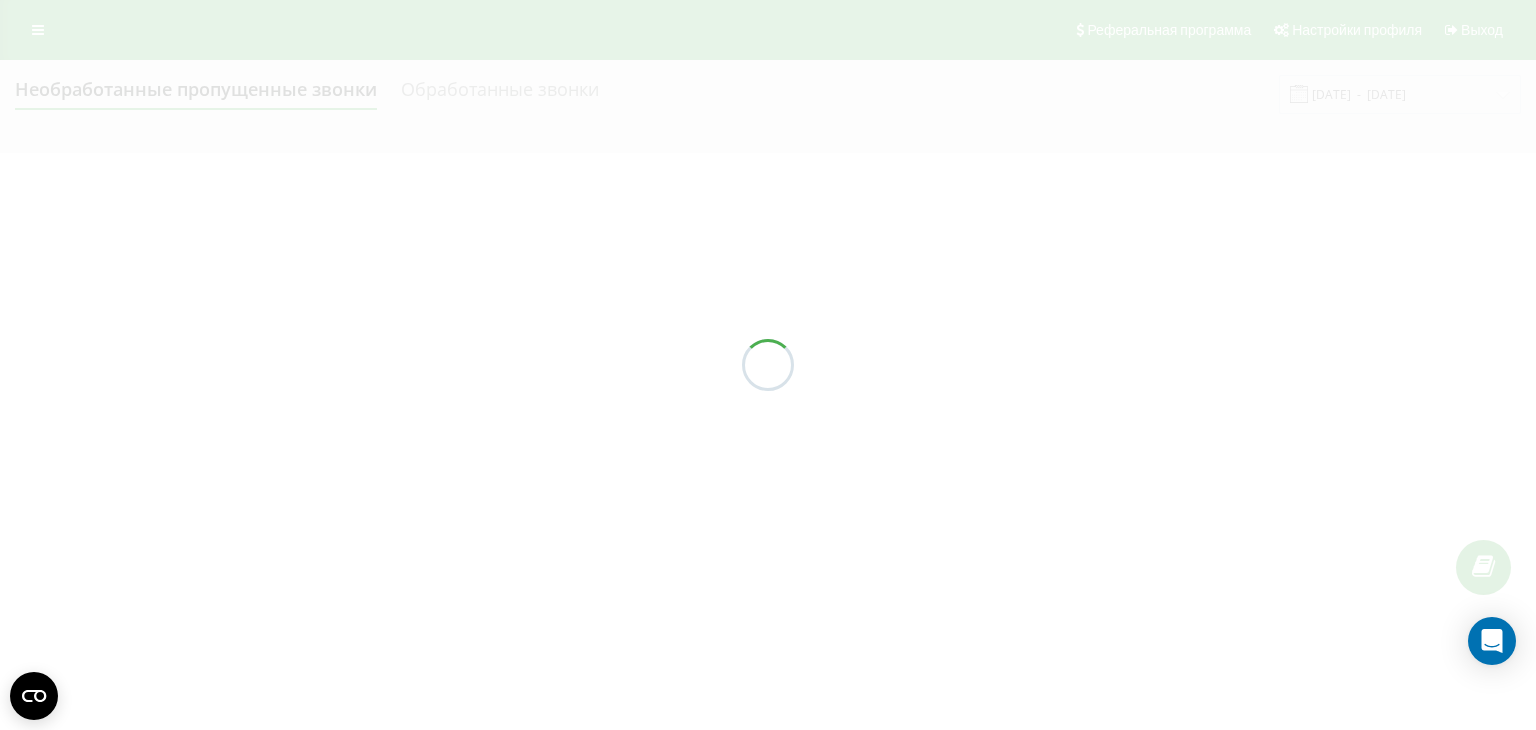 scroll, scrollTop: 0, scrollLeft: 0, axis: both 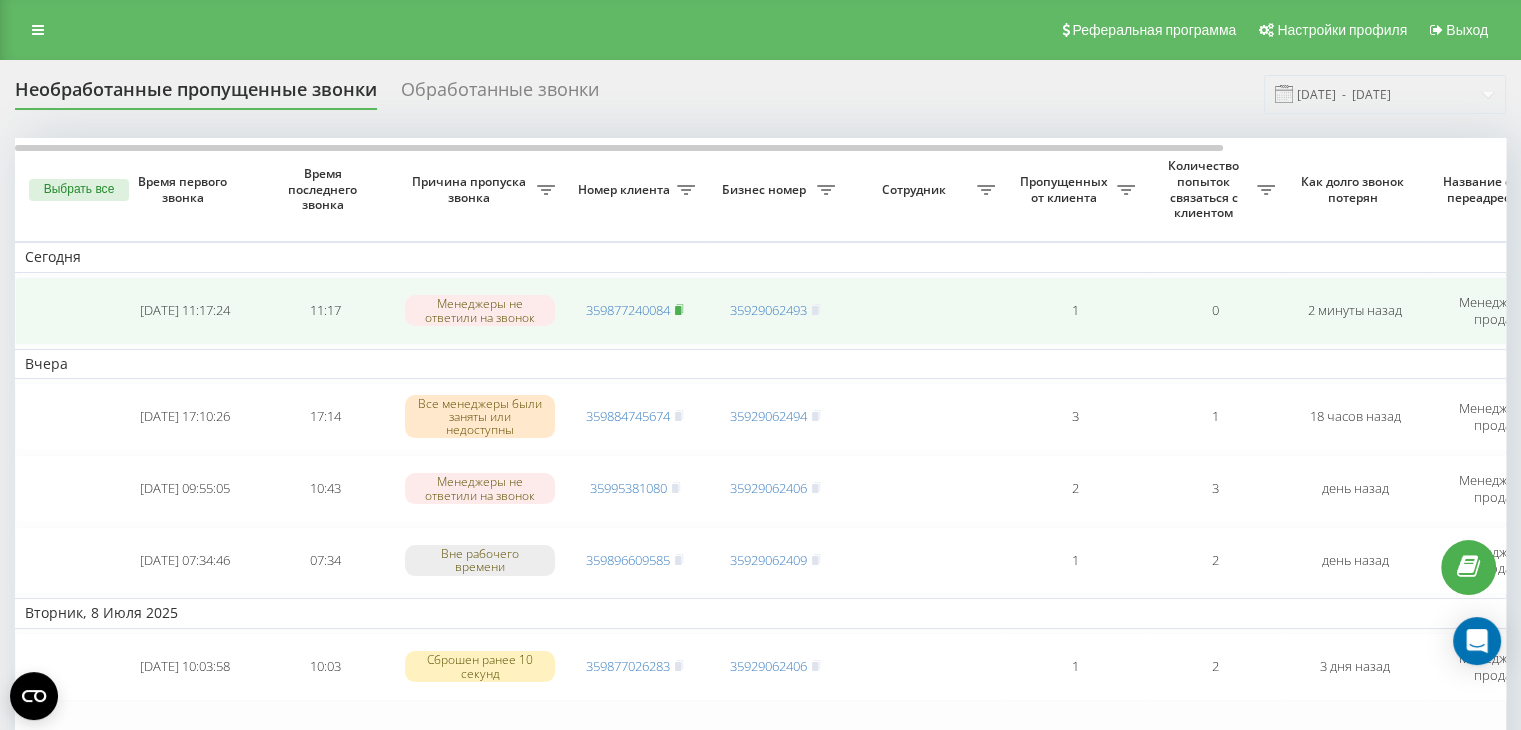 click 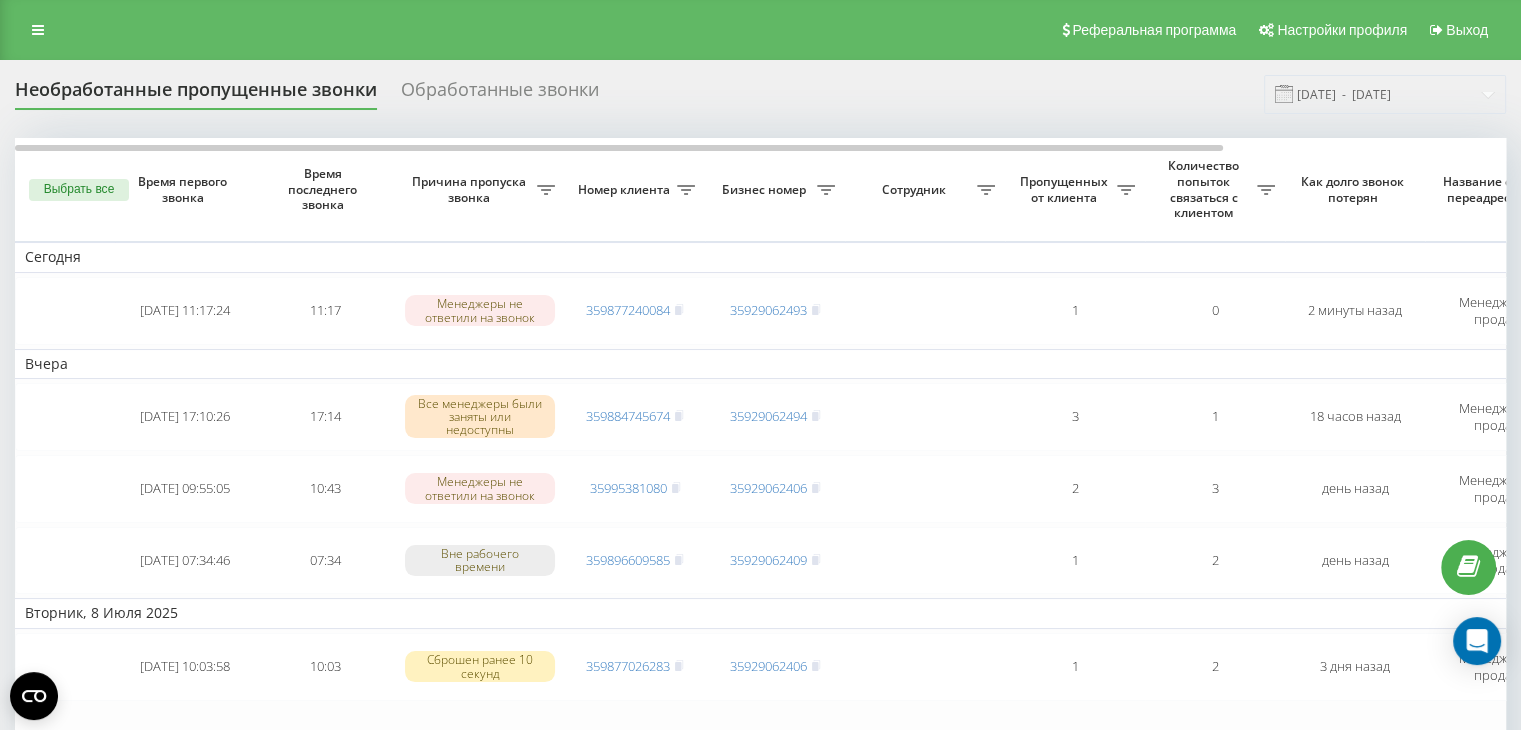 click on "Выбрать все" at bounding box center (79, 190) 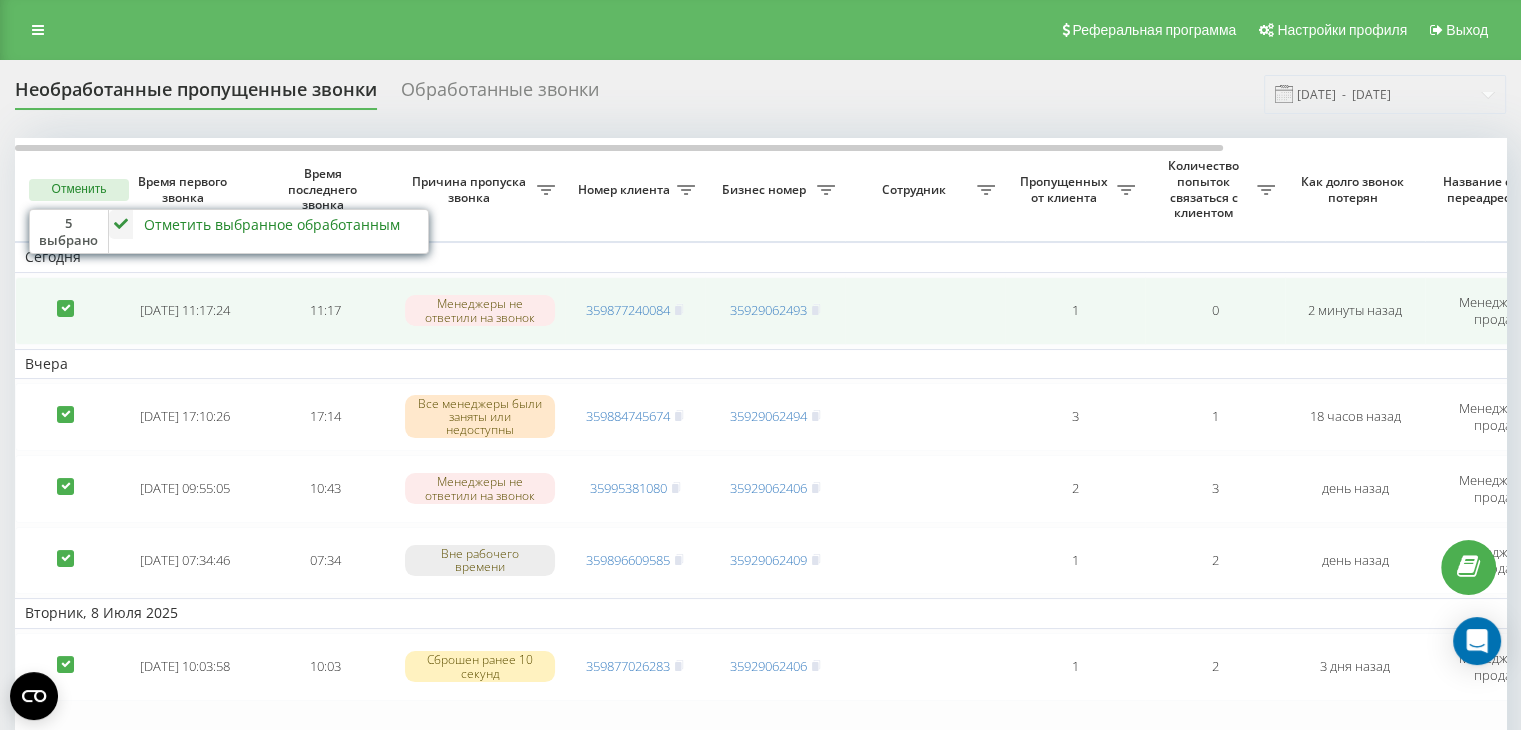 click at bounding box center (65, 300) 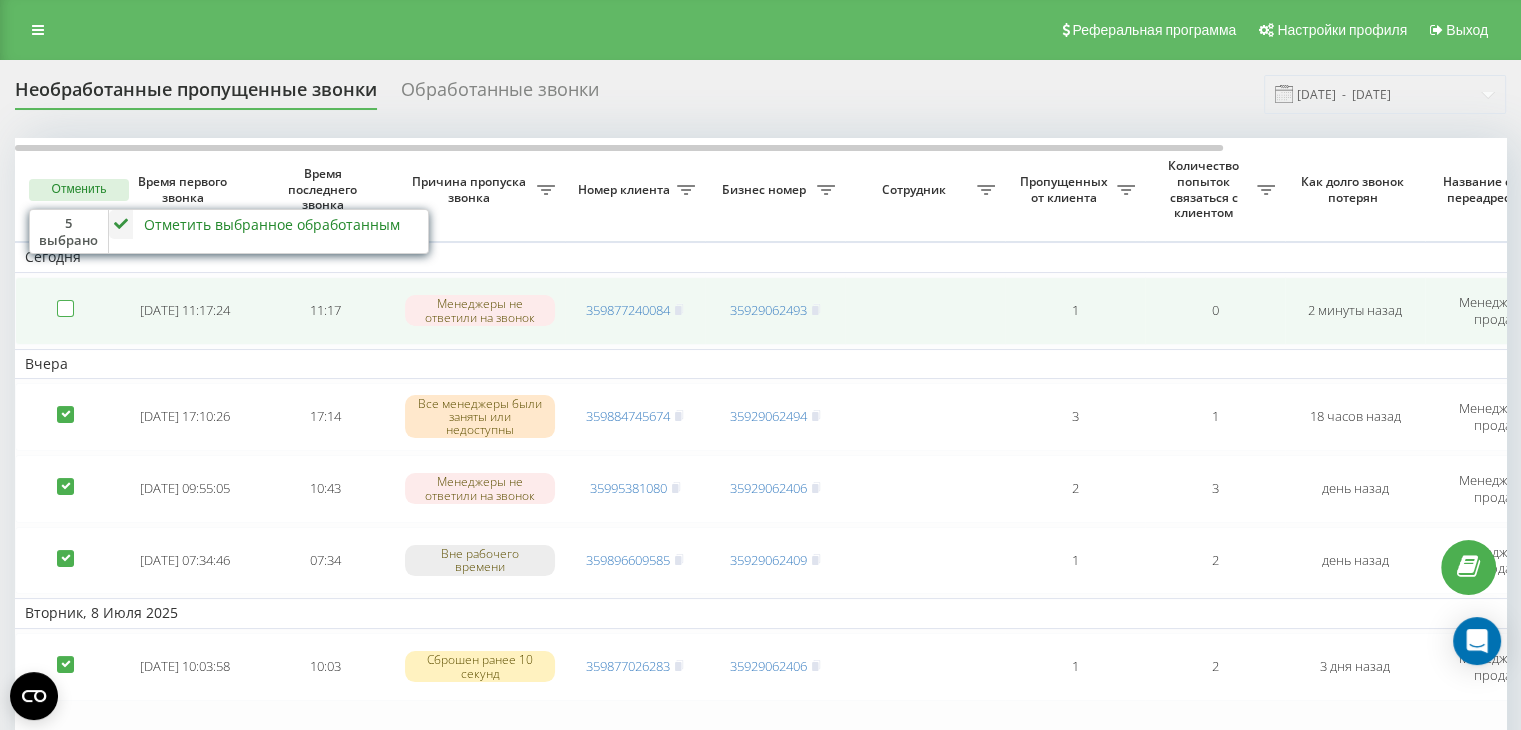 checkbox on "false" 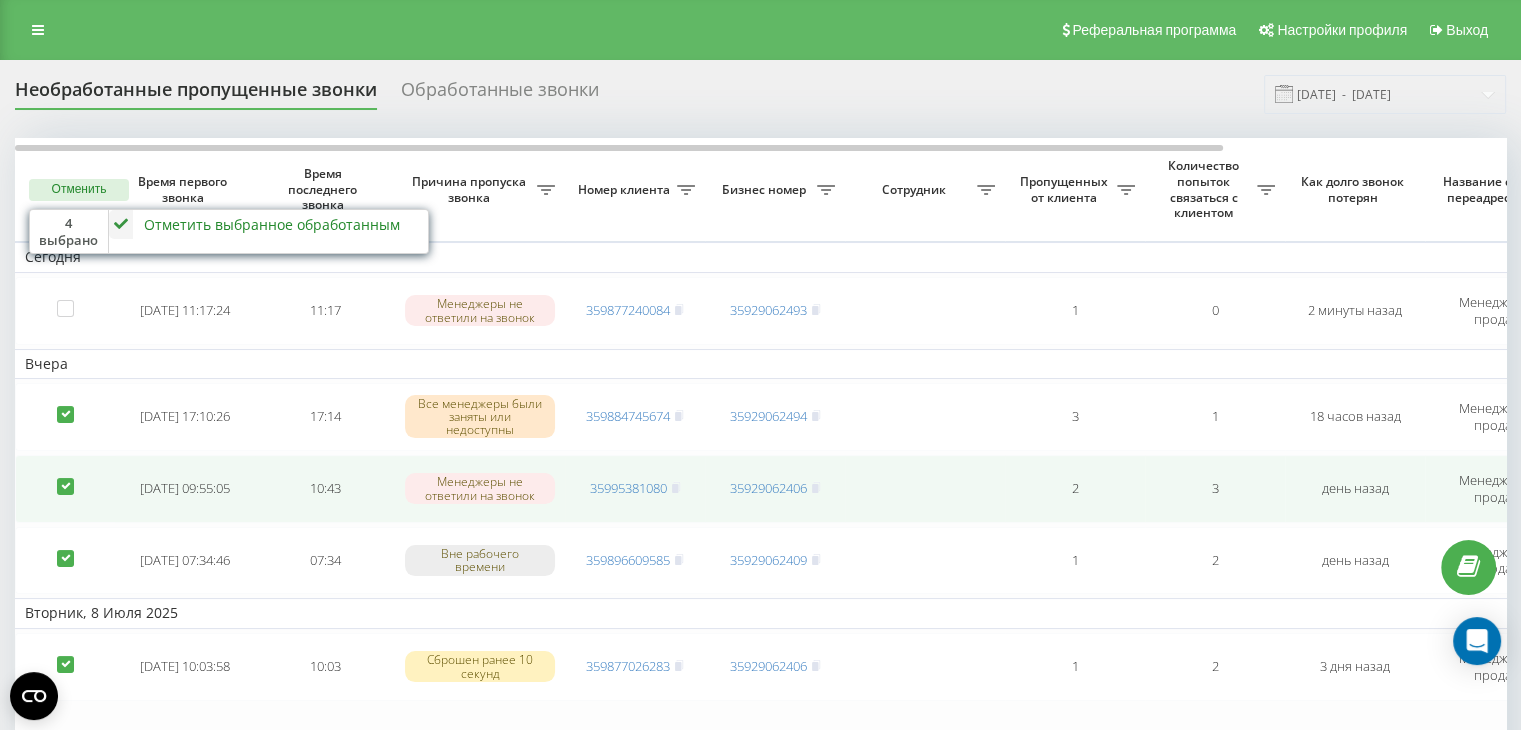 click at bounding box center [65, 478] 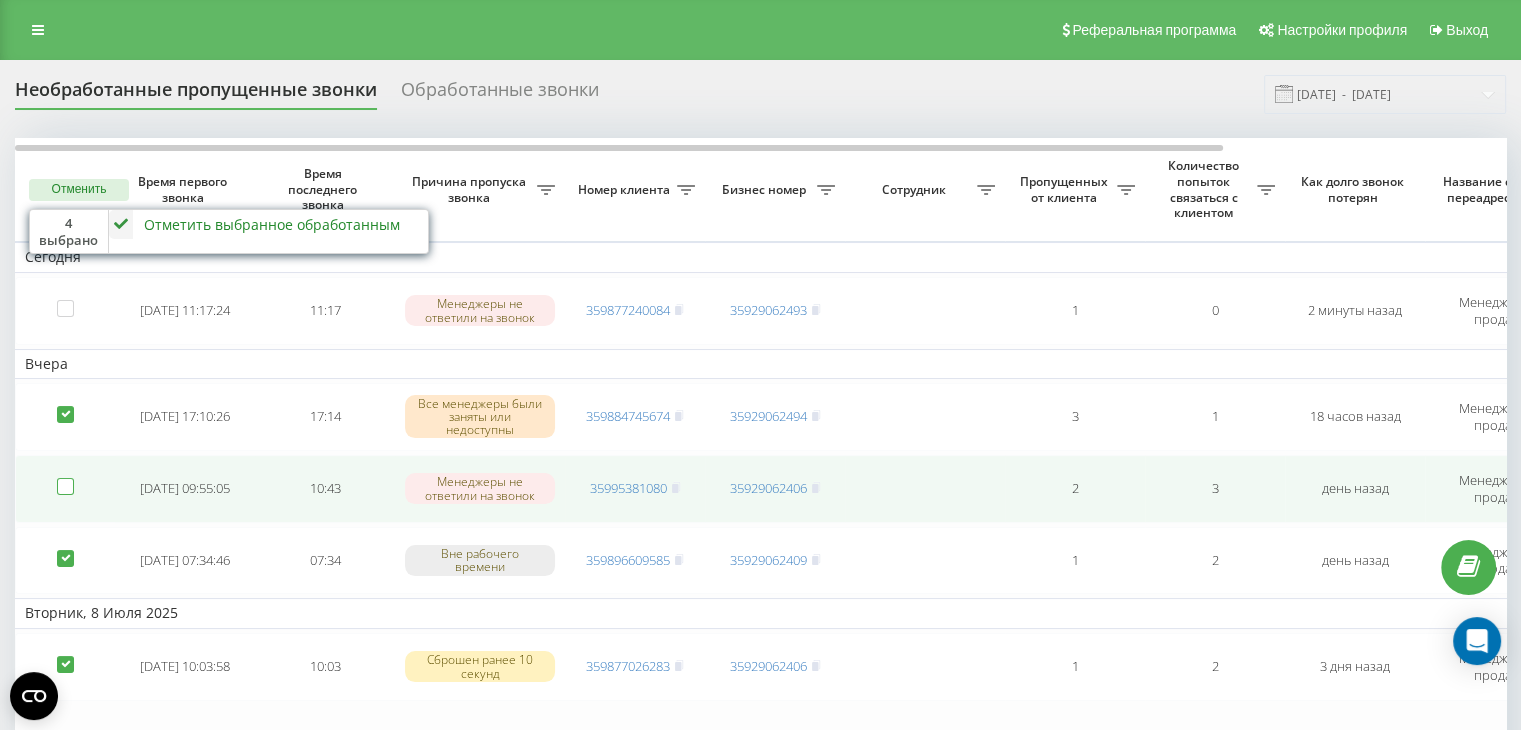 checkbox on "false" 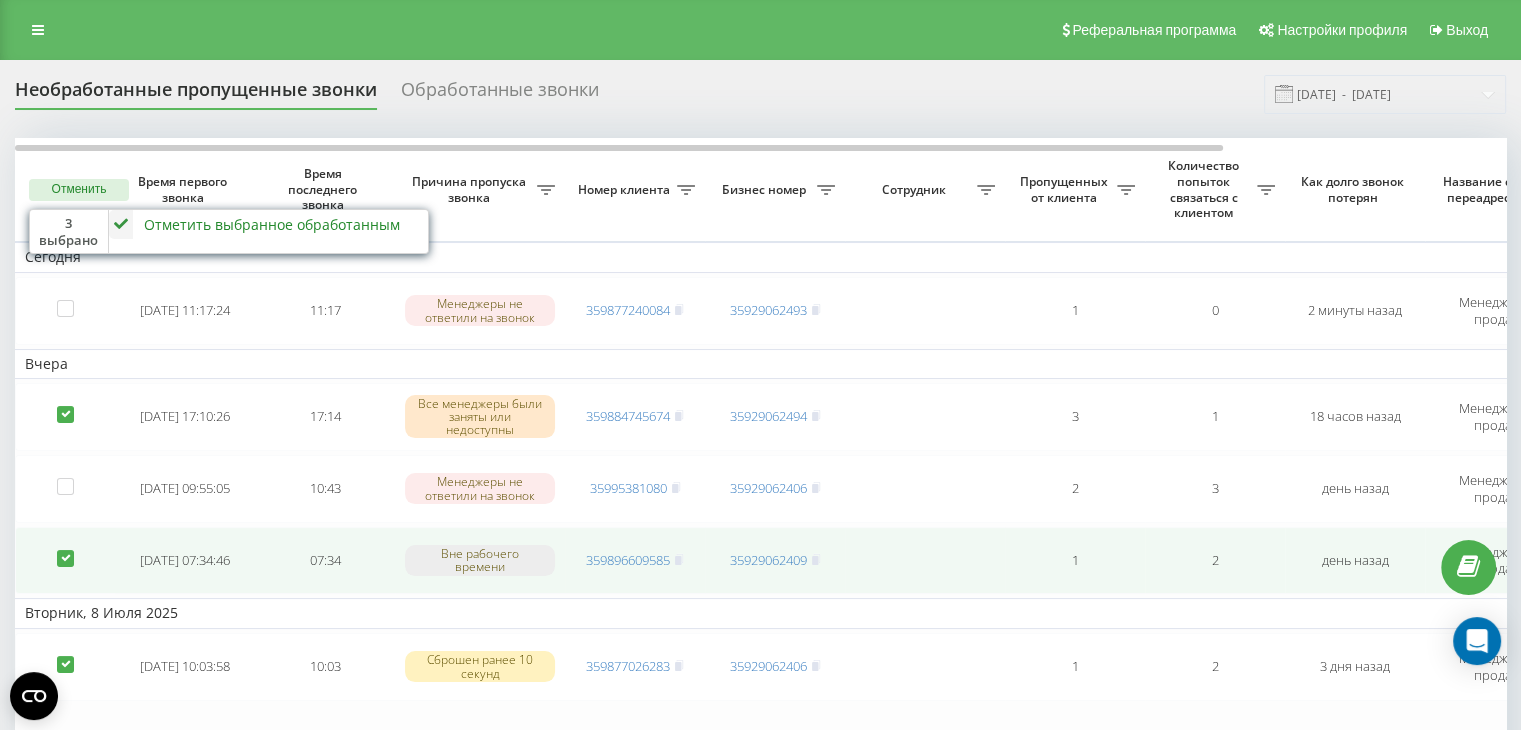 click at bounding box center [65, 550] 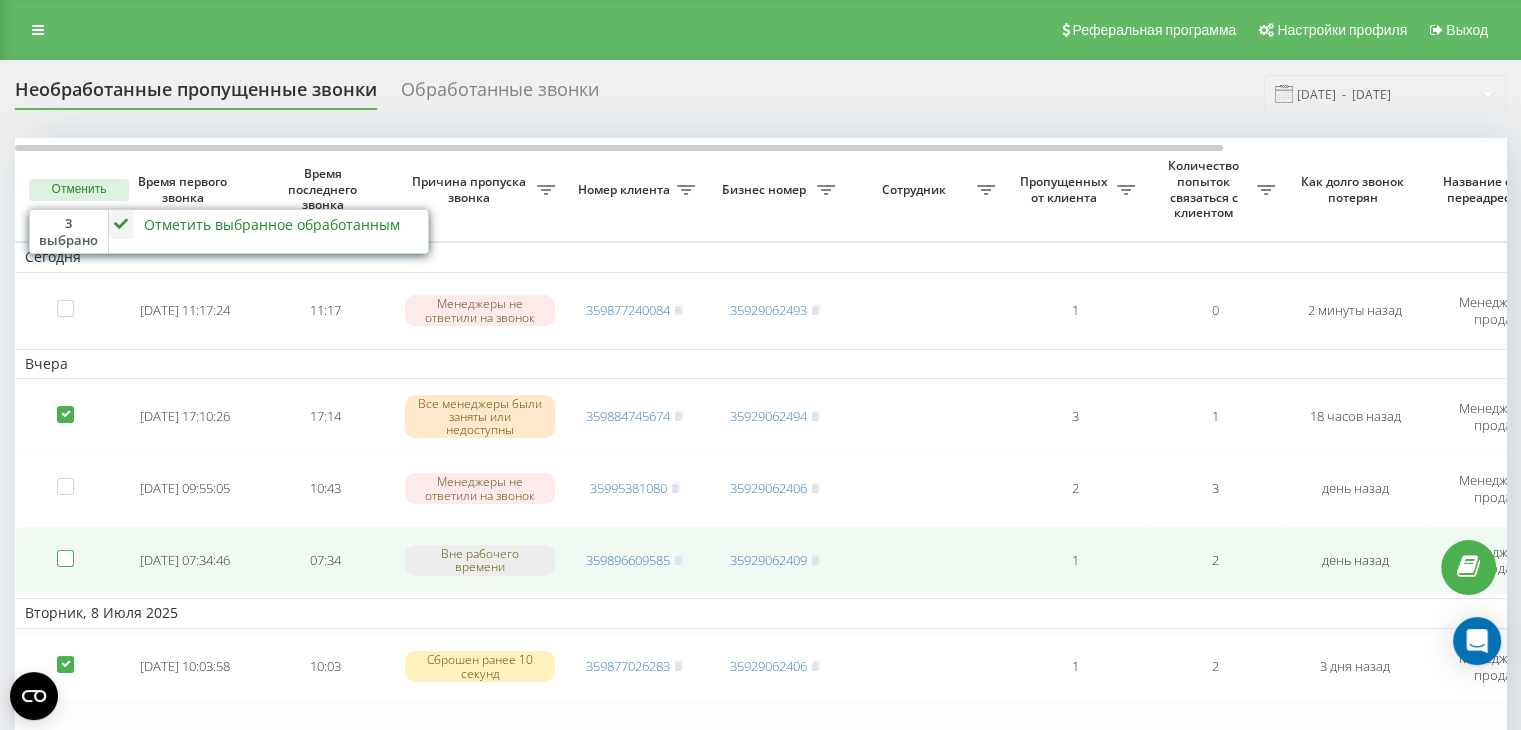 checkbox on "false" 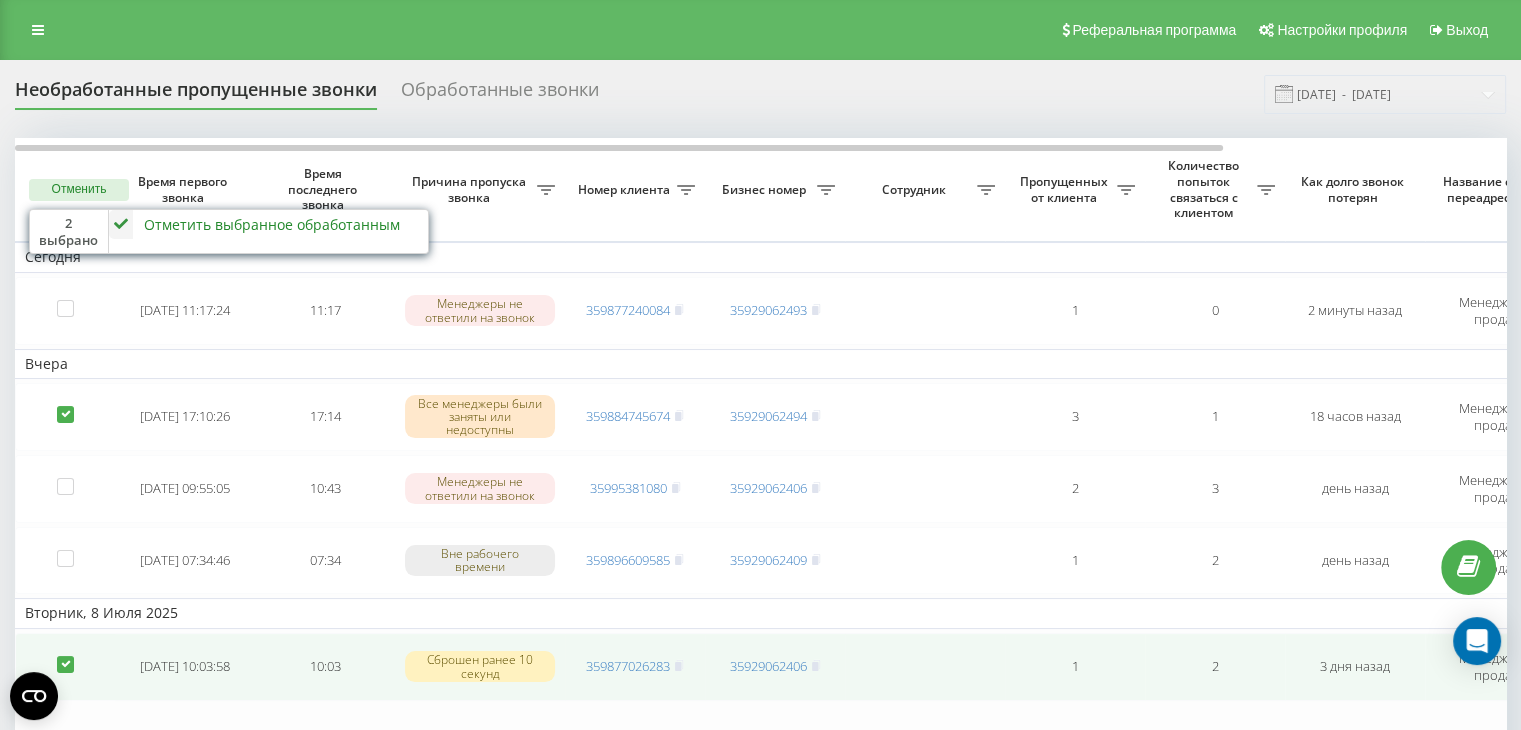 click at bounding box center [65, 656] 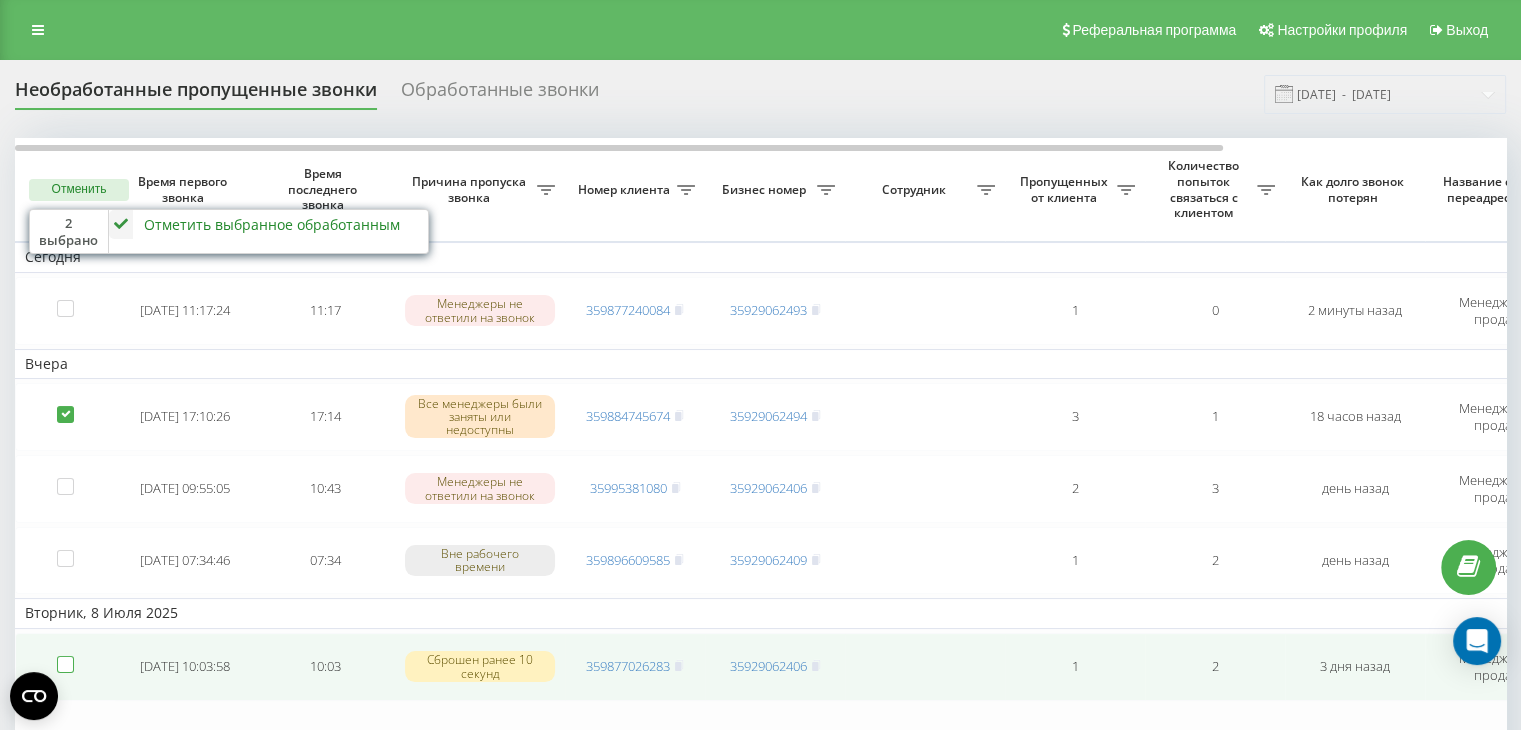 checkbox on "false" 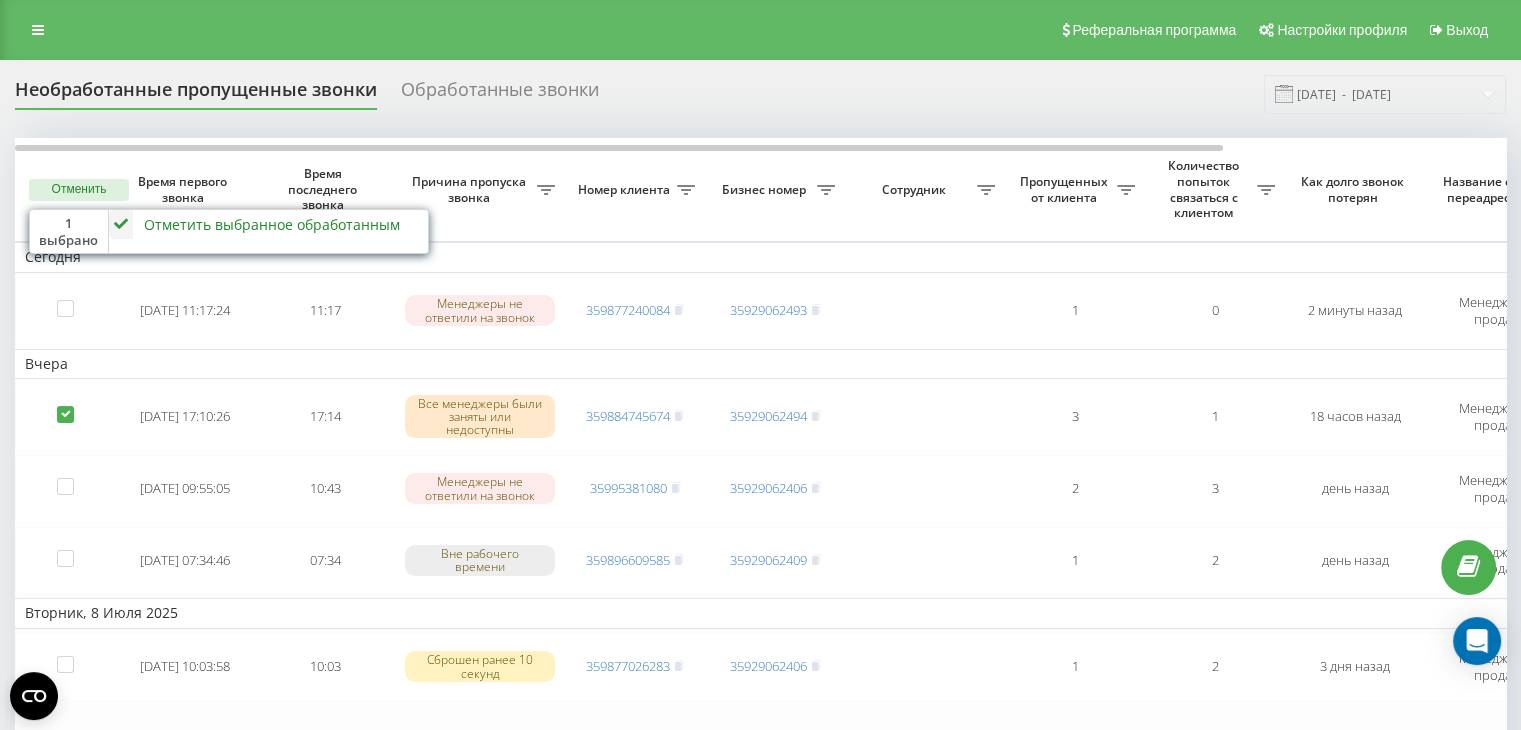 click on "Отметить выбранное обработанным" at bounding box center (272, 224) 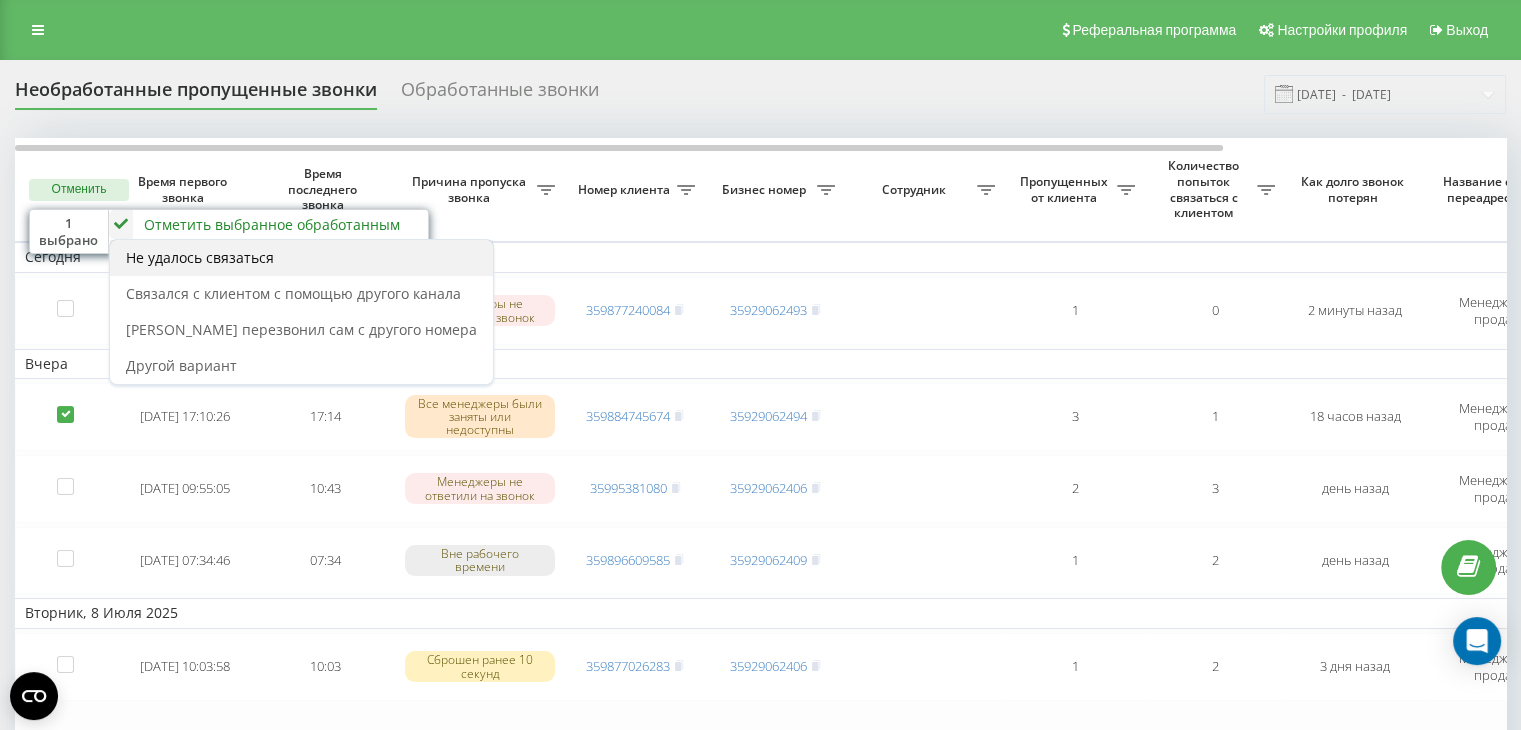 click on "Не удалось связаться" at bounding box center (200, 257) 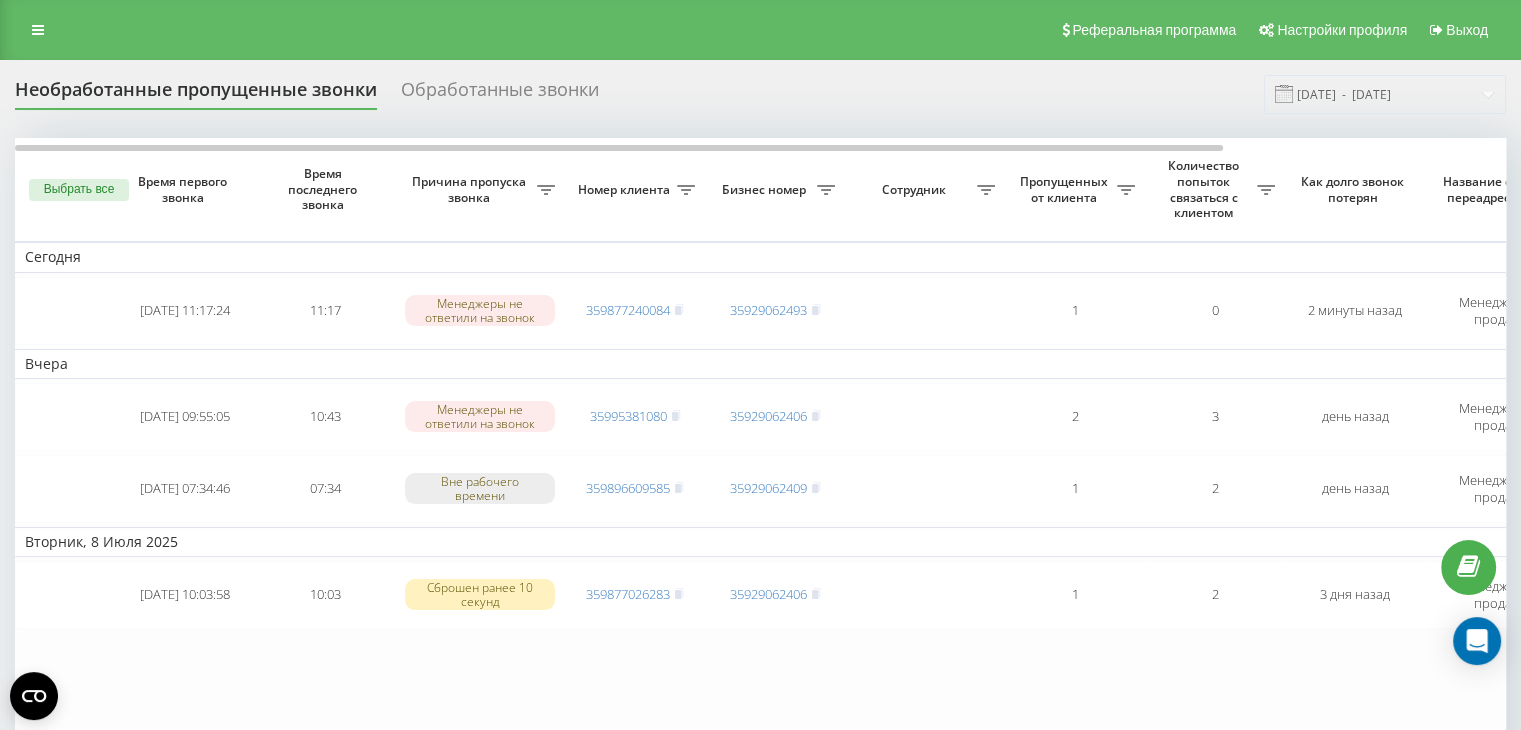 click on "Сегодня 2025-07-11 11:17:24 11:17 Менеджеры не ответили на звонок 359877240084 35929062493 1 0 2 минуты назад Менеджеры по продажам Обработать Не удалось связаться Связался с клиентом с помощью другого канала Клиент перезвонил сам с другого номера Другой вариант Вчера 2025-07-10 09:55:05 10:43 Менеджеры не ответили на звонок 35995381080 35929062406 2 3 день назад Менеджеры по продажам Обработать Не удалось связаться Связался с клиентом с помощью другого канала Клиент перезвонил сам с другого номера Другой вариант 2025-07-10 07:34:46 07:34 Вне рабочего времени 359896609585 35929062409 1 2 день назад Менеджеры по продажам 1" at bounding box center (935, 455) 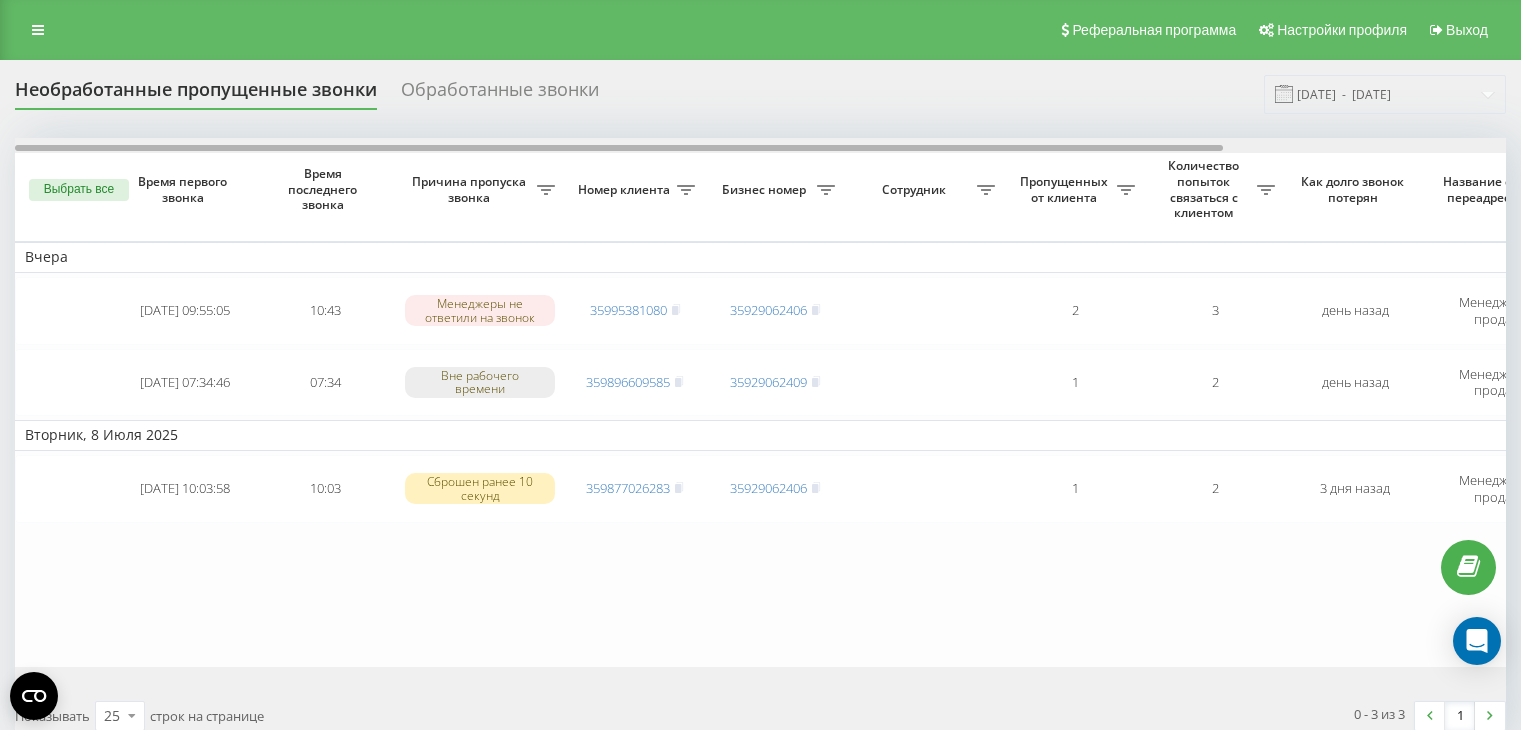 scroll, scrollTop: 0, scrollLeft: 0, axis: both 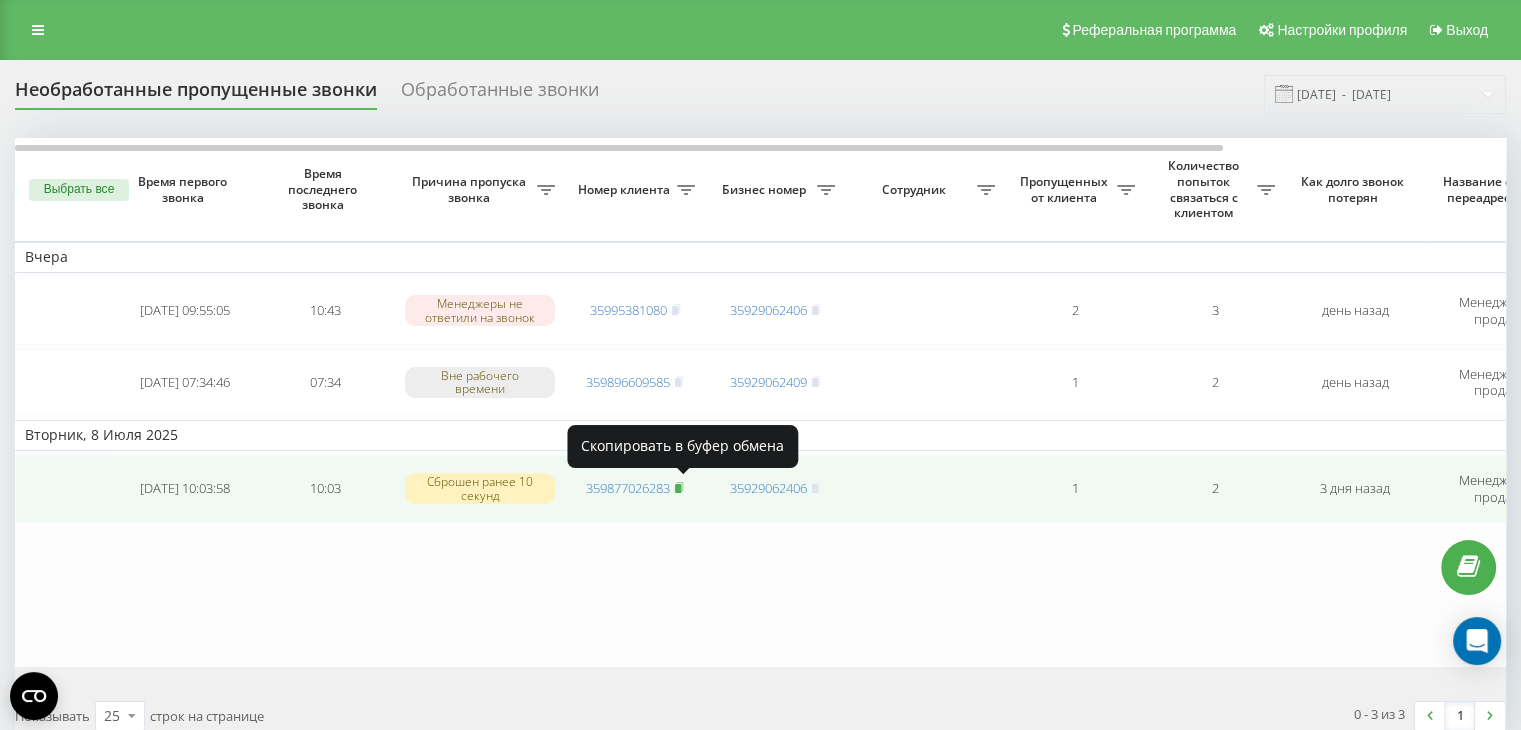 click 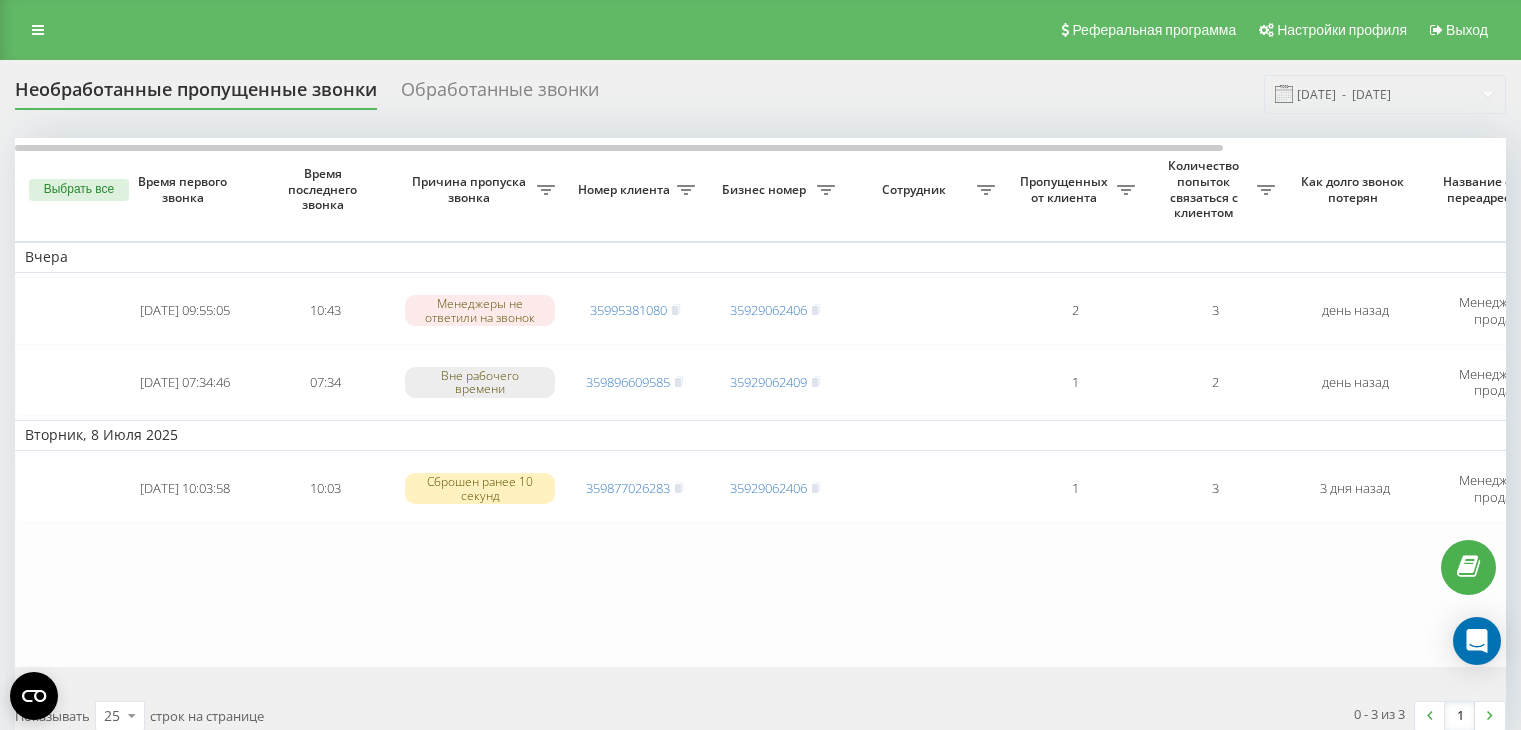 scroll, scrollTop: 0, scrollLeft: 0, axis: both 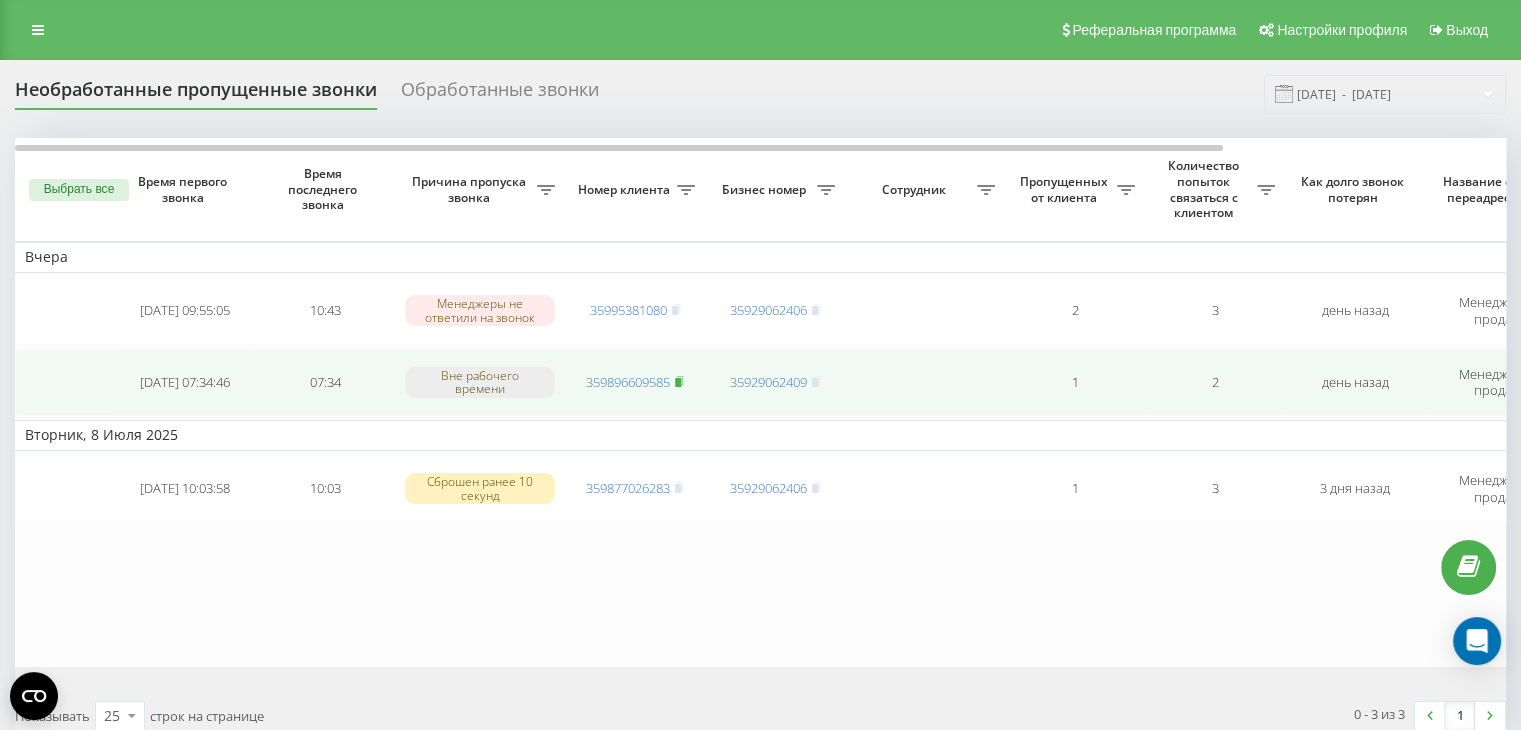 click 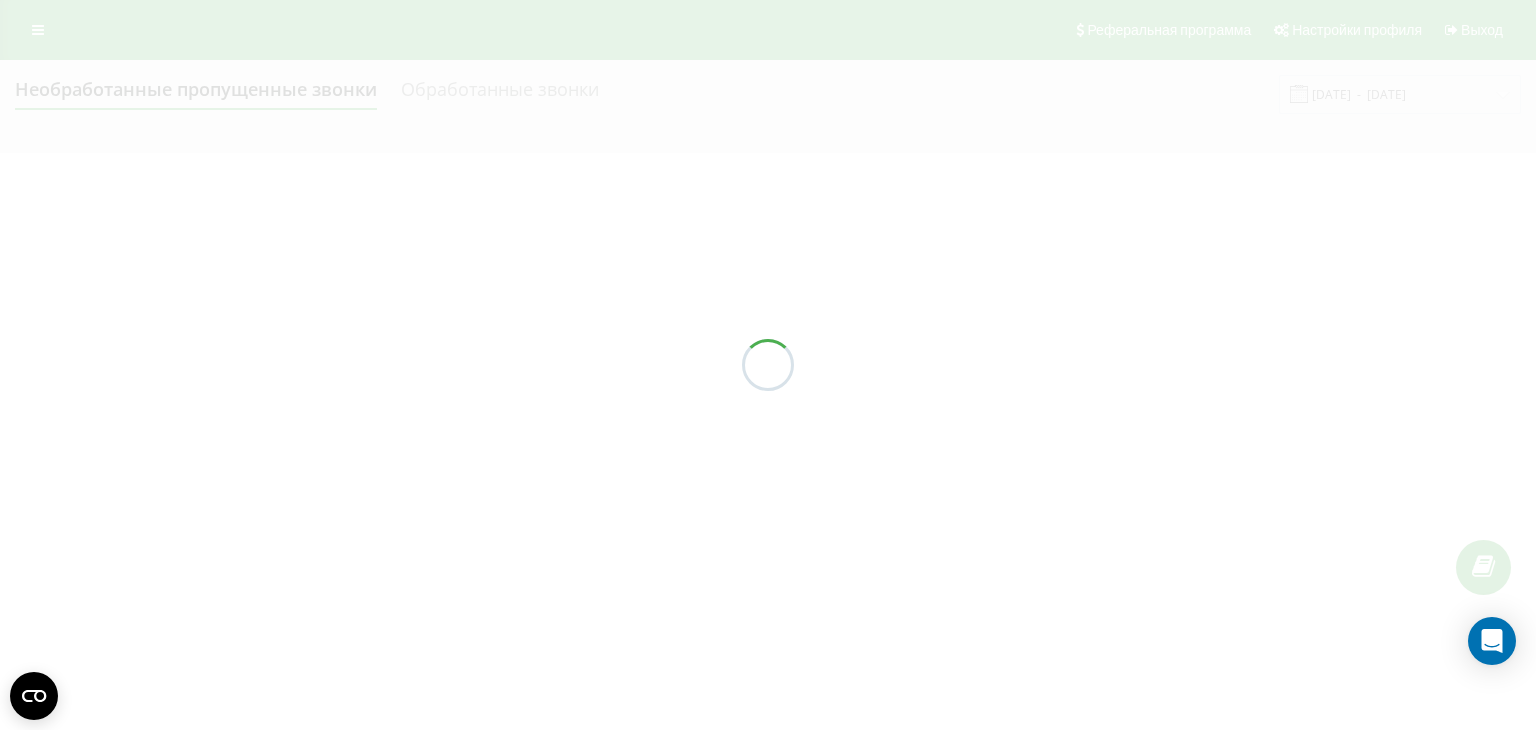 scroll, scrollTop: 0, scrollLeft: 0, axis: both 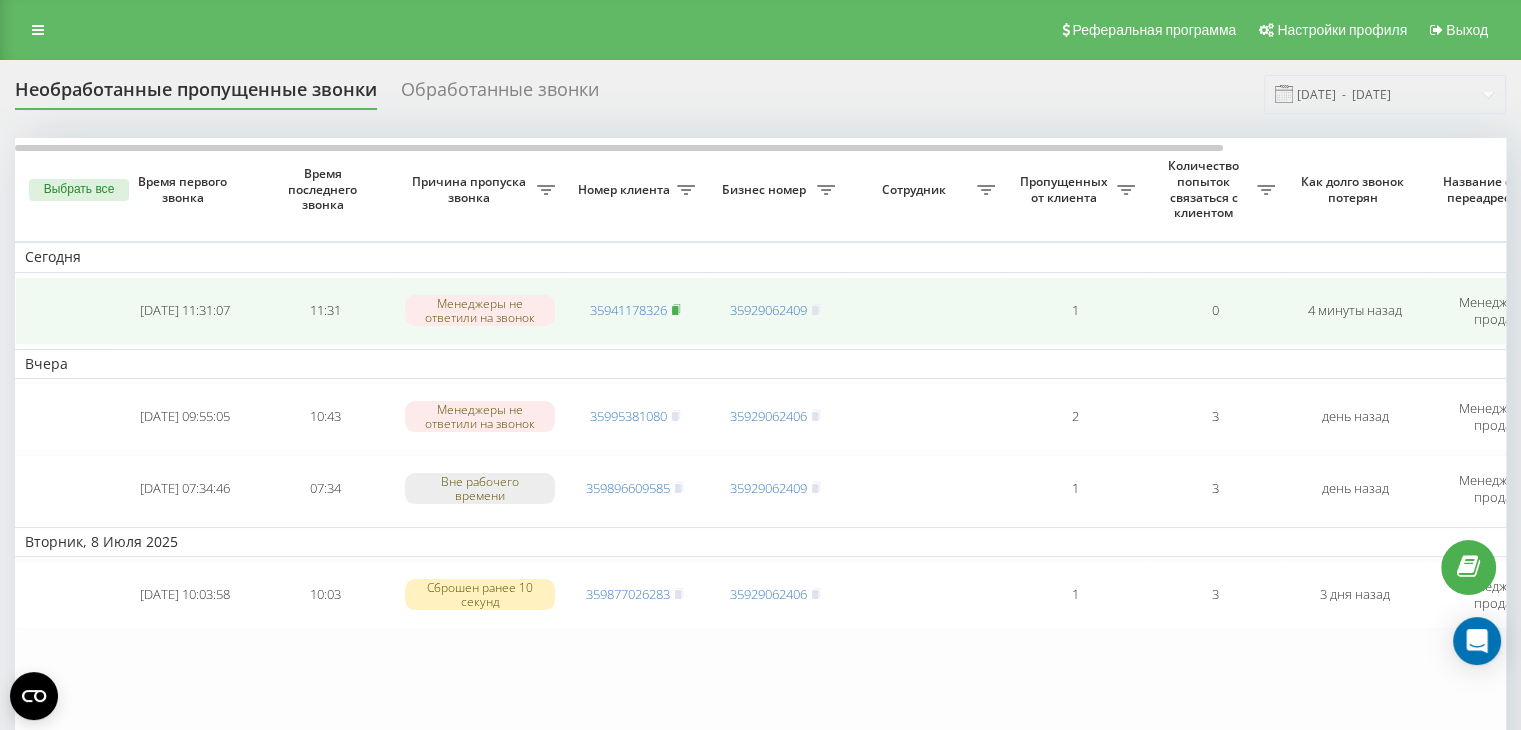 click 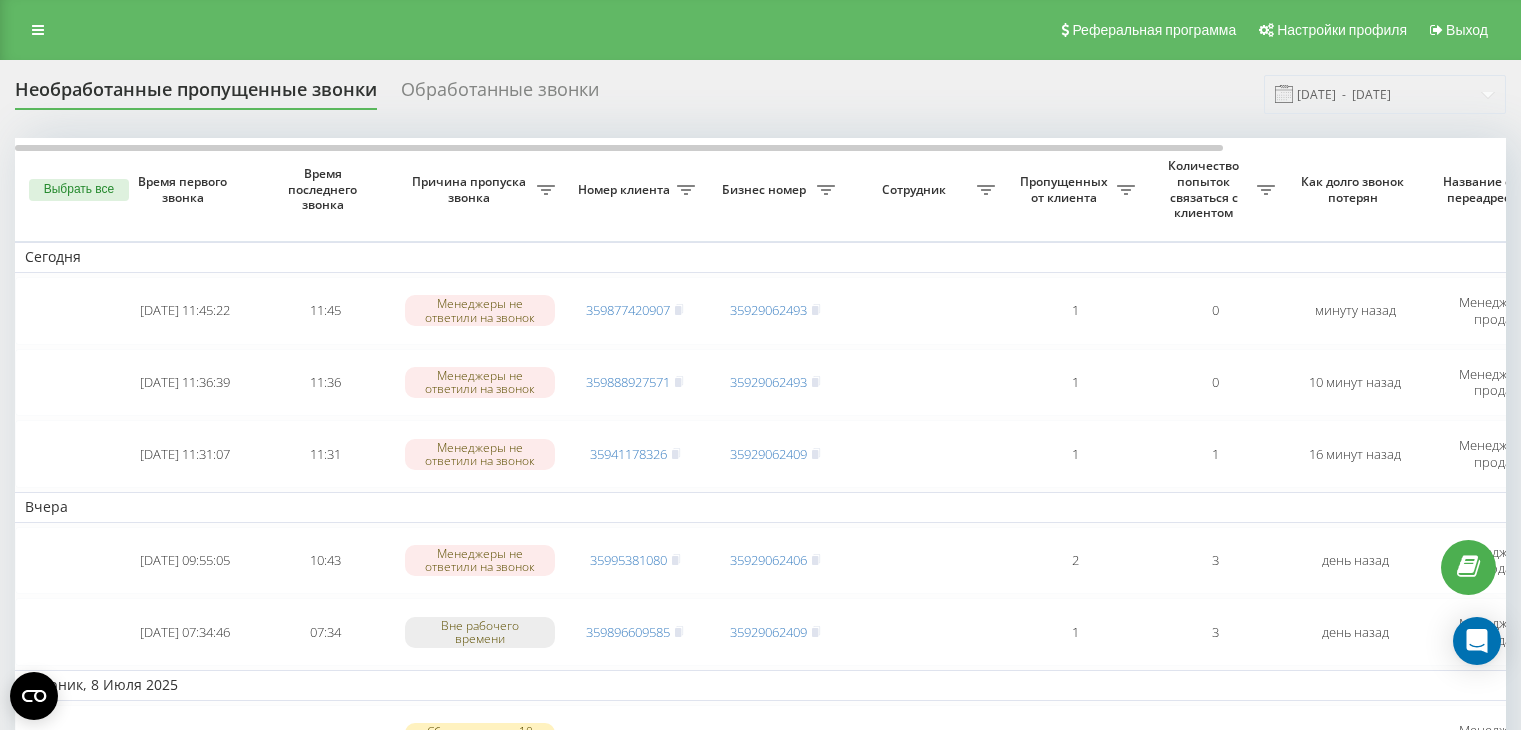 scroll, scrollTop: 0, scrollLeft: 0, axis: both 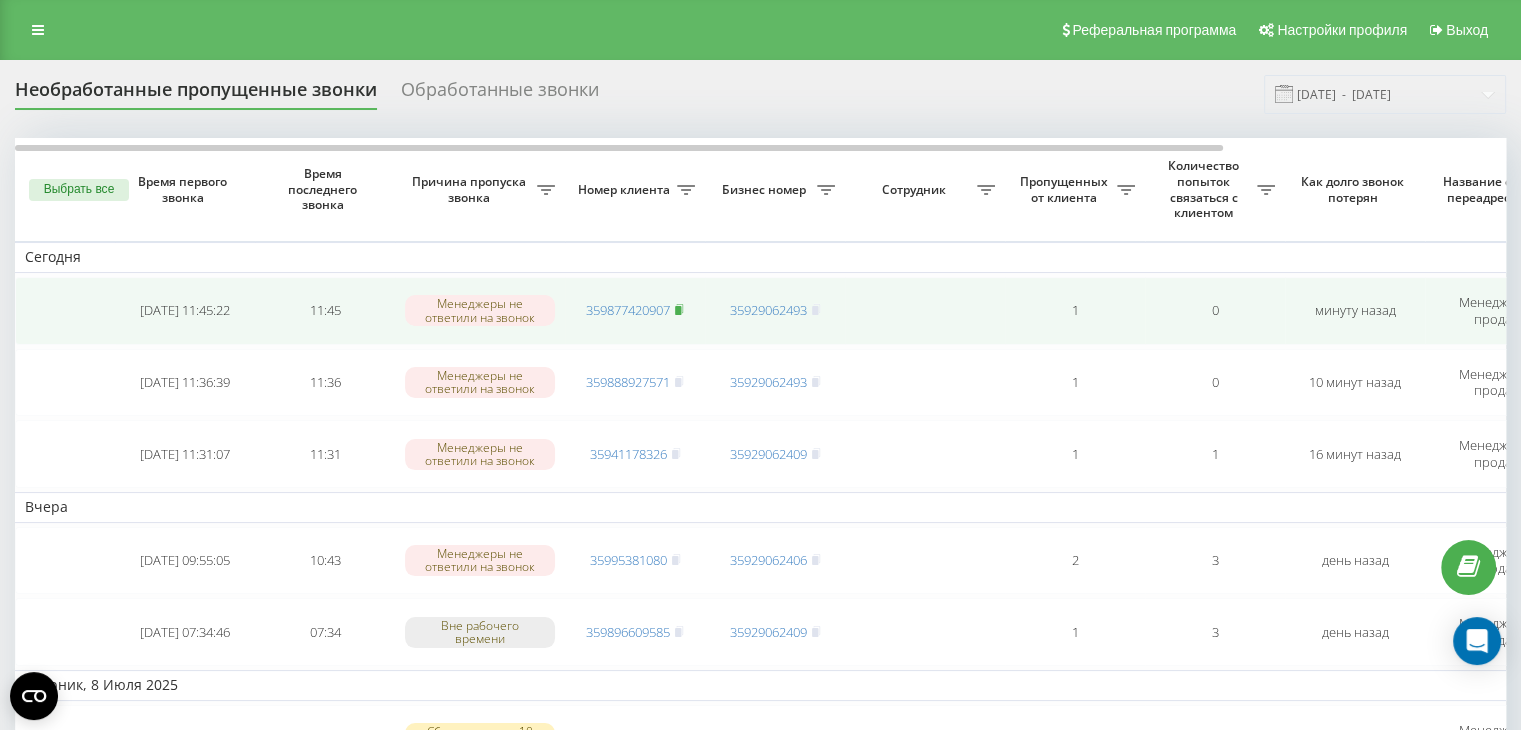 click 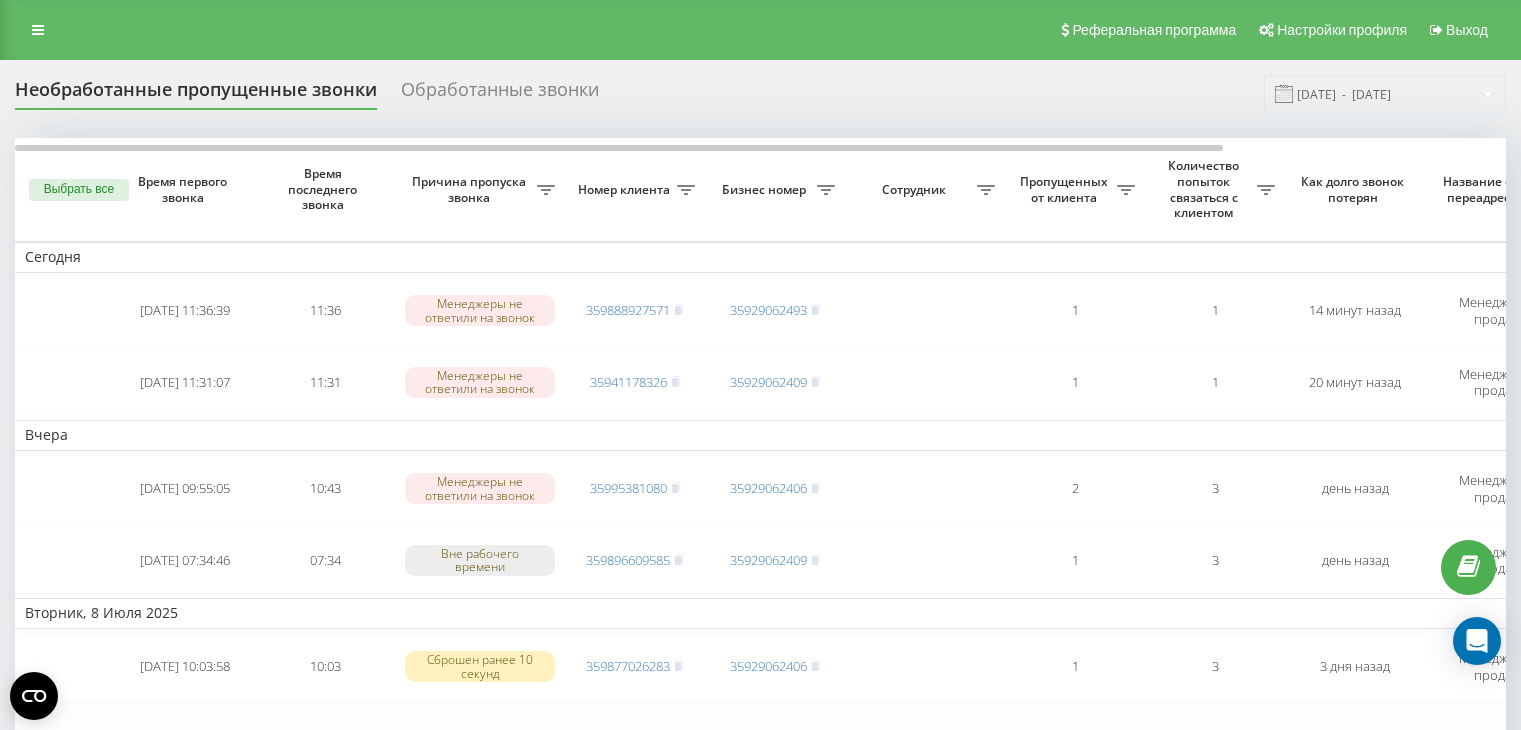 scroll, scrollTop: 0, scrollLeft: 0, axis: both 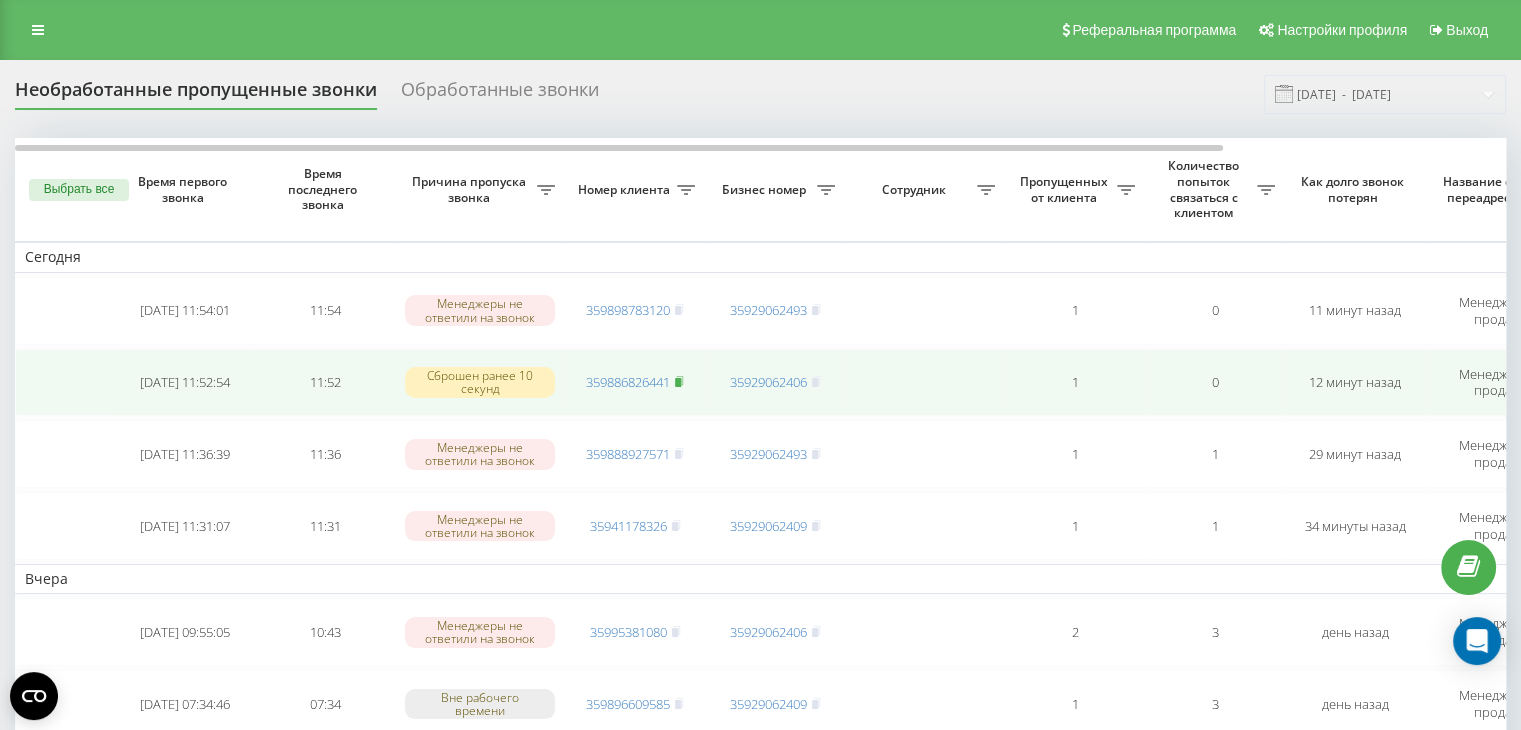 click 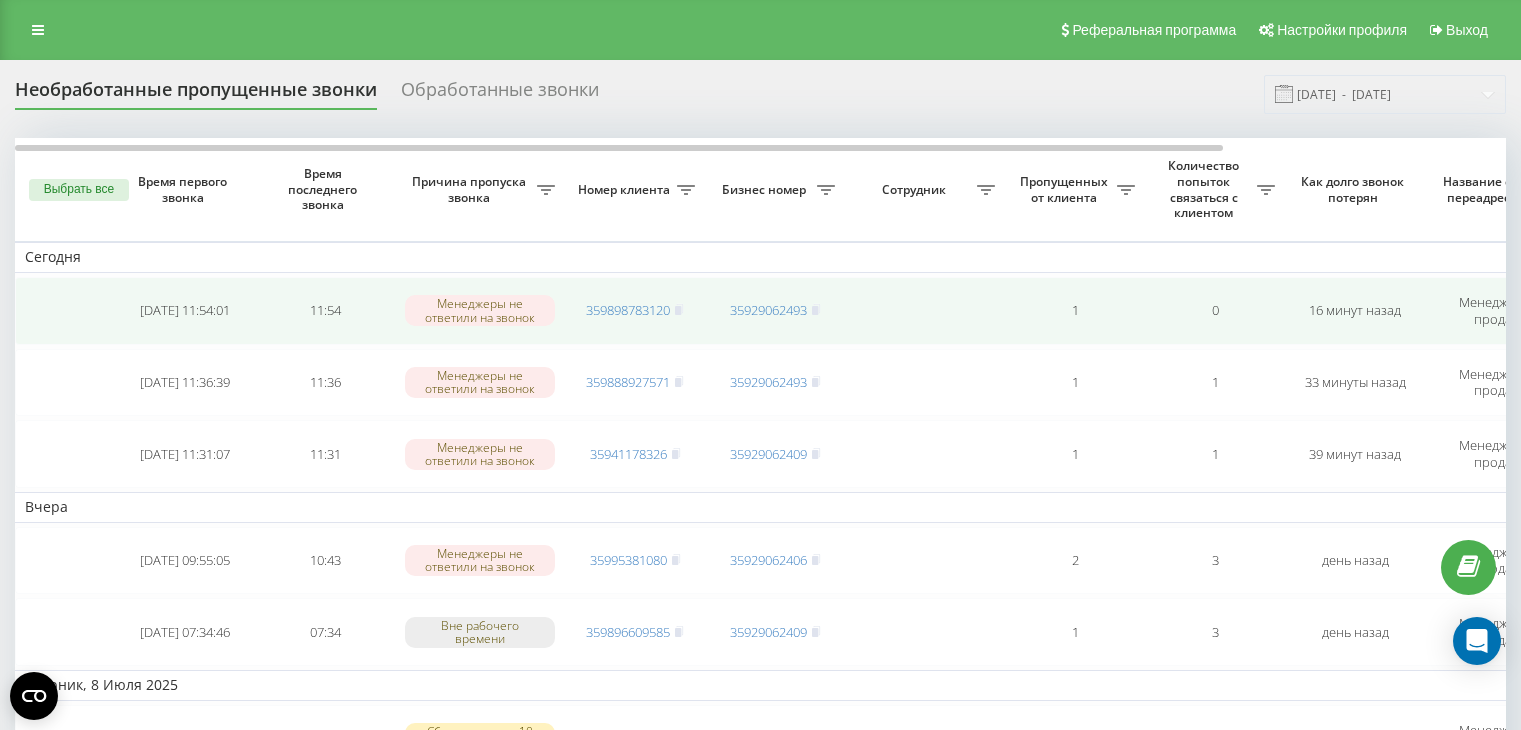 scroll, scrollTop: 0, scrollLeft: 0, axis: both 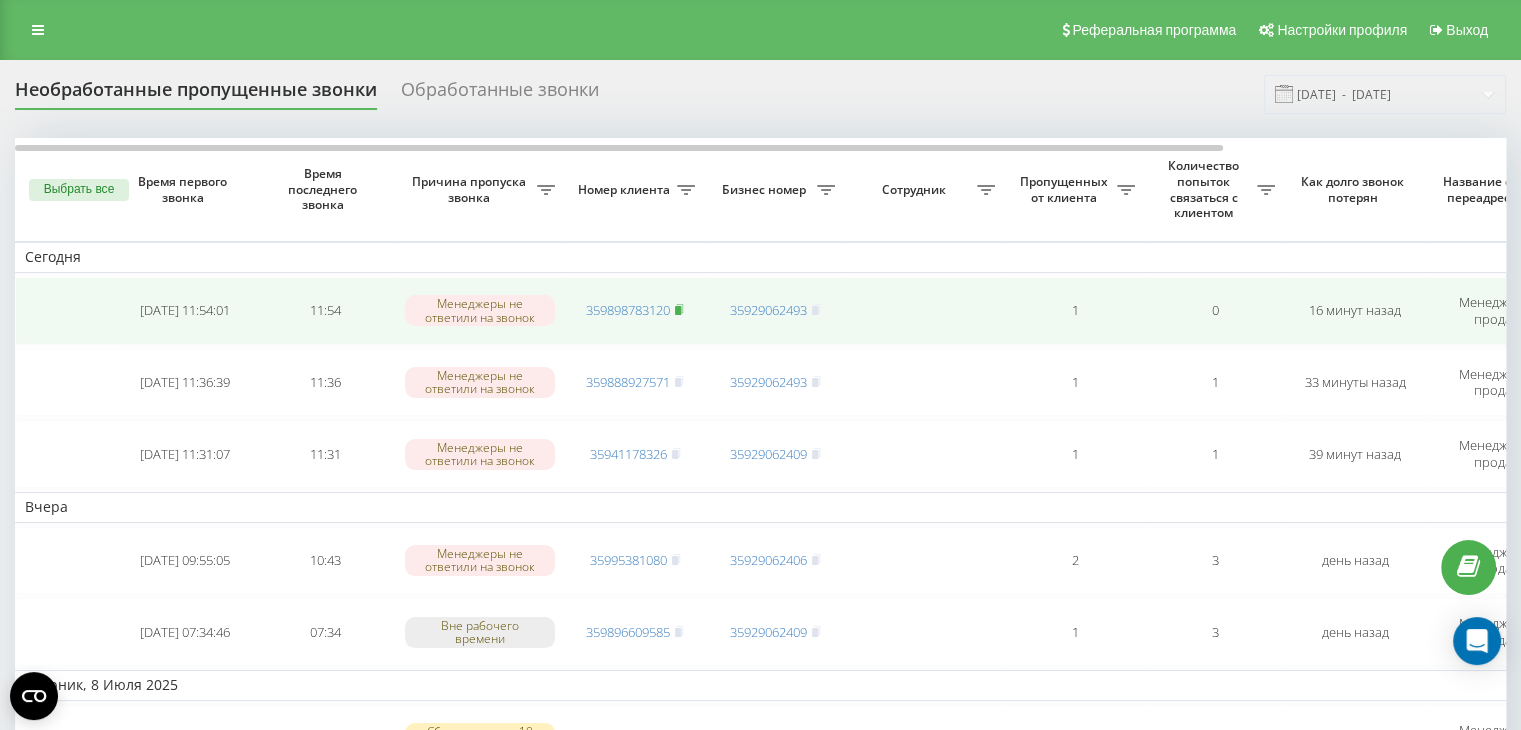 click 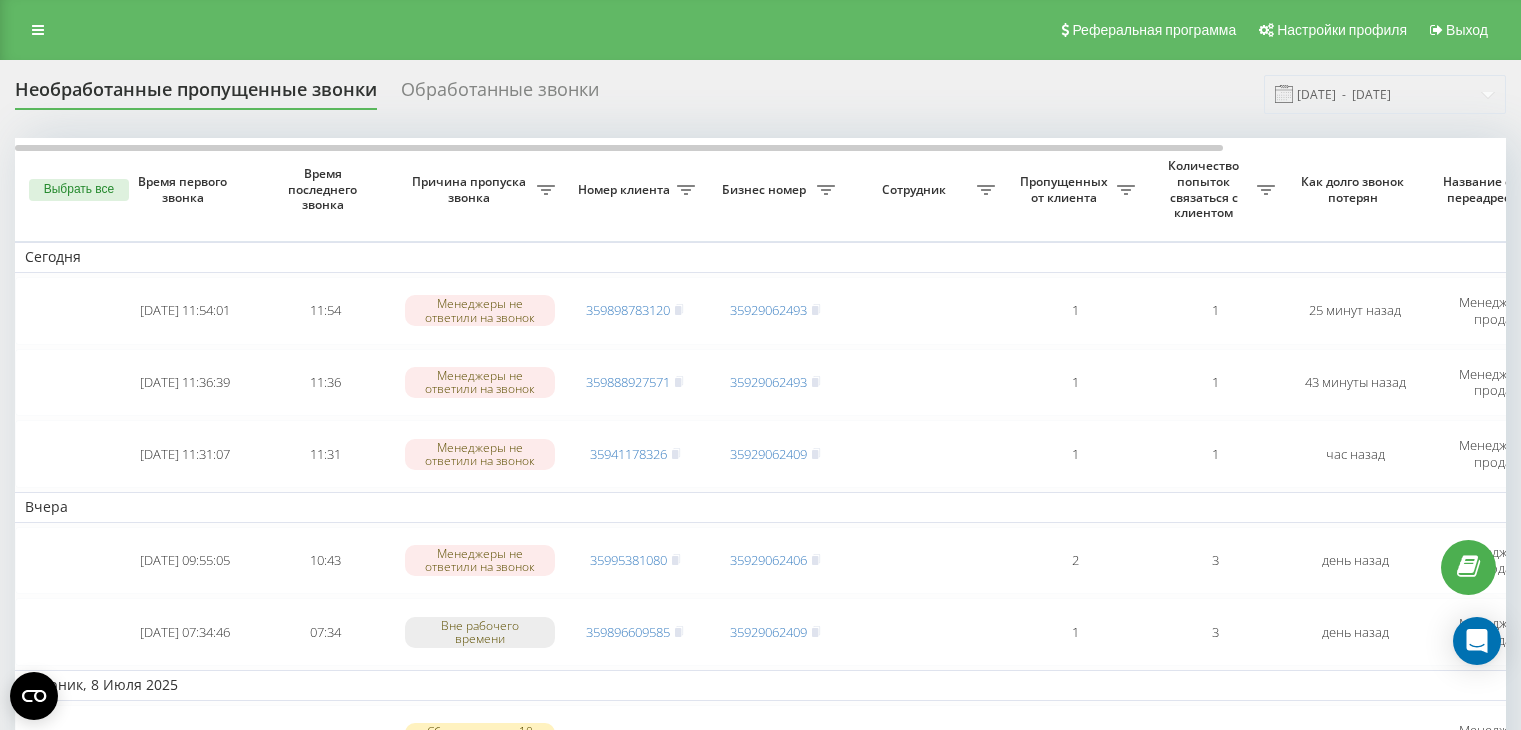 scroll, scrollTop: 0, scrollLeft: 0, axis: both 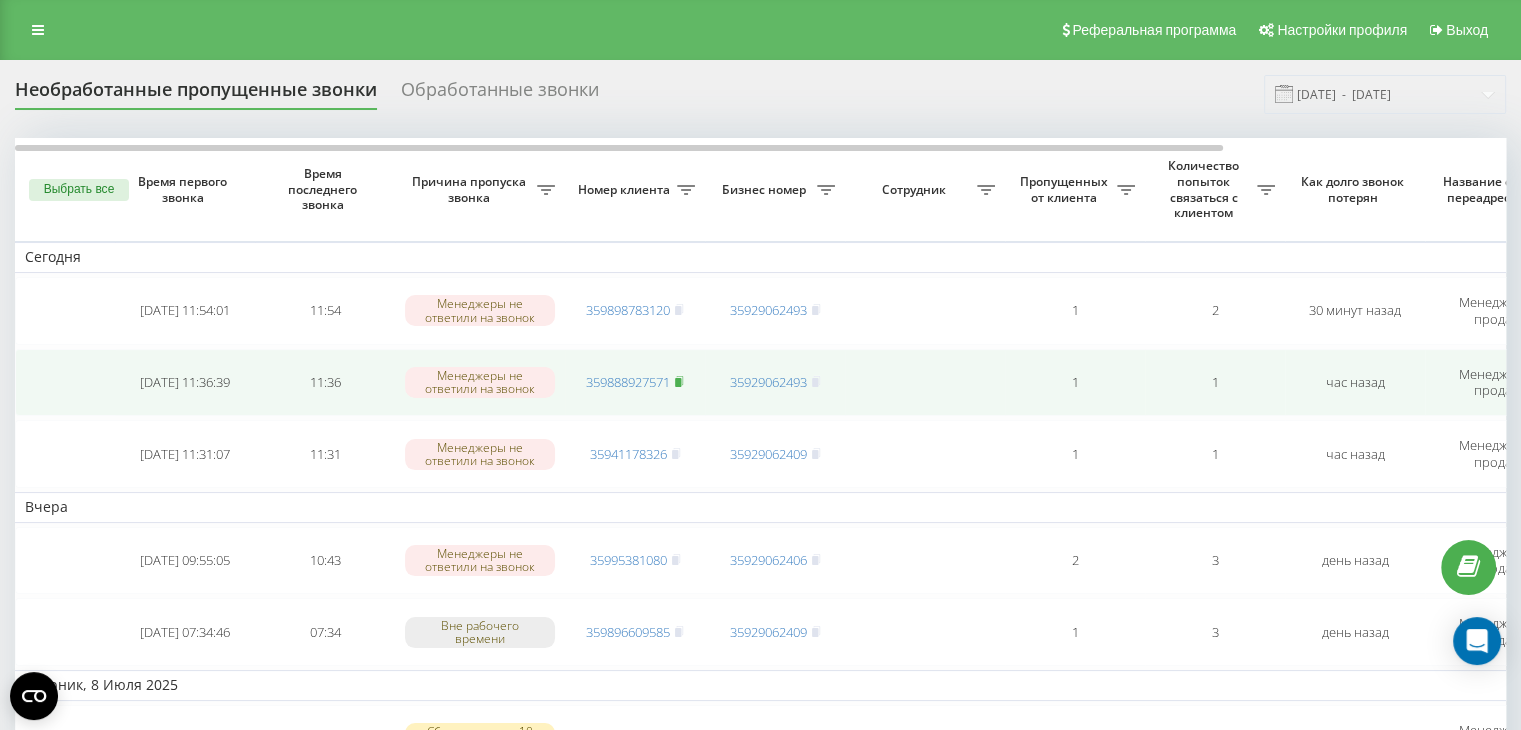 click 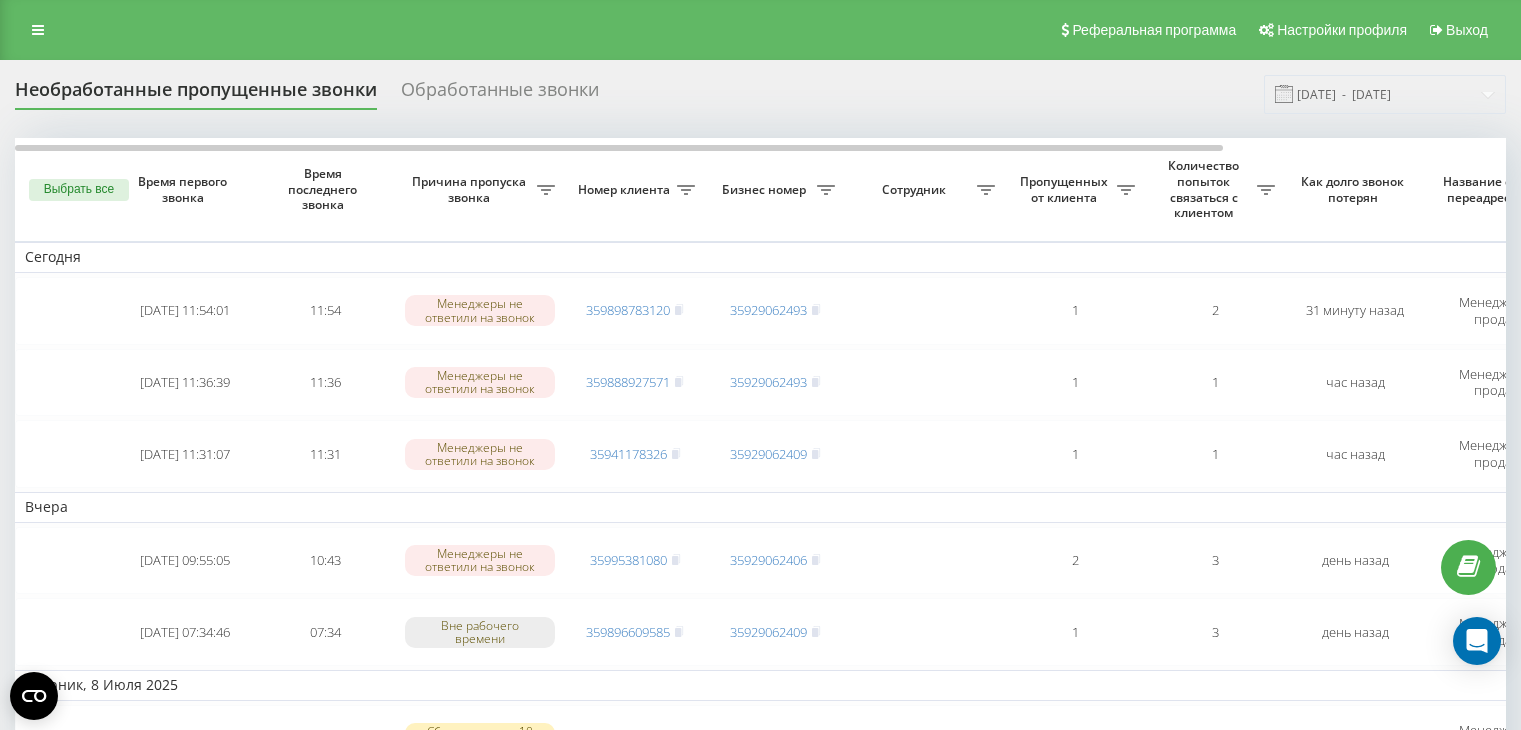 scroll, scrollTop: 0, scrollLeft: 0, axis: both 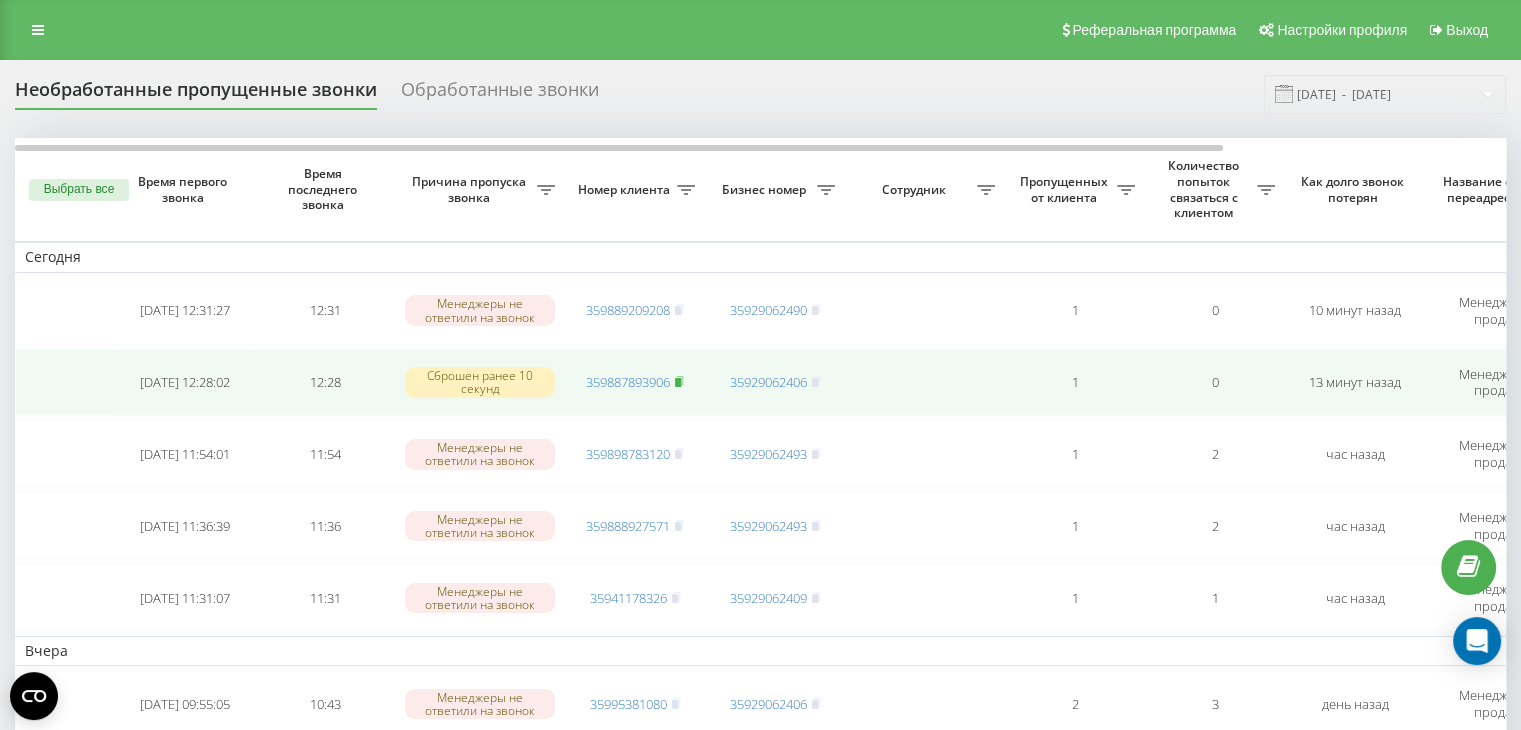 click 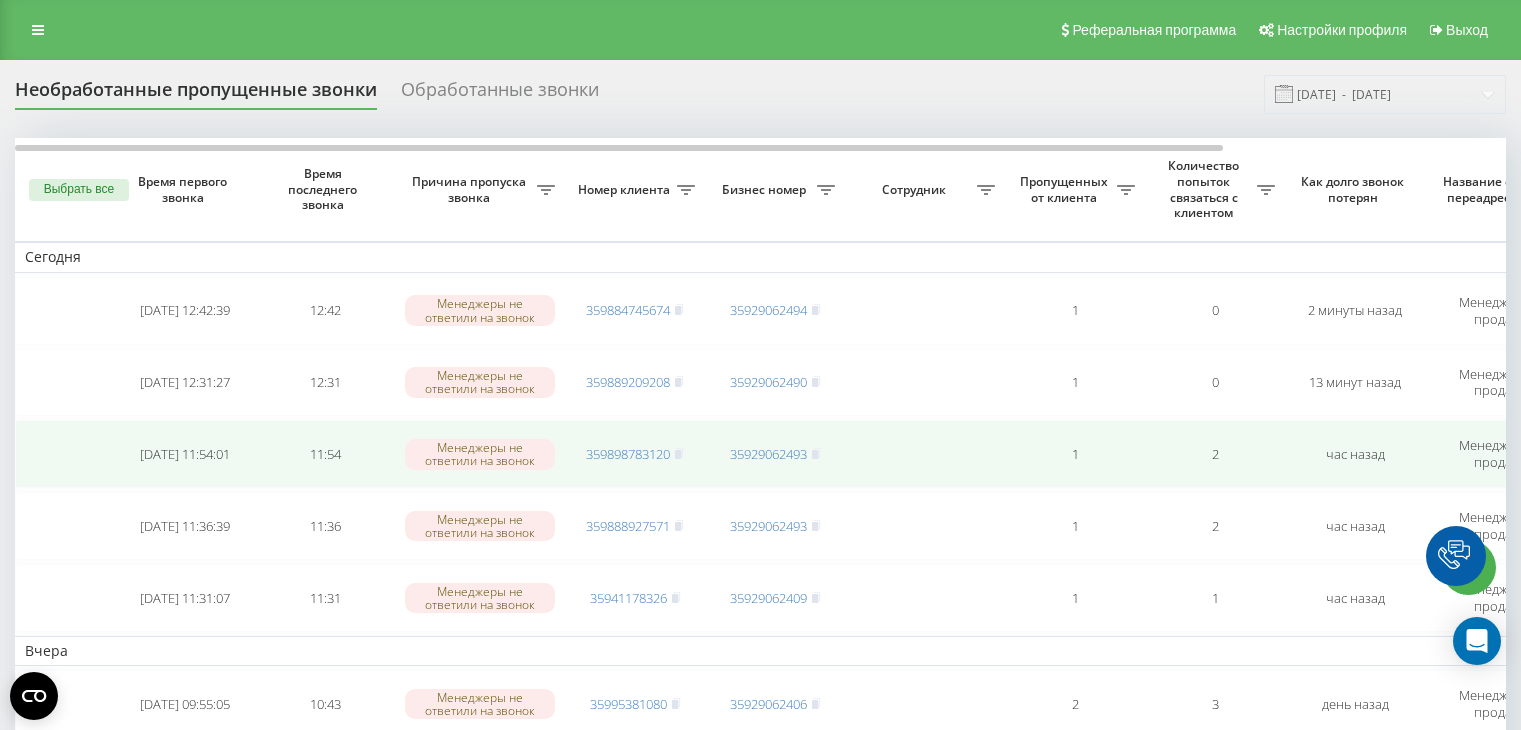scroll, scrollTop: 0, scrollLeft: 0, axis: both 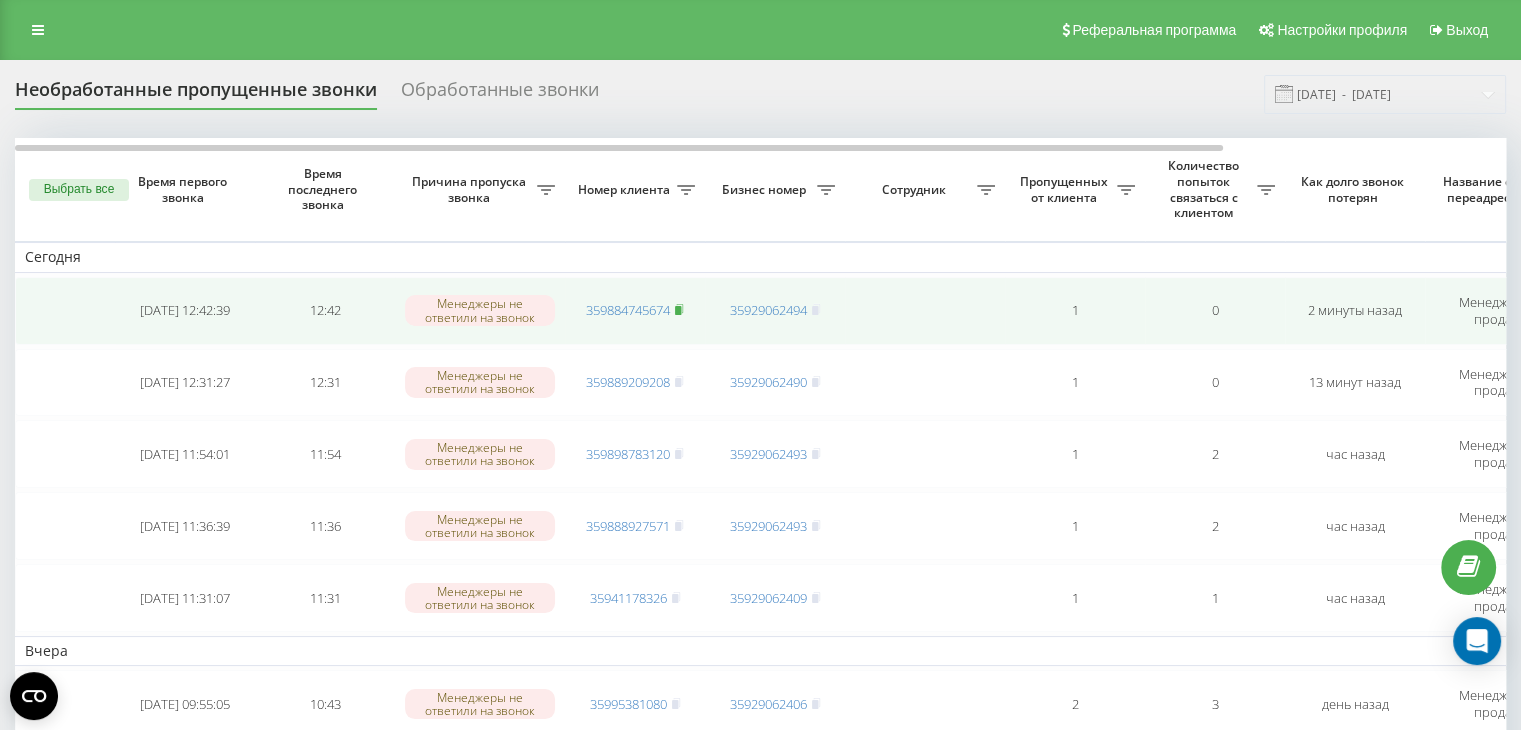 click 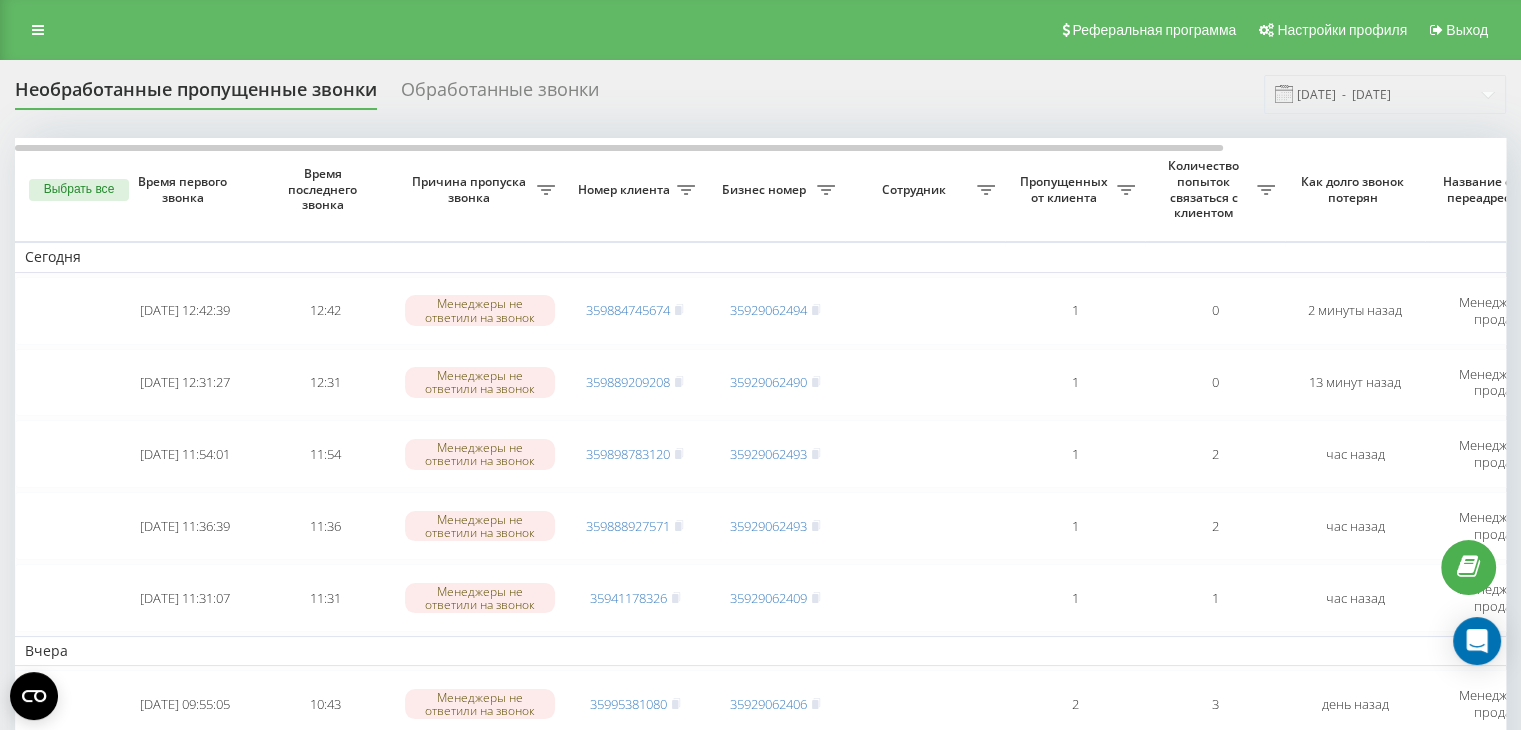 click on "Выбрать все" at bounding box center [79, 190] 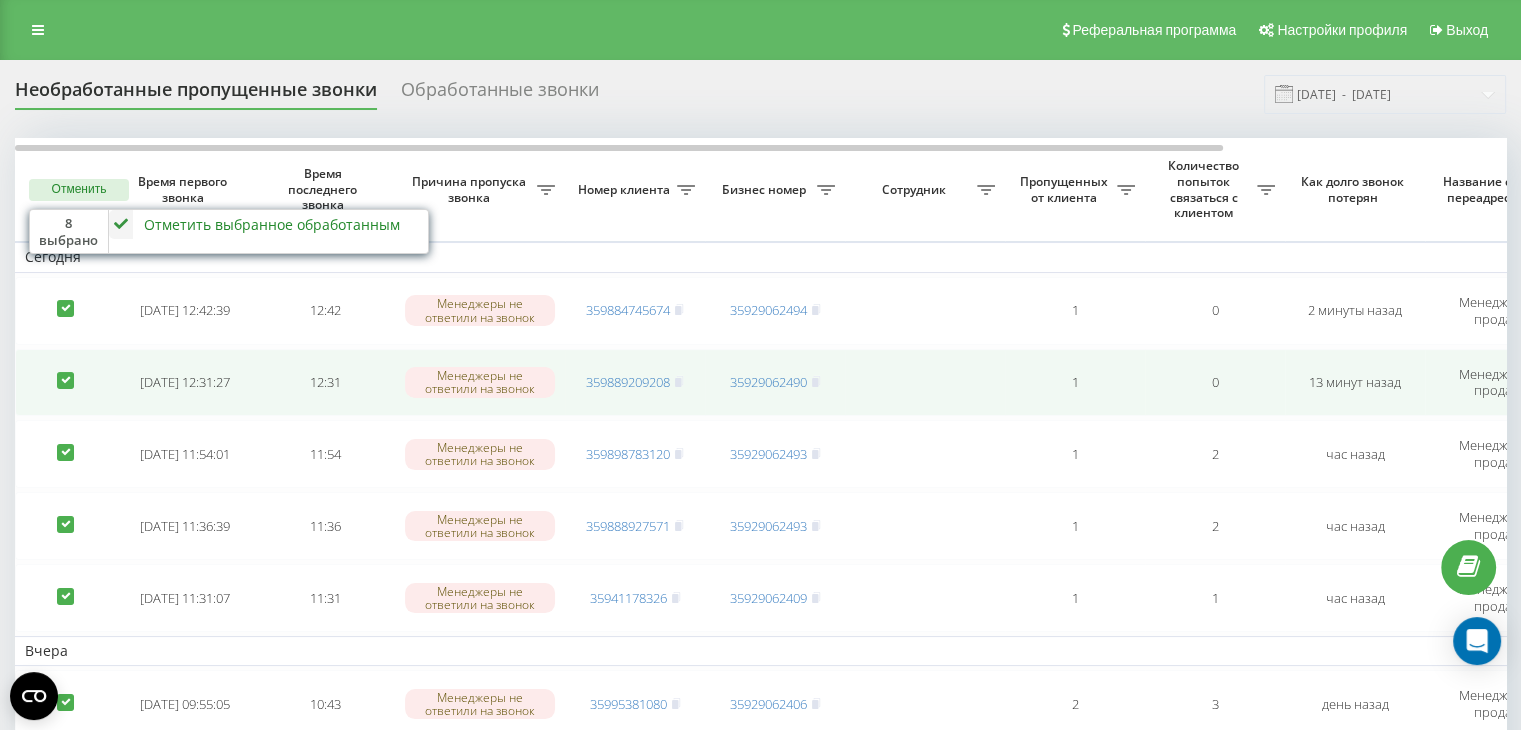 click at bounding box center [65, 372] 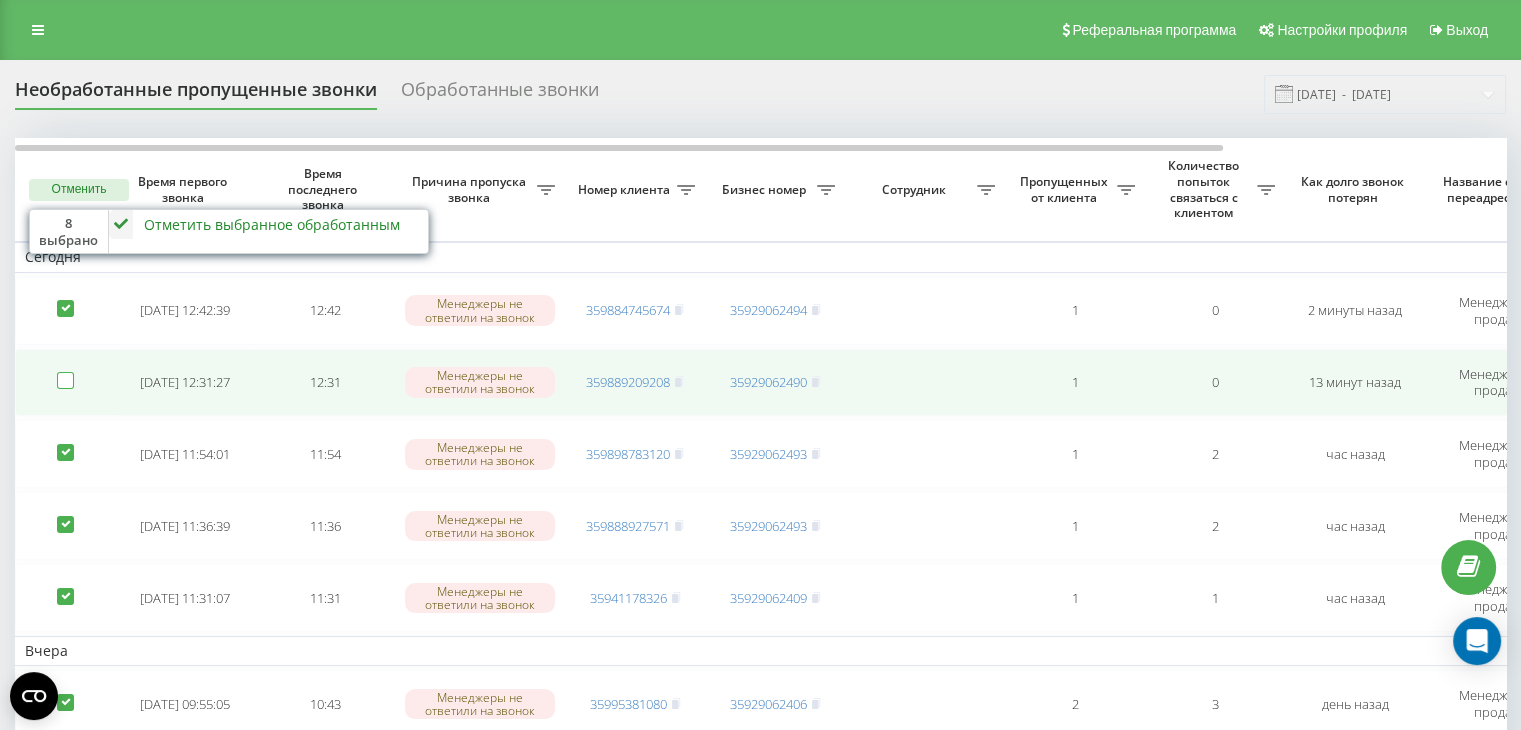 checkbox on "false" 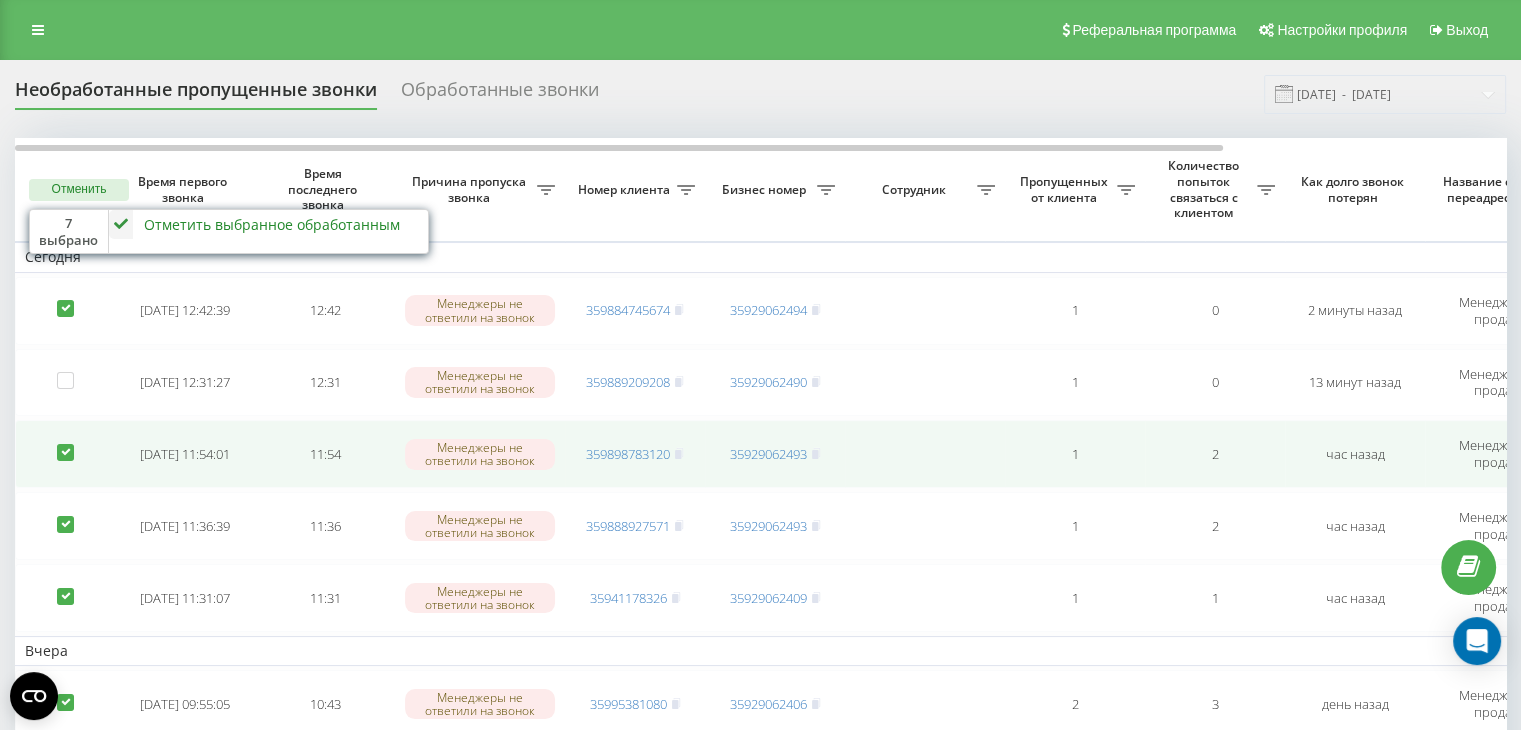 click at bounding box center [65, 444] 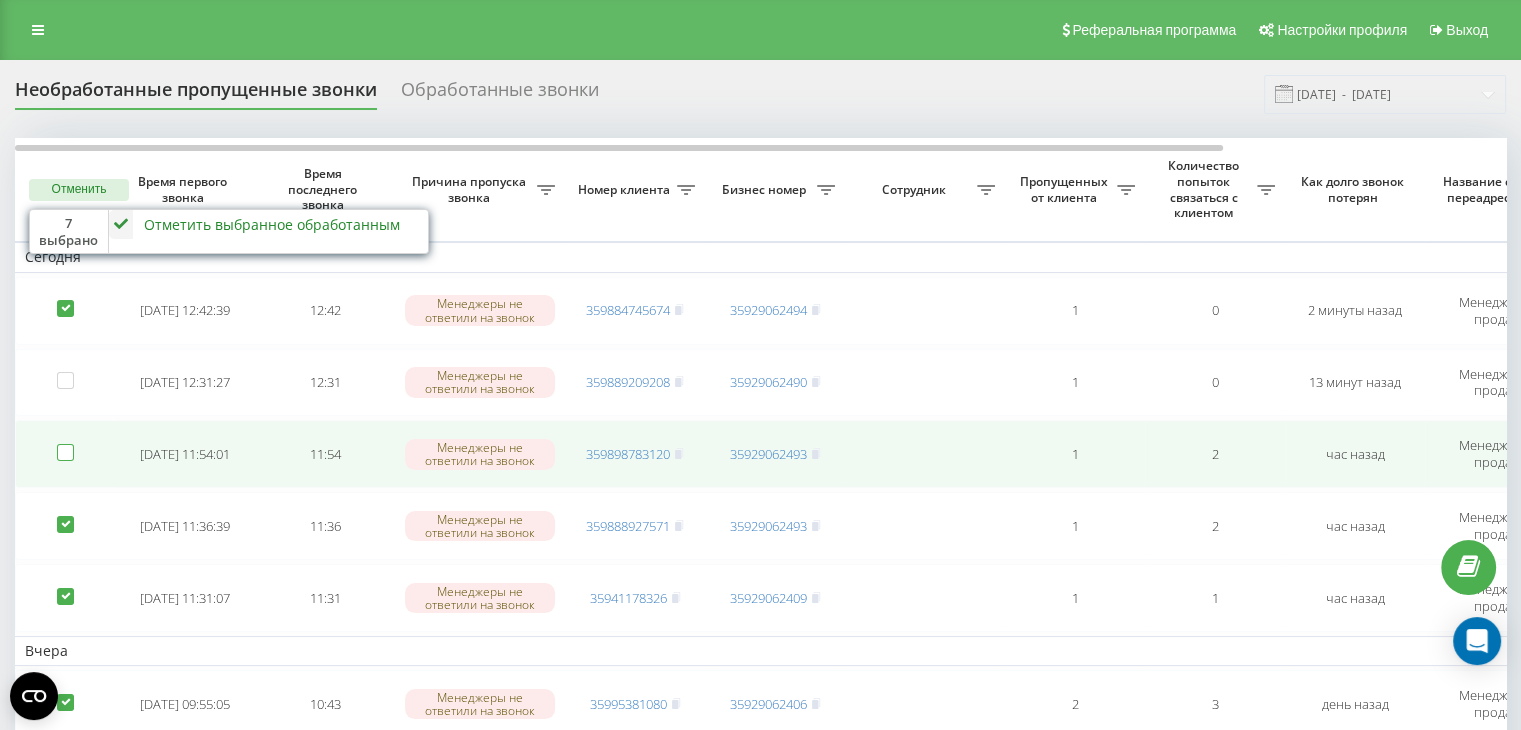 checkbox on "false" 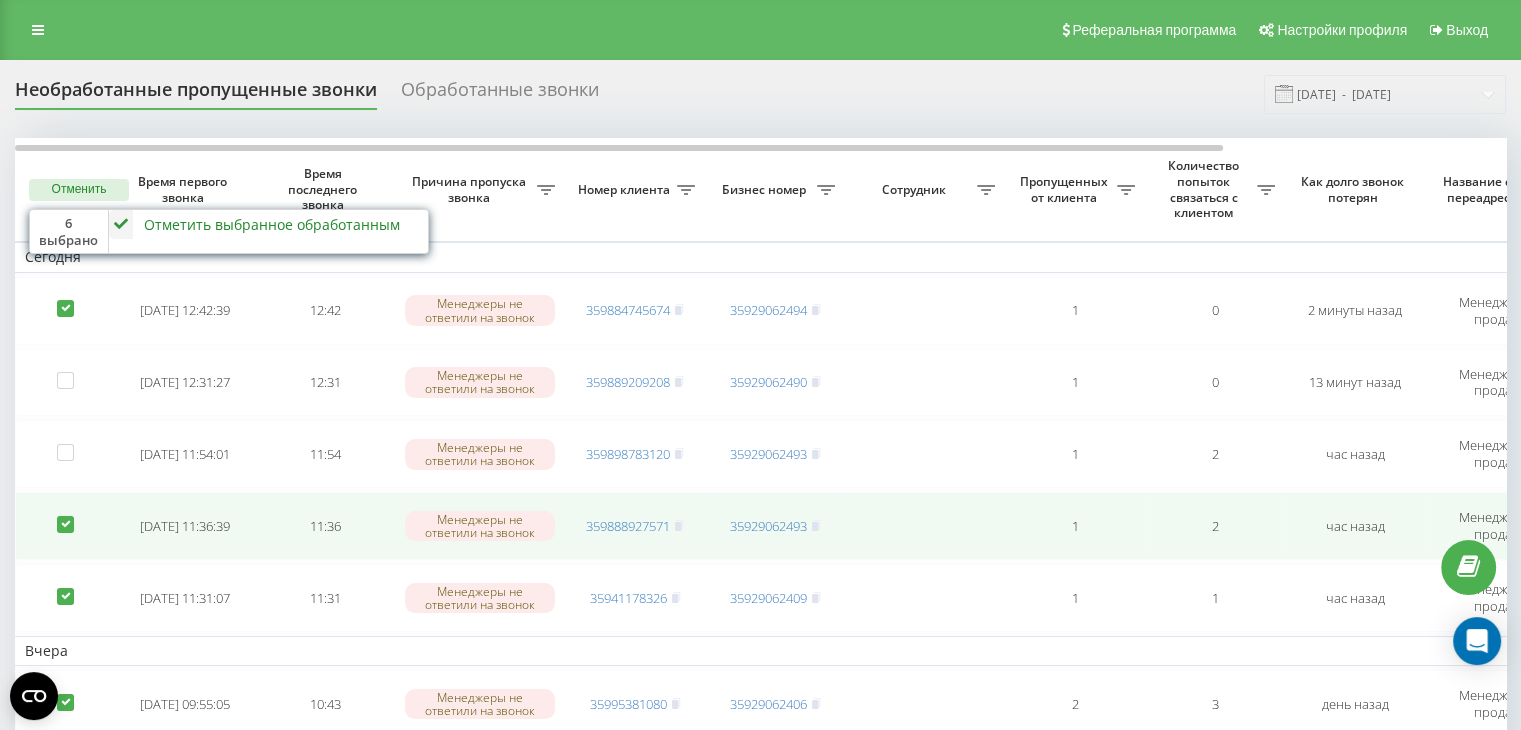 click at bounding box center (65, 516) 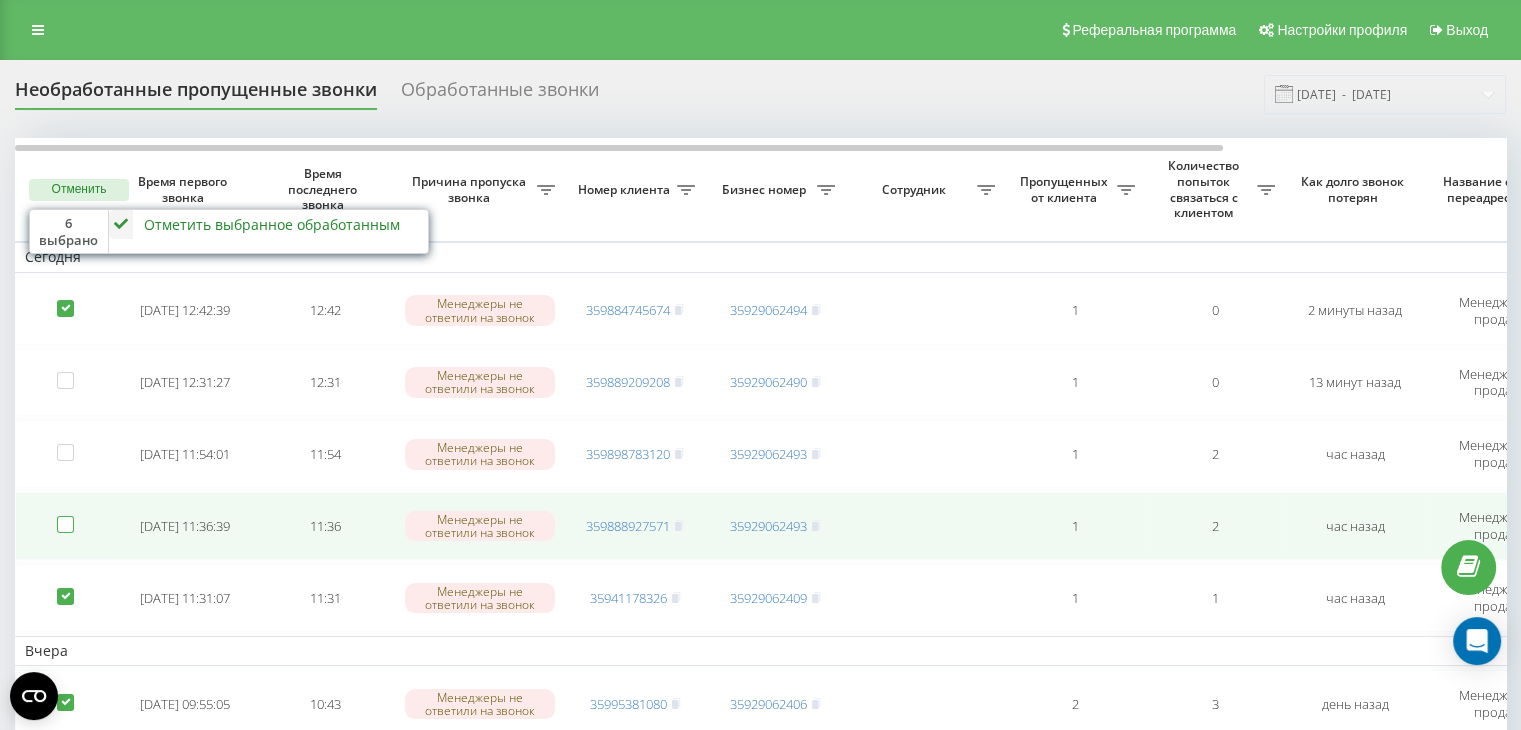 checkbox on "false" 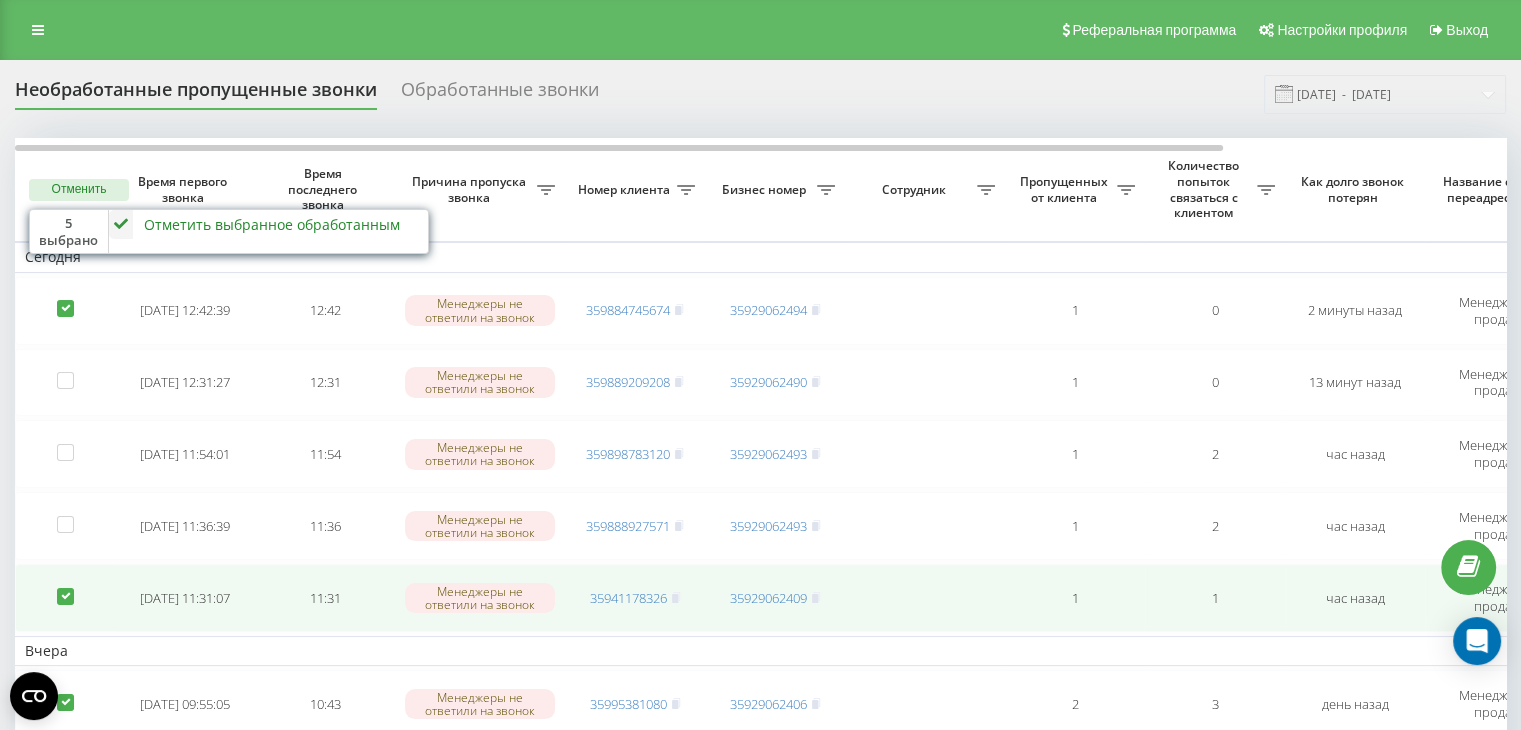 click at bounding box center (65, 588) 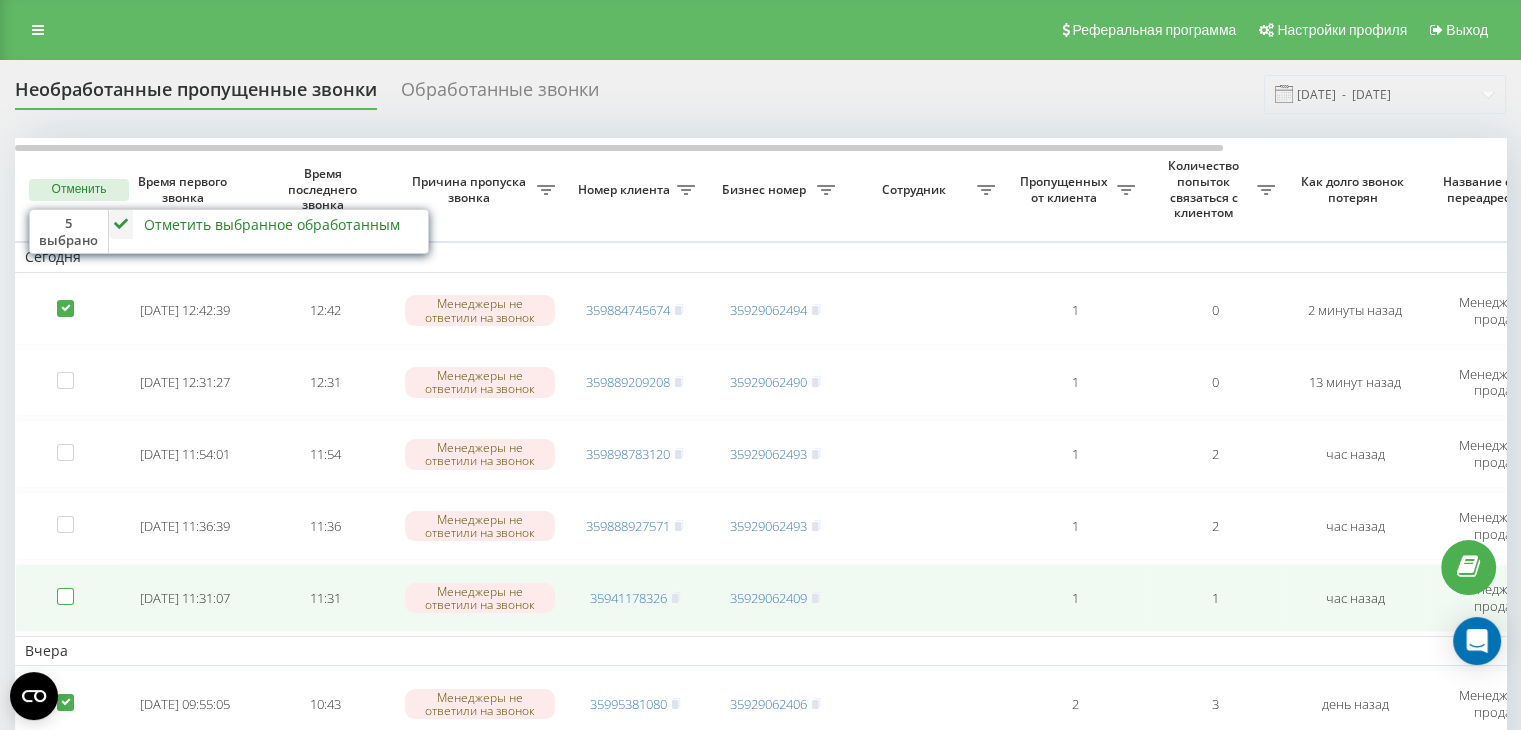 checkbox on "false" 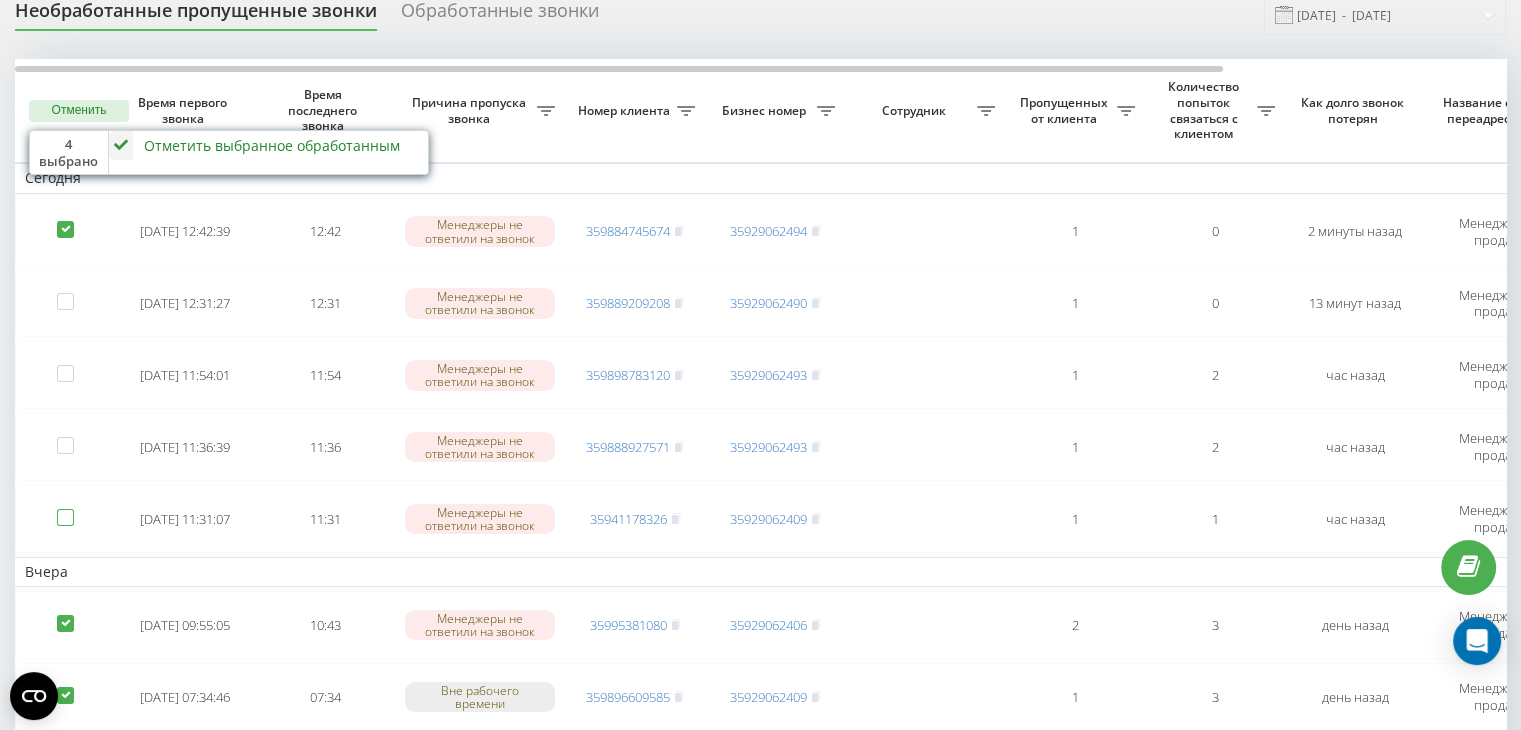 scroll, scrollTop: 200, scrollLeft: 0, axis: vertical 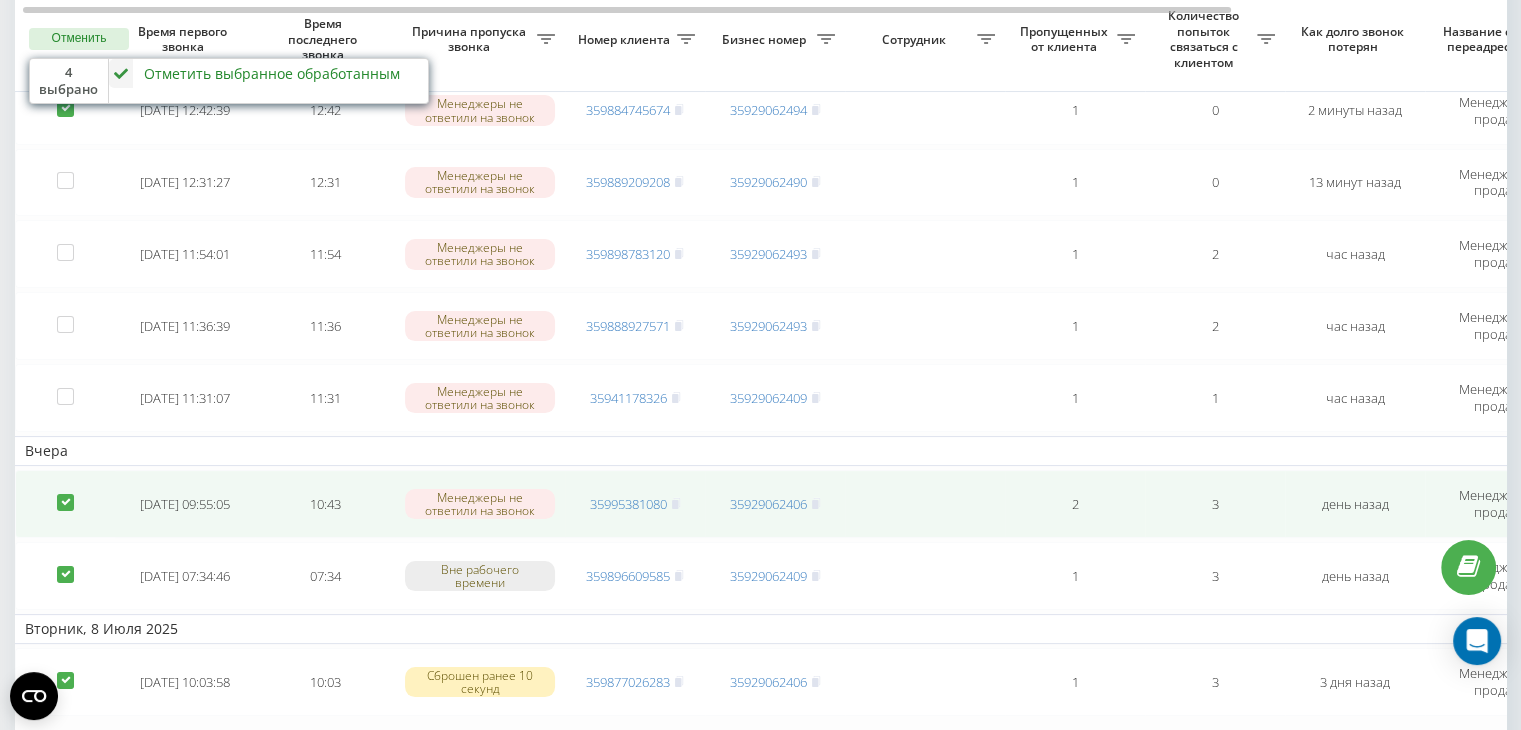 click at bounding box center (65, 494) 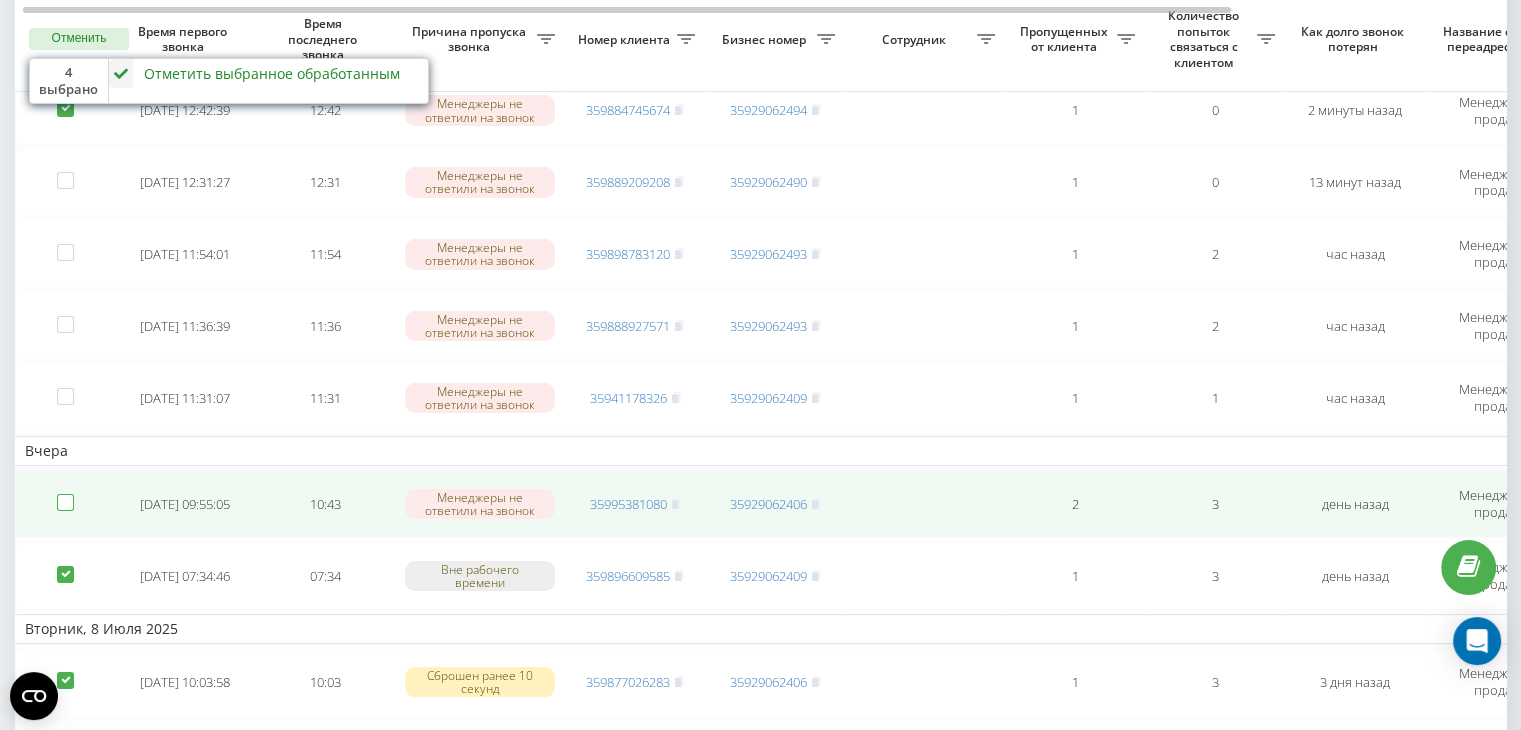 checkbox on "false" 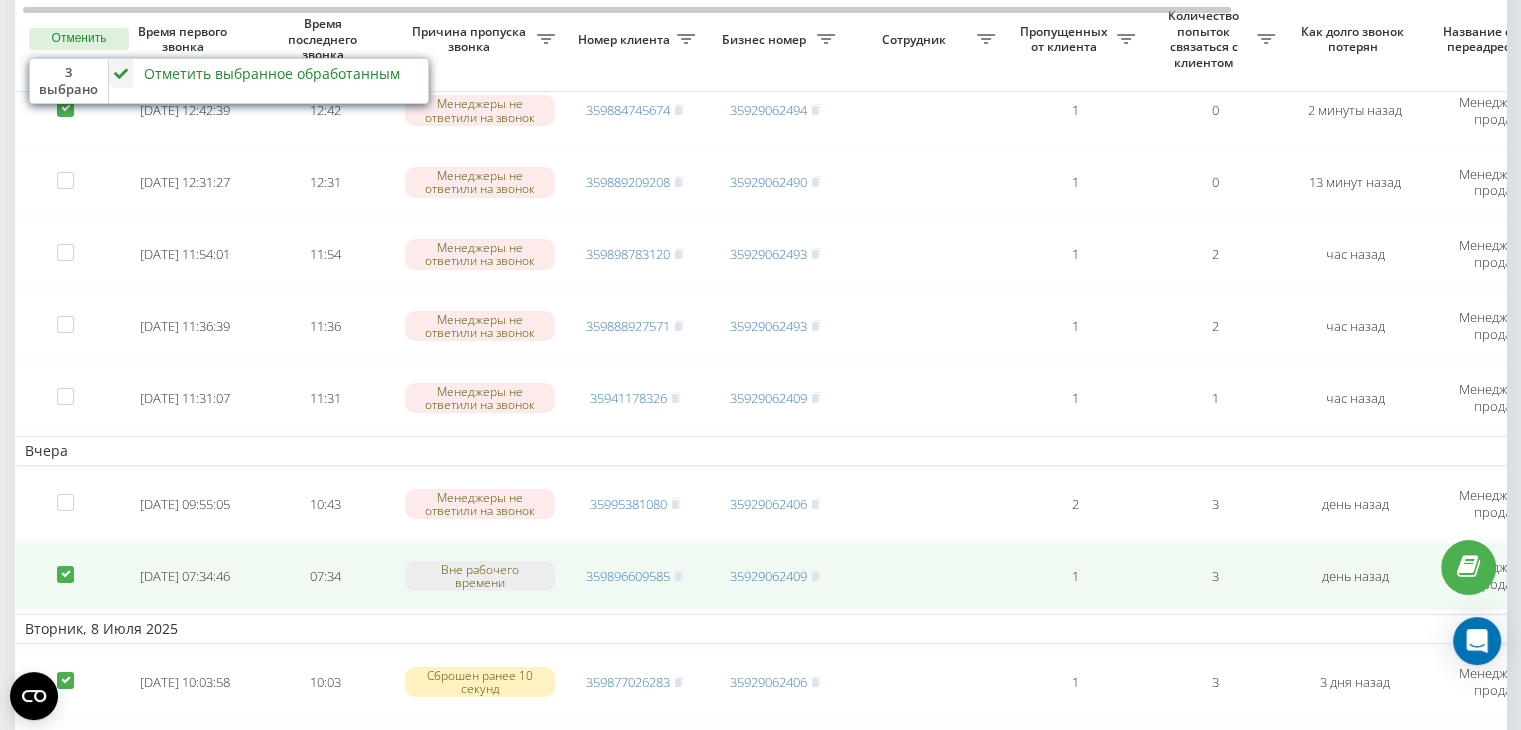 click at bounding box center (65, 566) 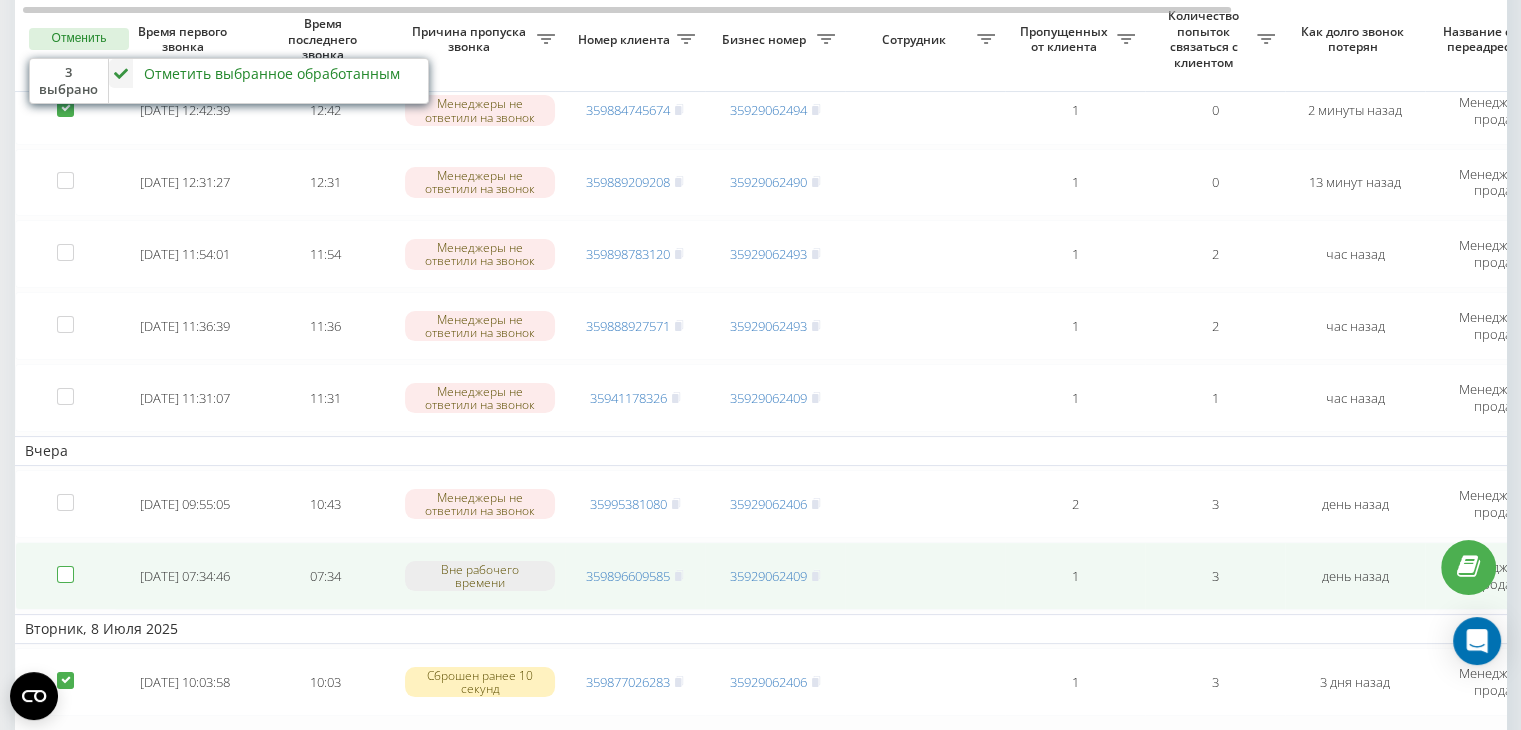 checkbox on "false" 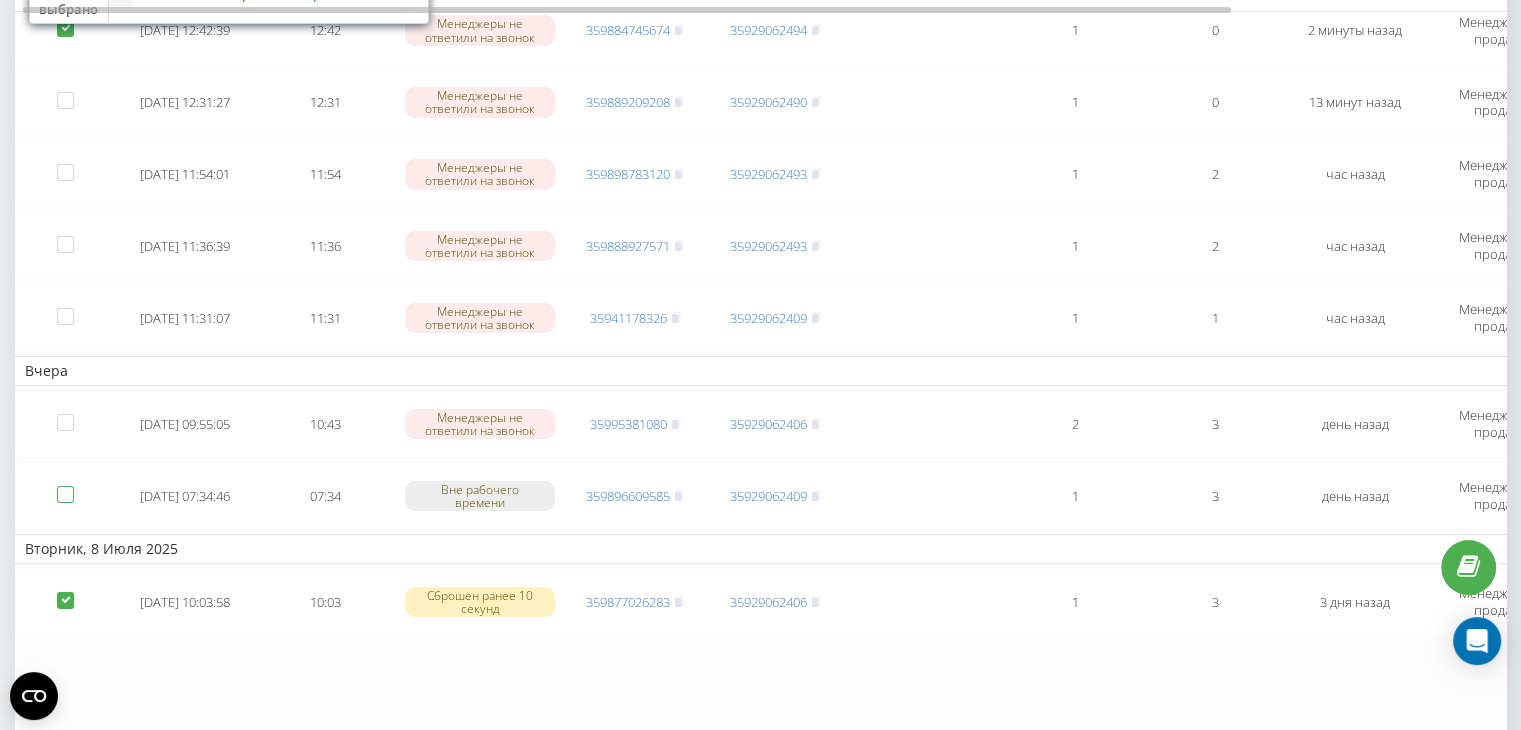 scroll, scrollTop: 300, scrollLeft: 0, axis: vertical 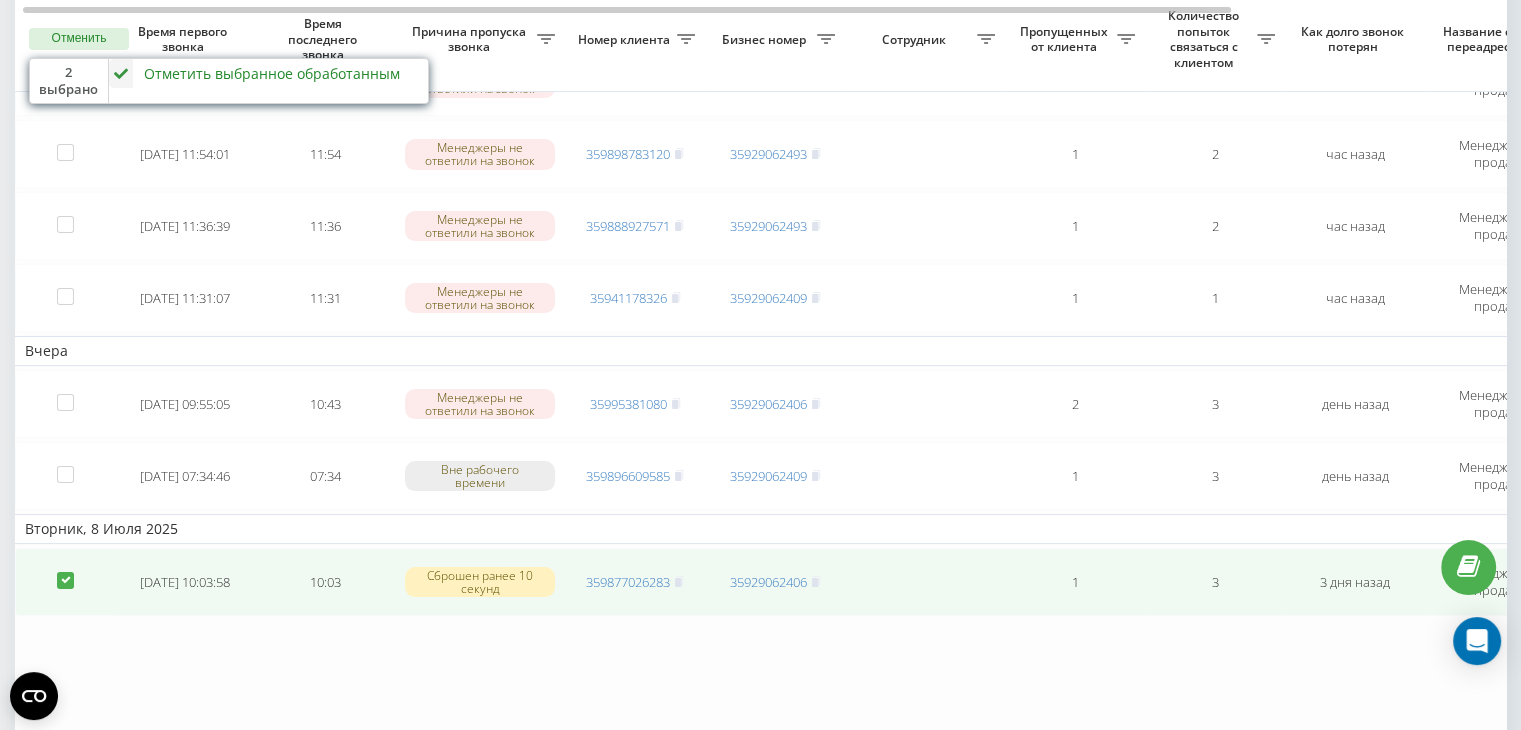 click at bounding box center (65, 572) 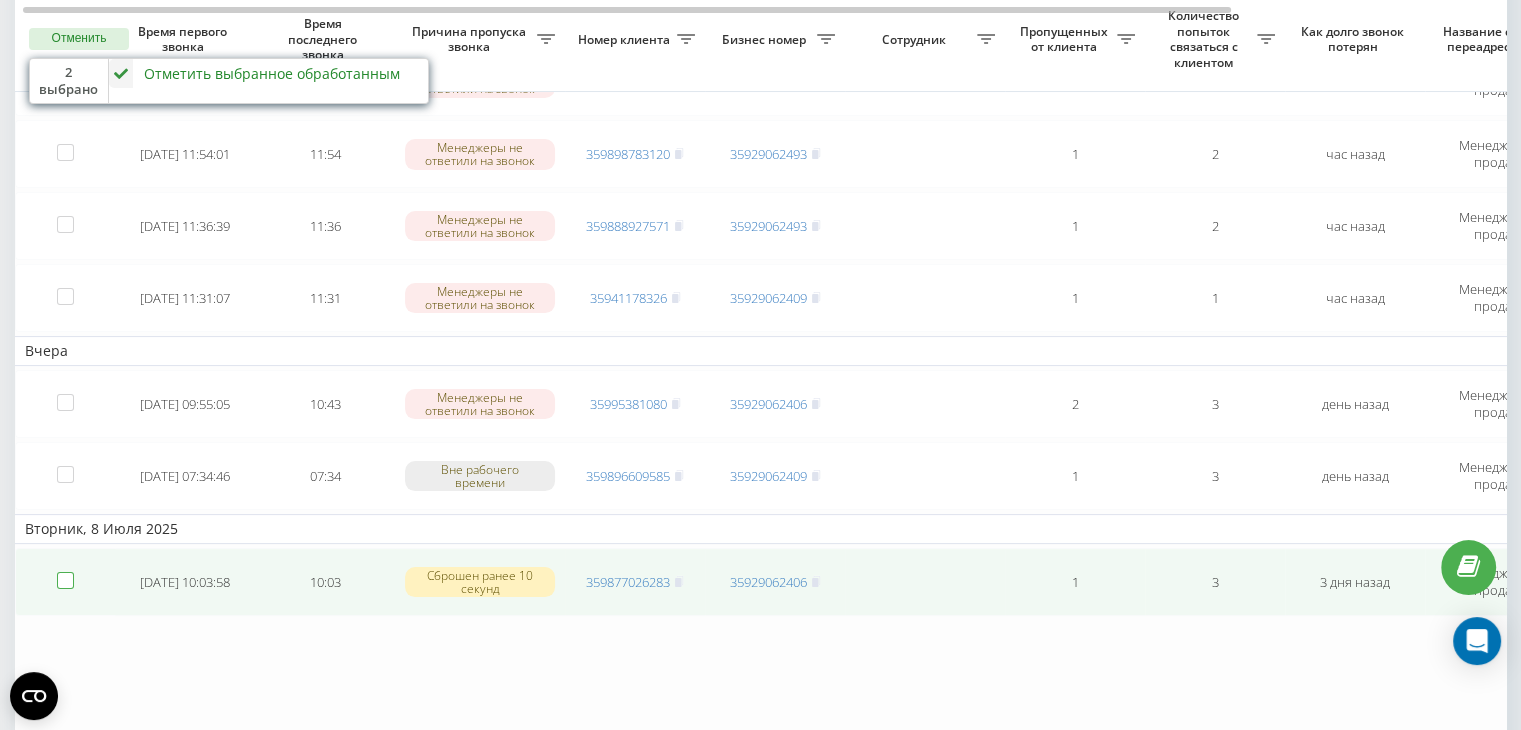 checkbox on "false" 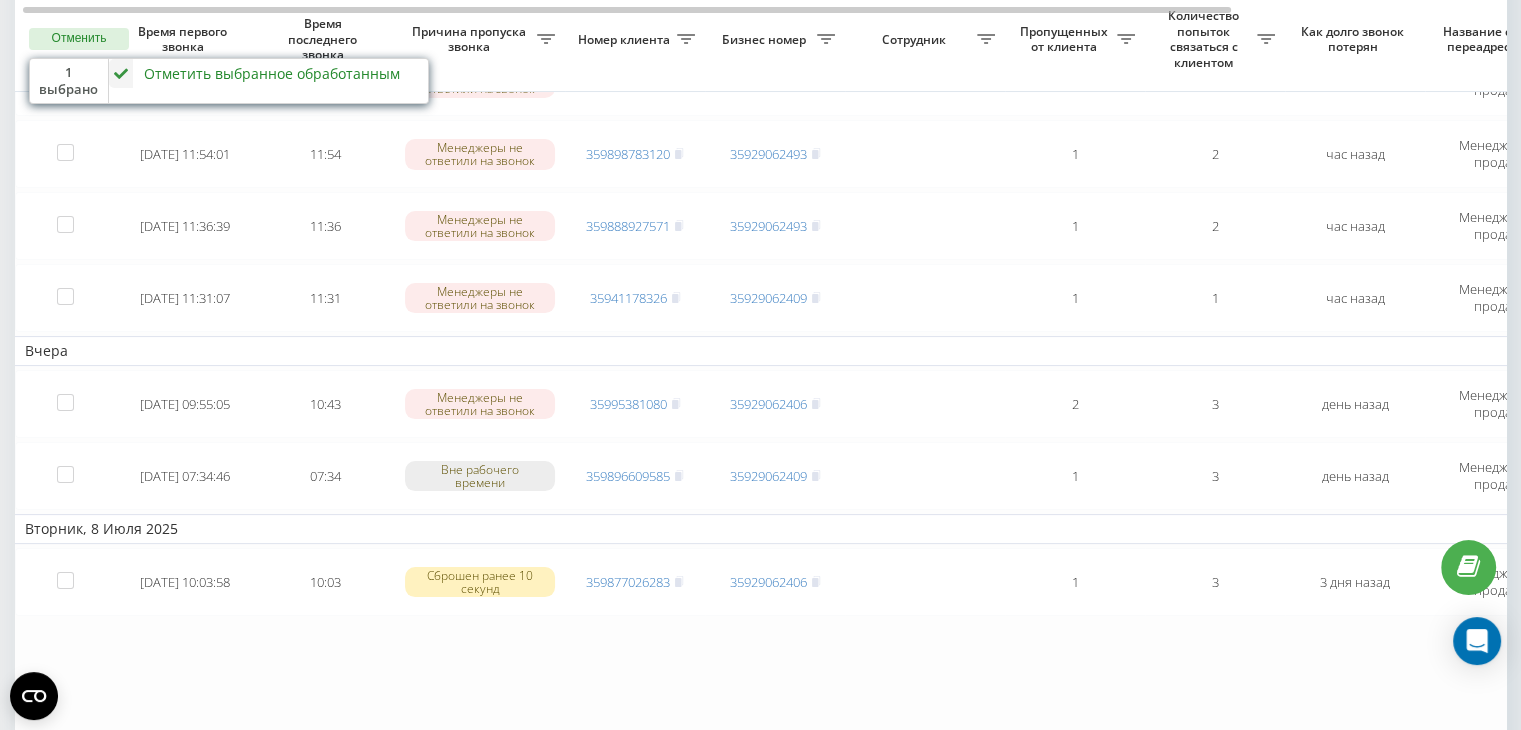 click on "Отметить выбранное обработанным" at bounding box center (272, 73) 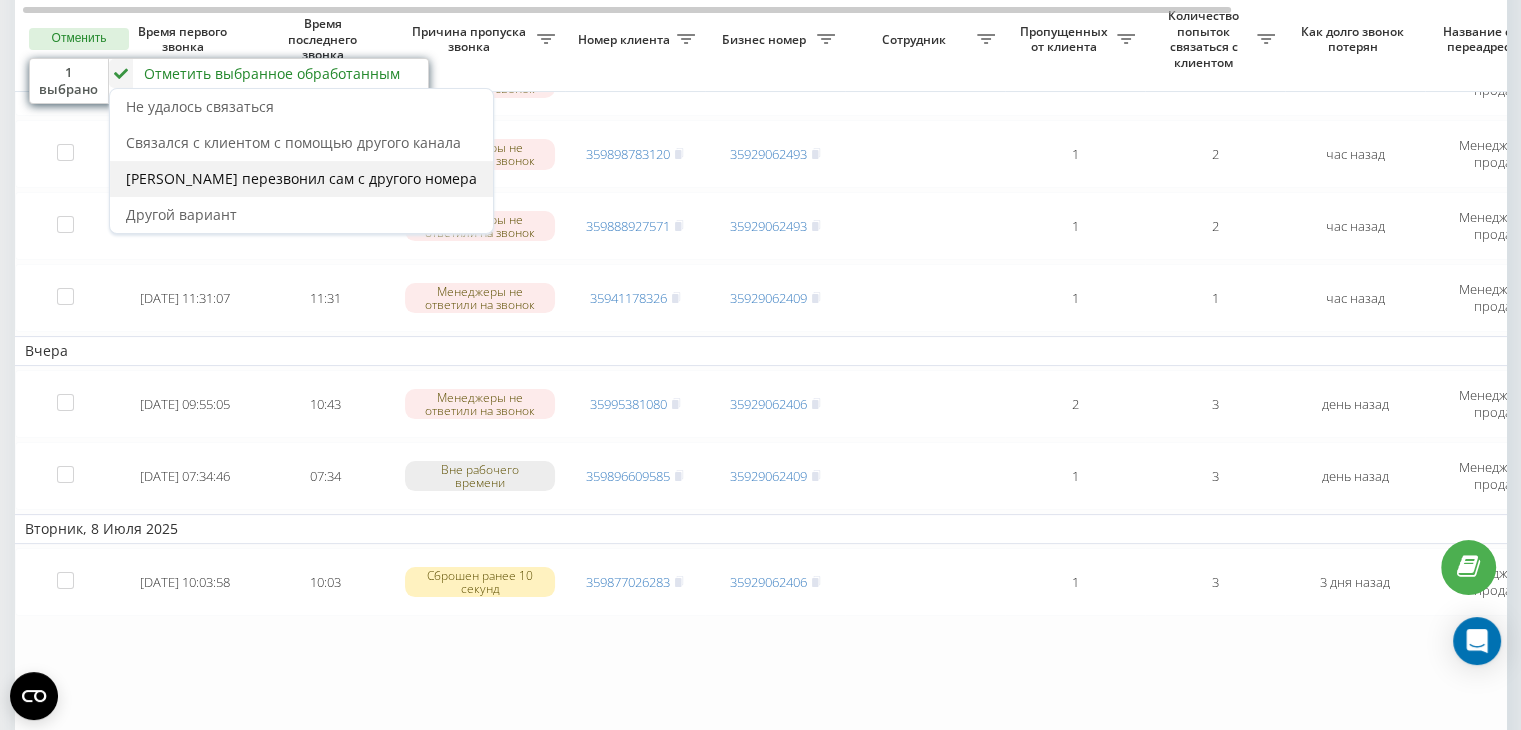 click on "[PERSON_NAME] перезвонил сам с другого номера" at bounding box center (301, 178) 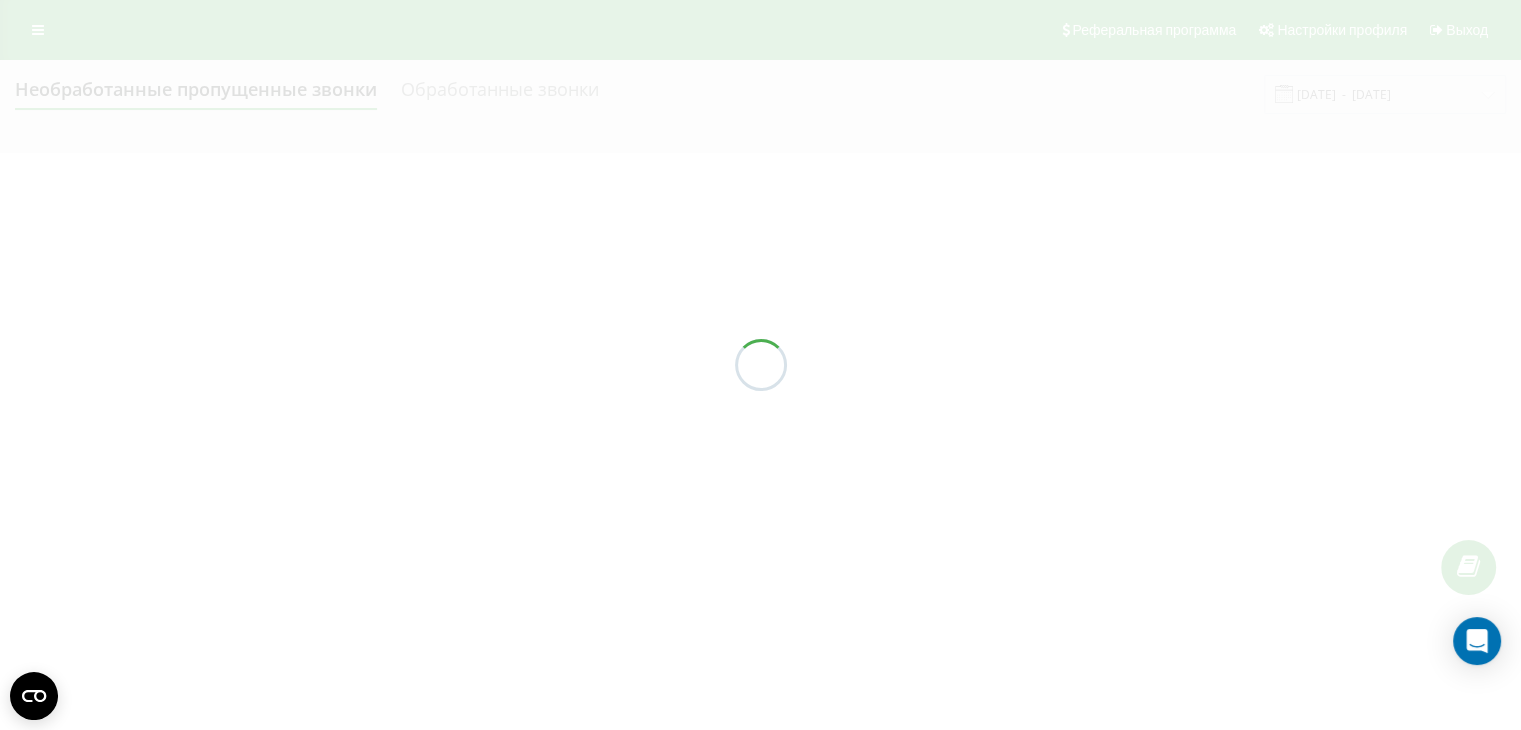 scroll, scrollTop: 0, scrollLeft: 0, axis: both 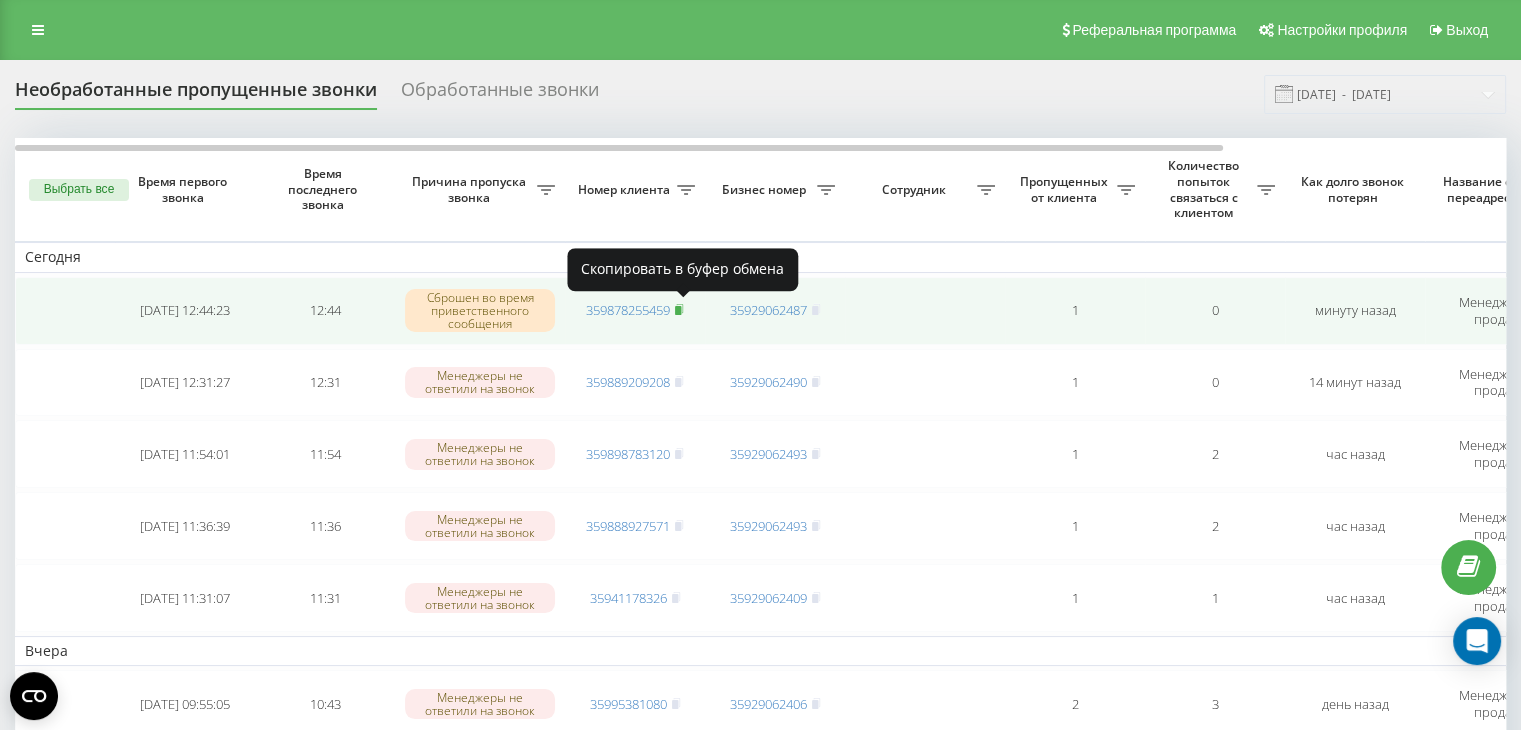 click 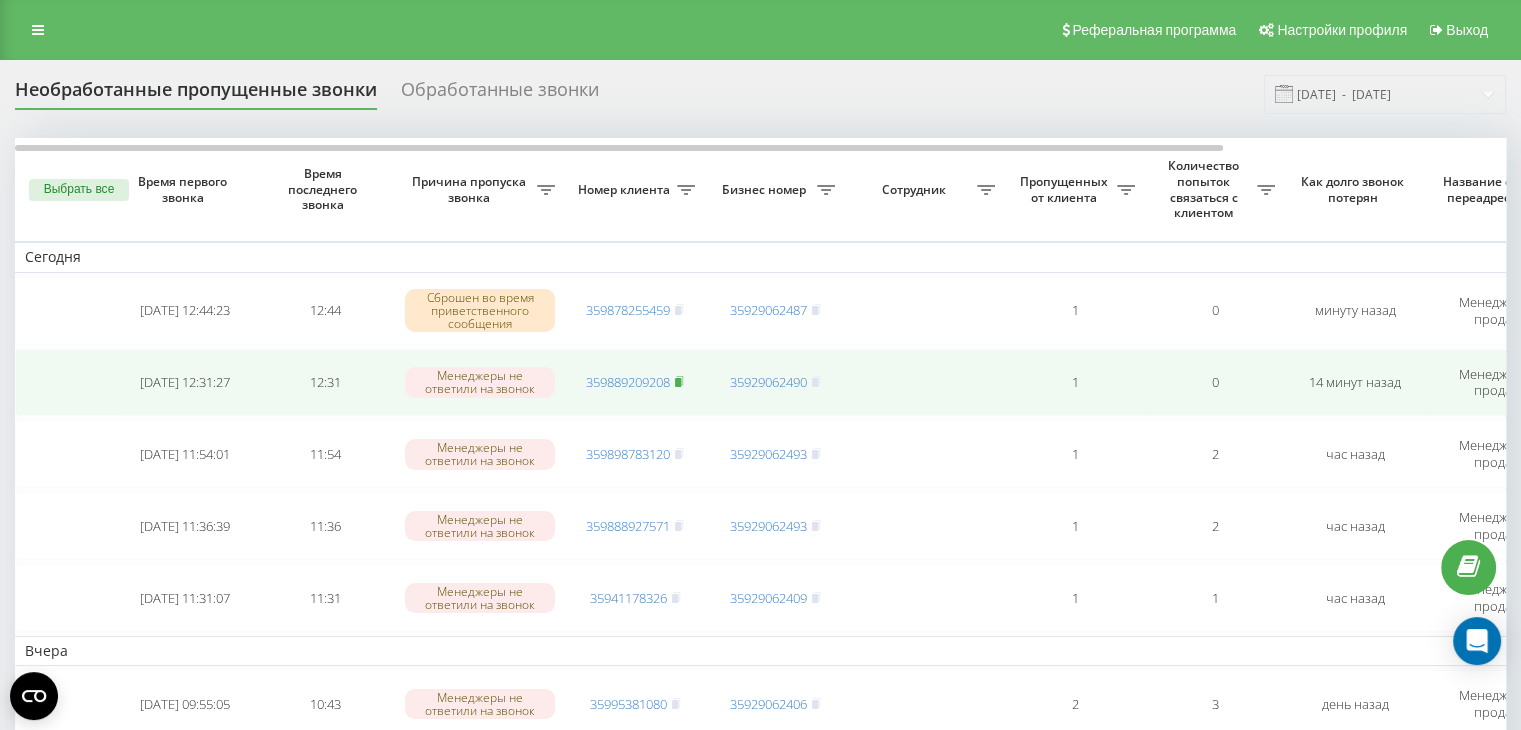 click 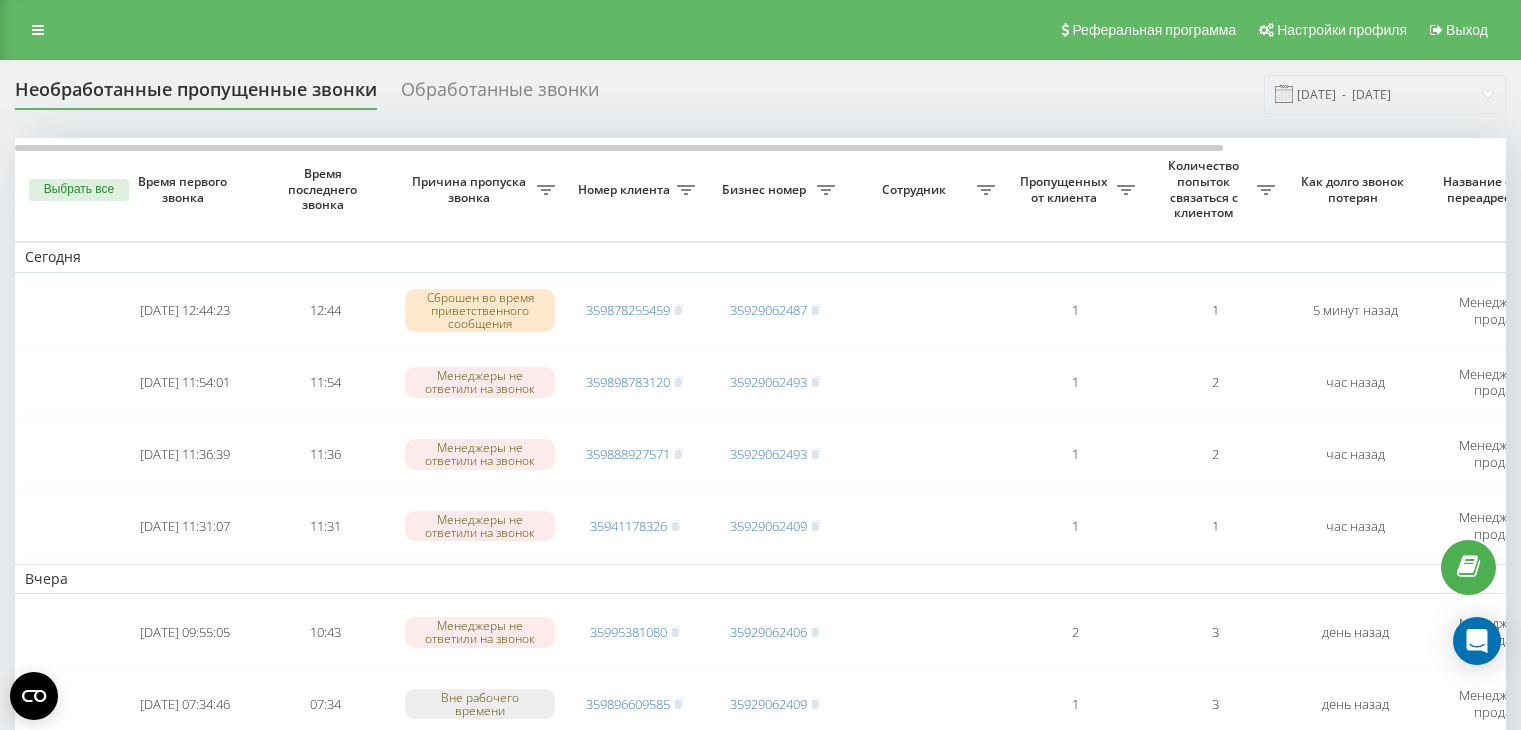 scroll, scrollTop: 0, scrollLeft: 0, axis: both 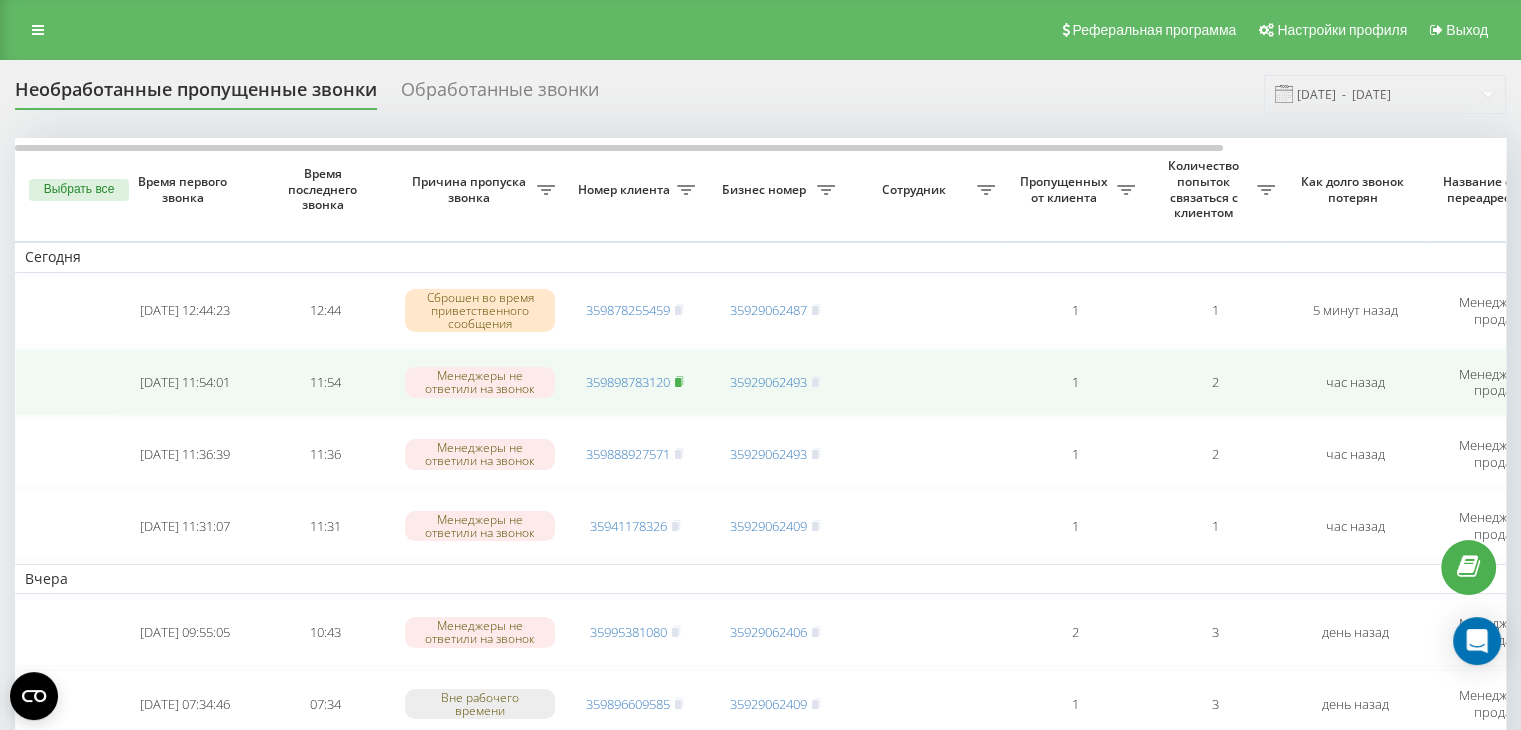 click 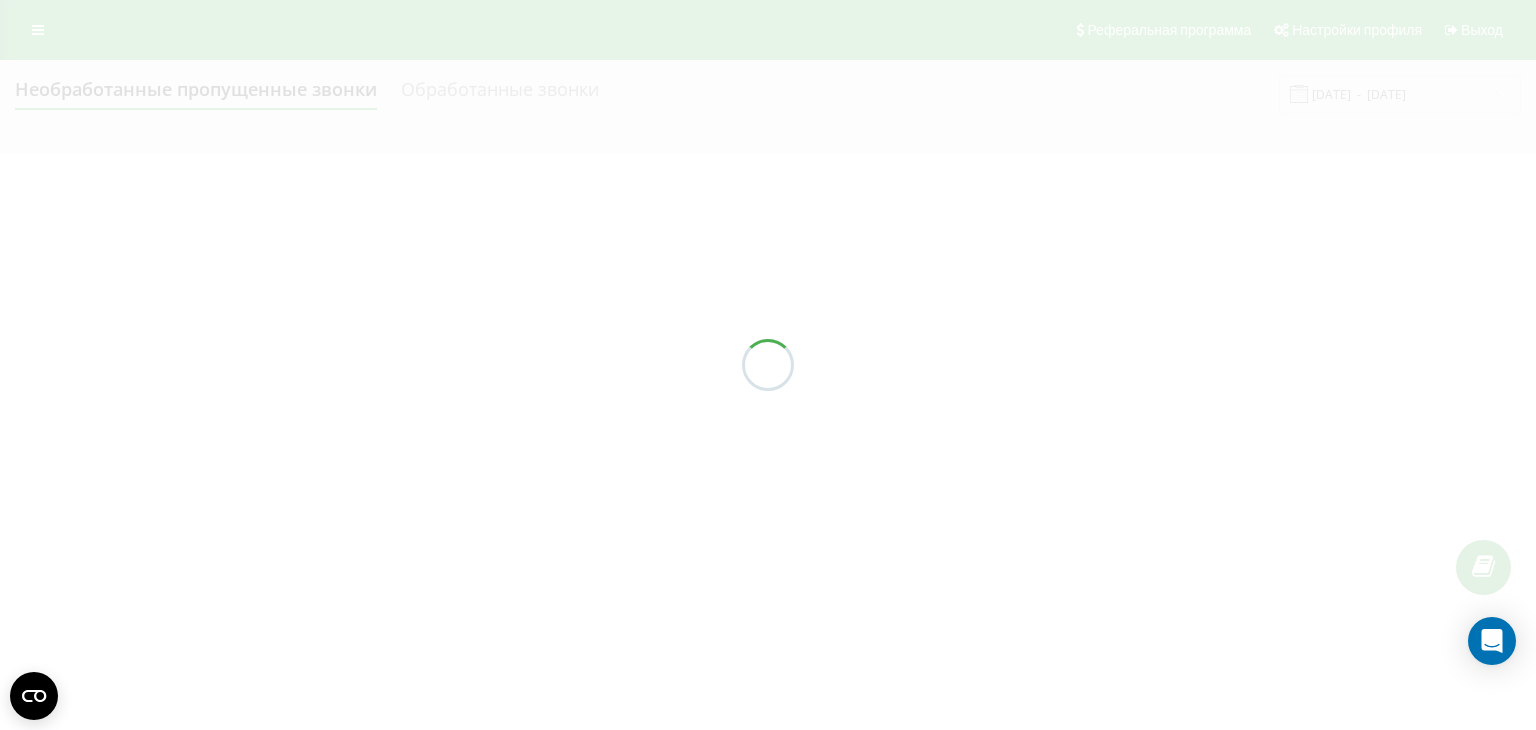scroll, scrollTop: 0, scrollLeft: 0, axis: both 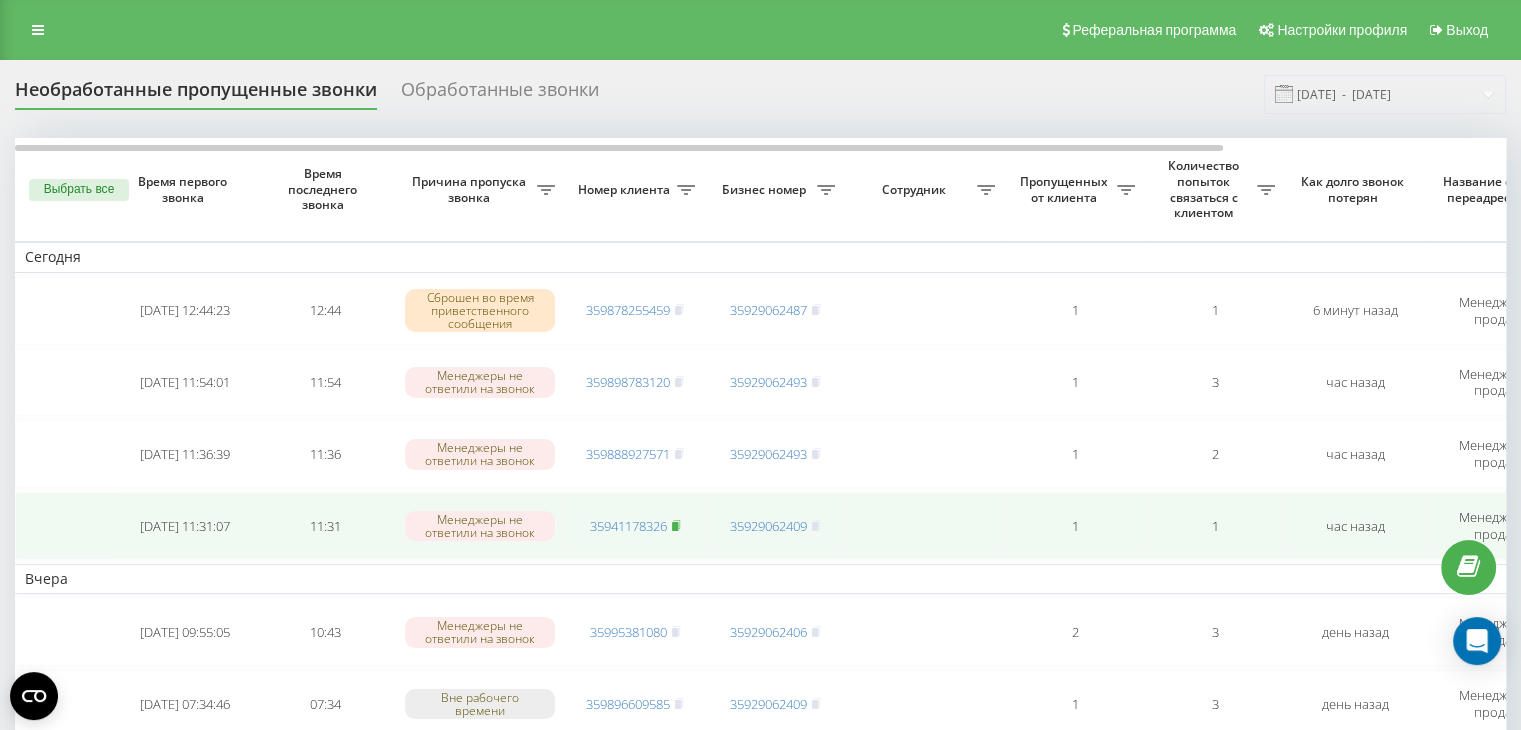 click 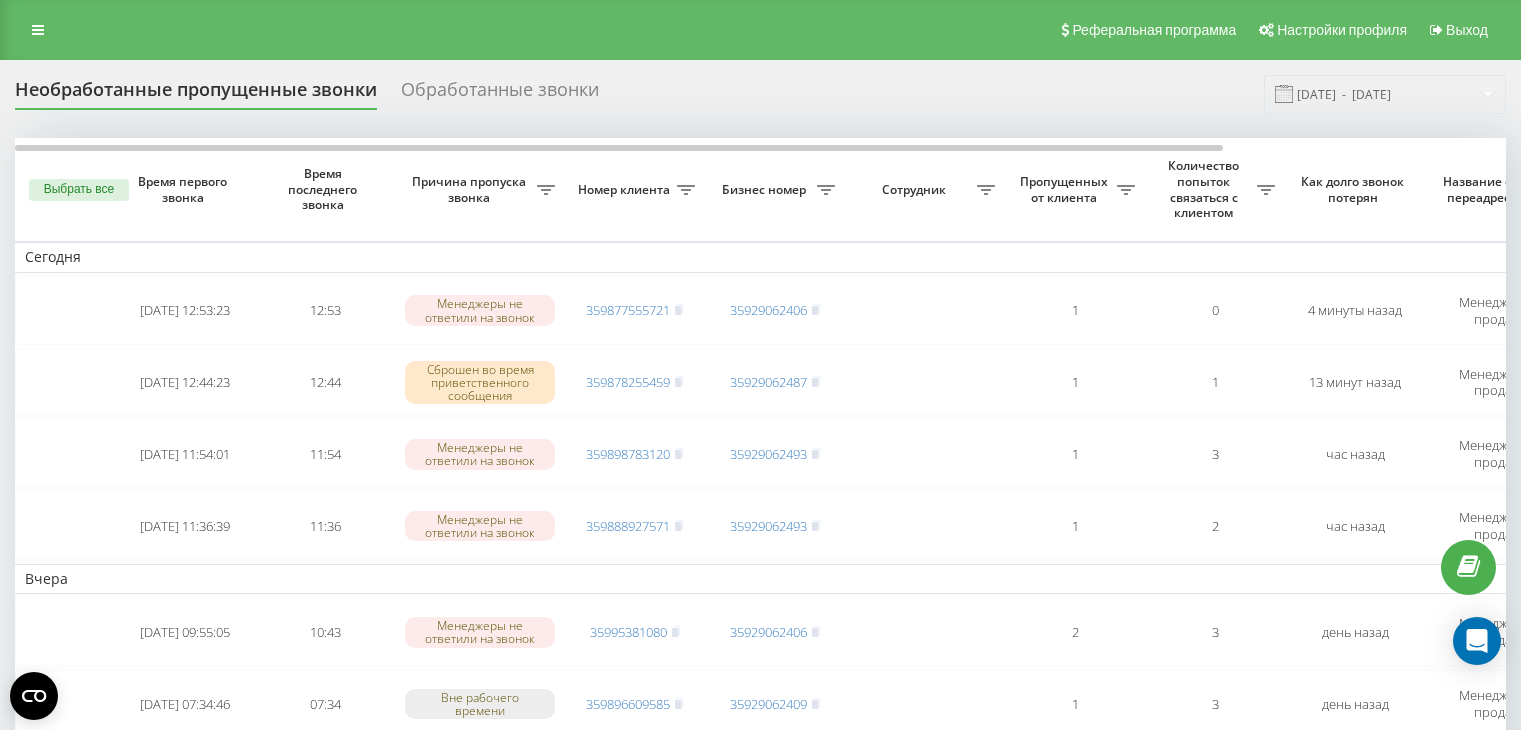 scroll, scrollTop: 0, scrollLeft: 0, axis: both 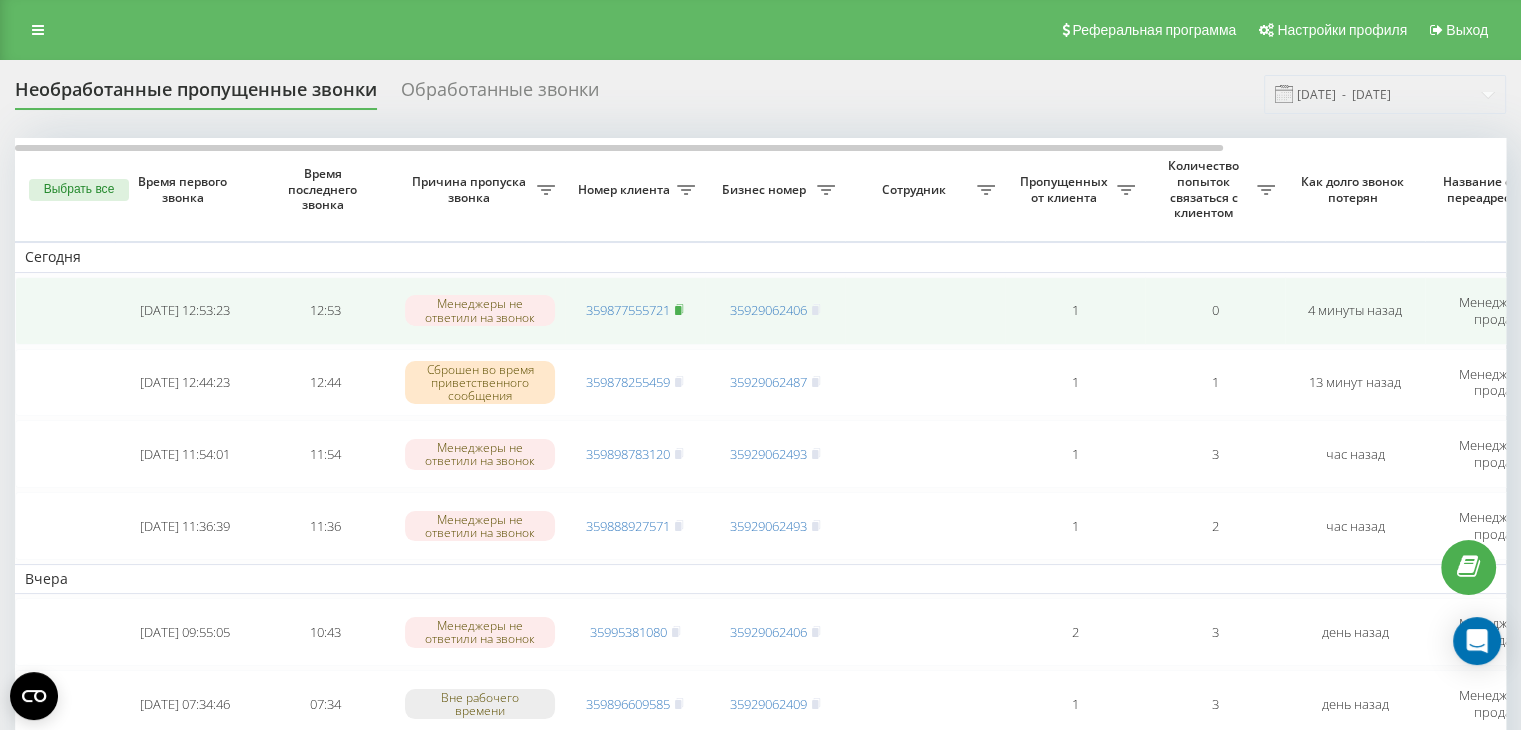 click 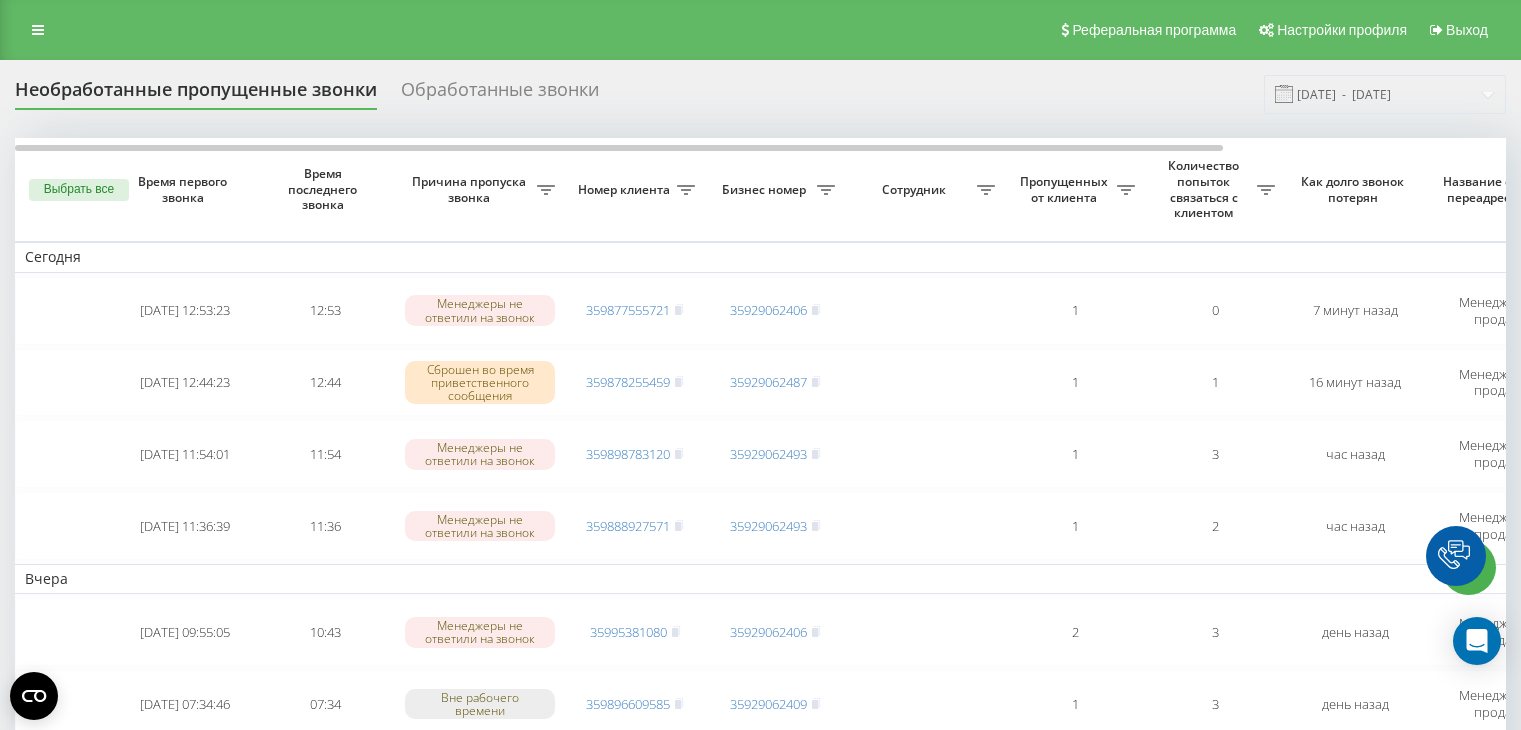 scroll, scrollTop: 0, scrollLeft: 0, axis: both 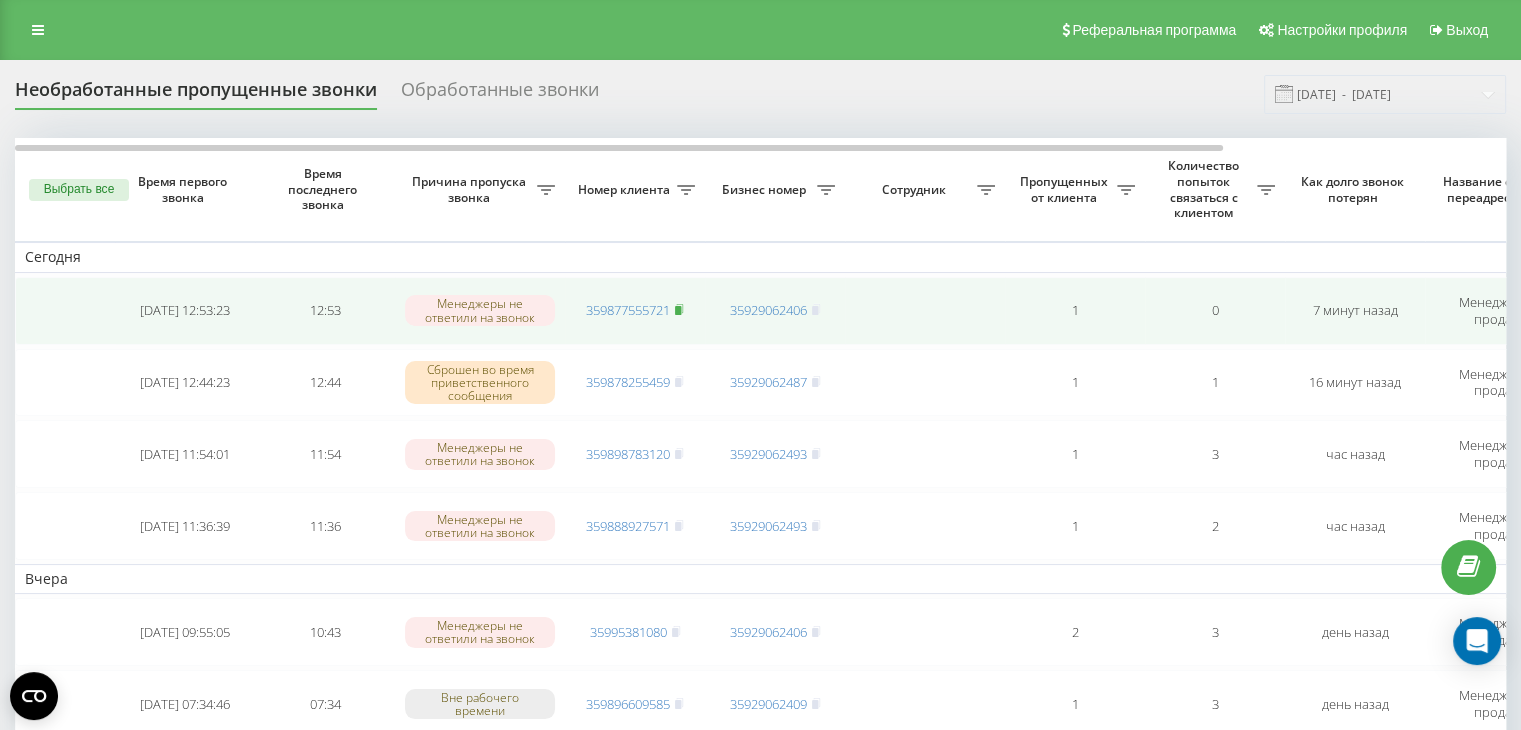 click 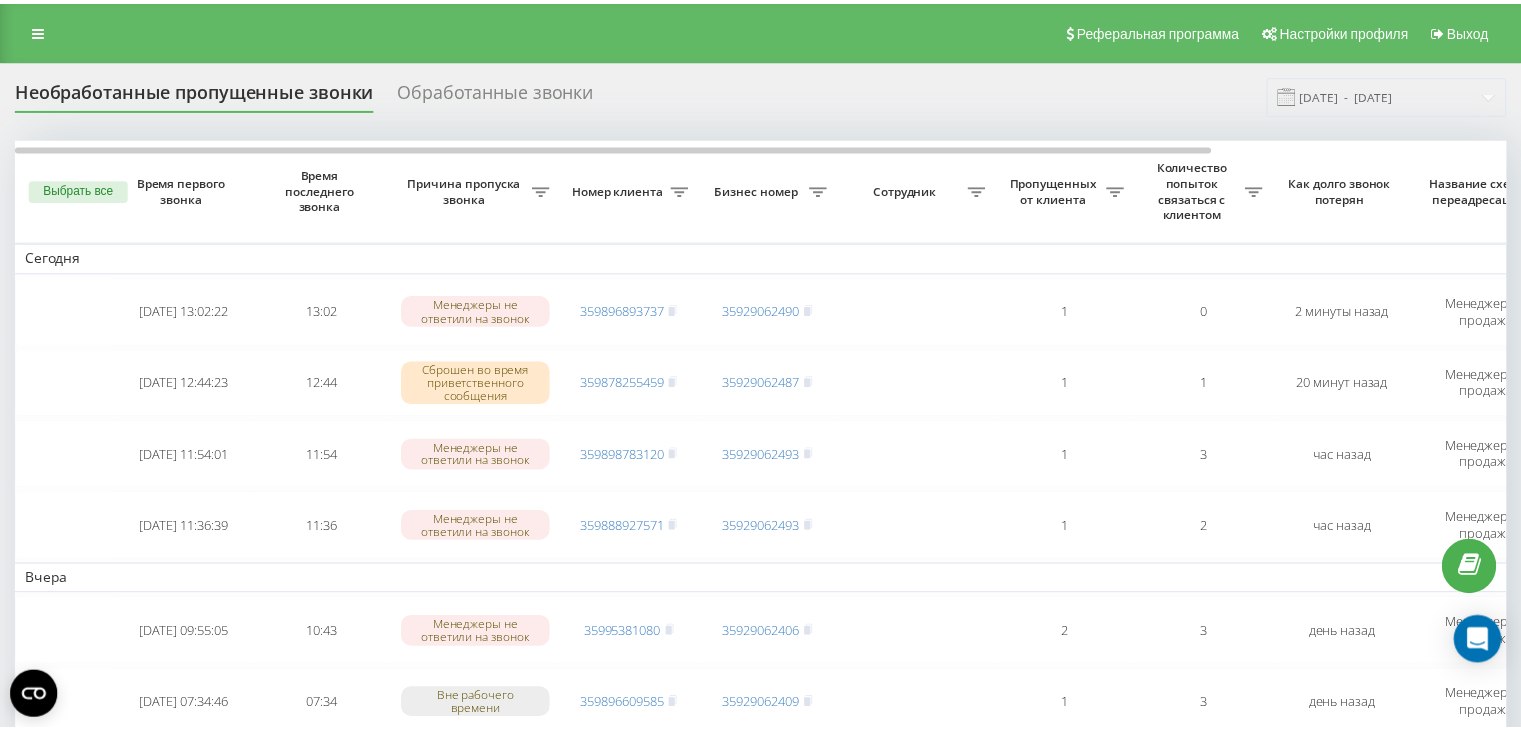 scroll, scrollTop: 0, scrollLeft: 0, axis: both 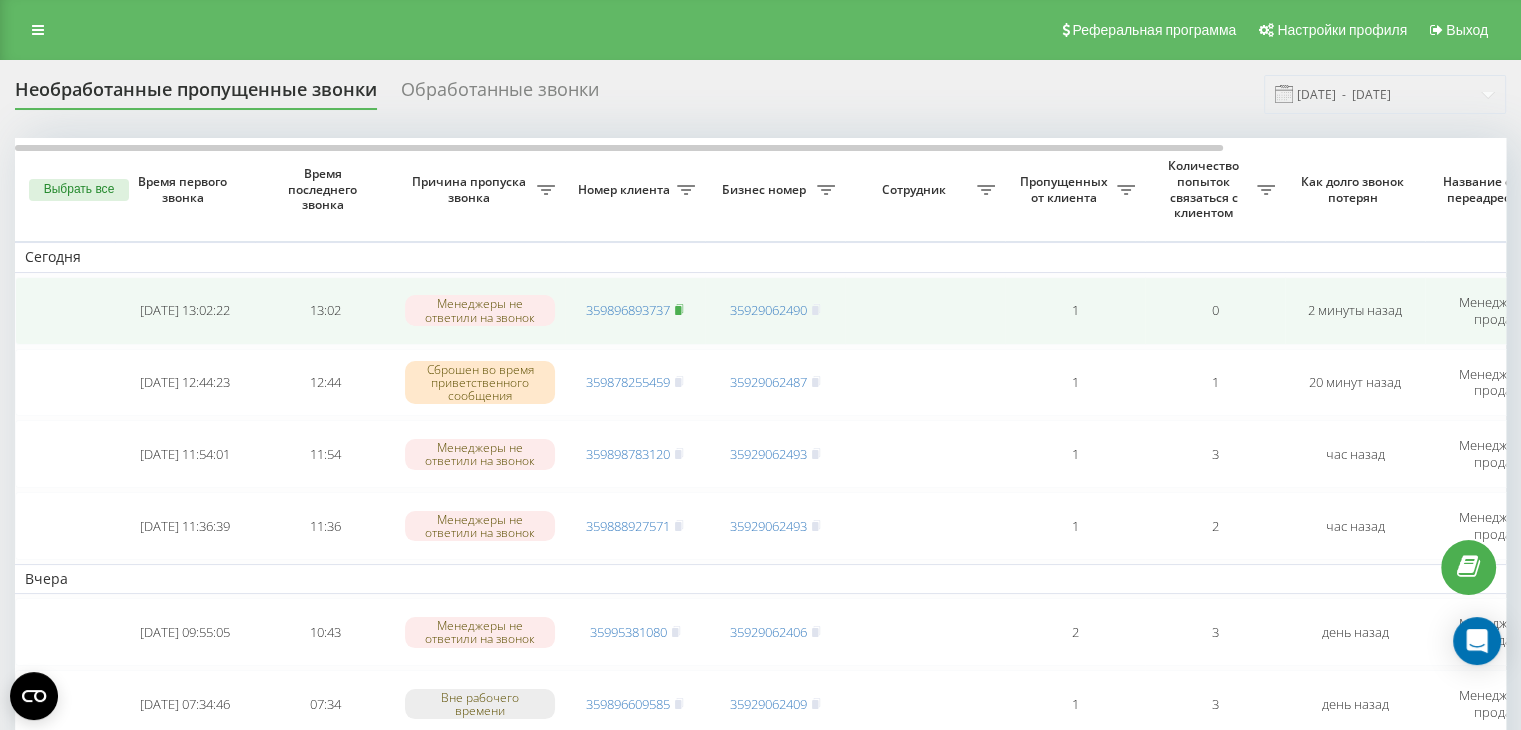 click 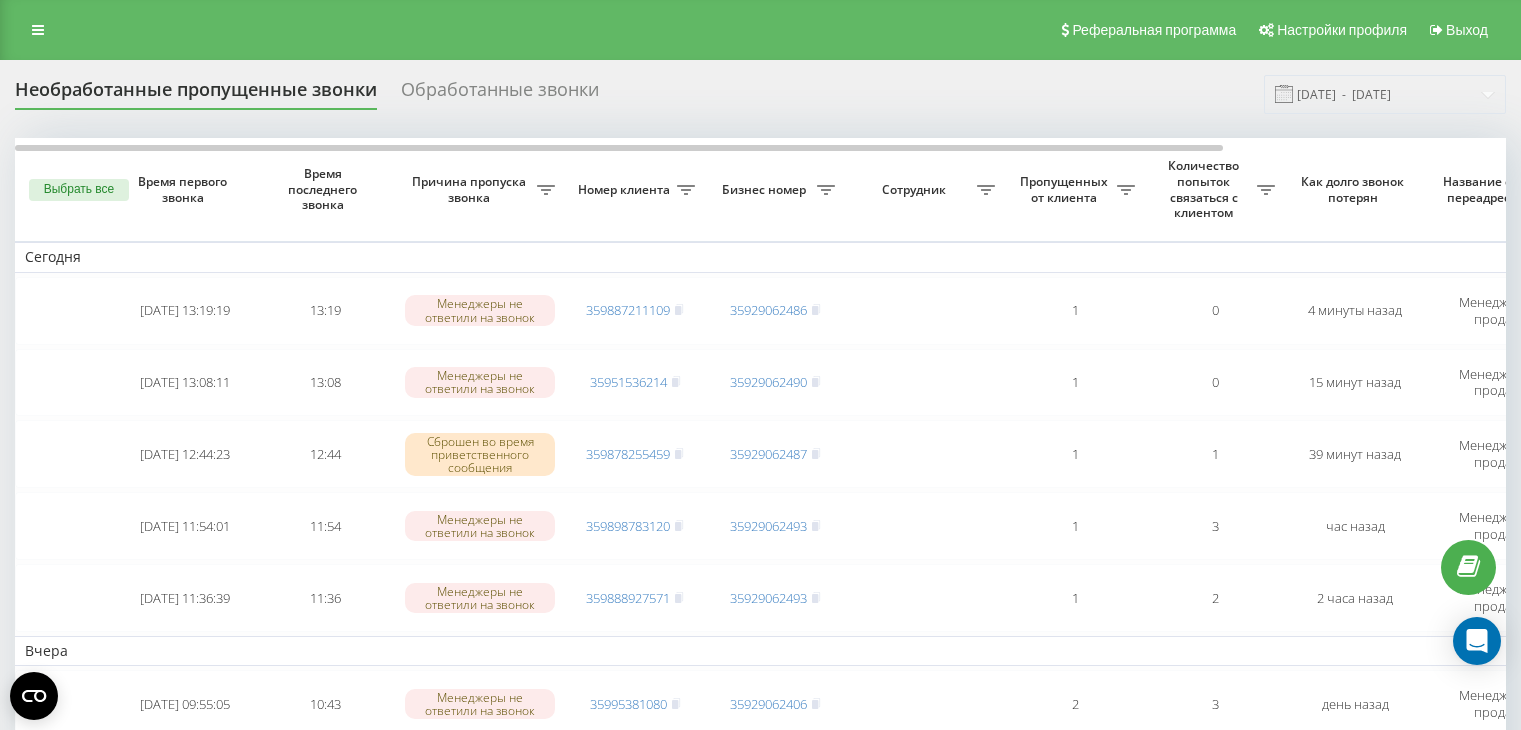 scroll, scrollTop: 0, scrollLeft: 0, axis: both 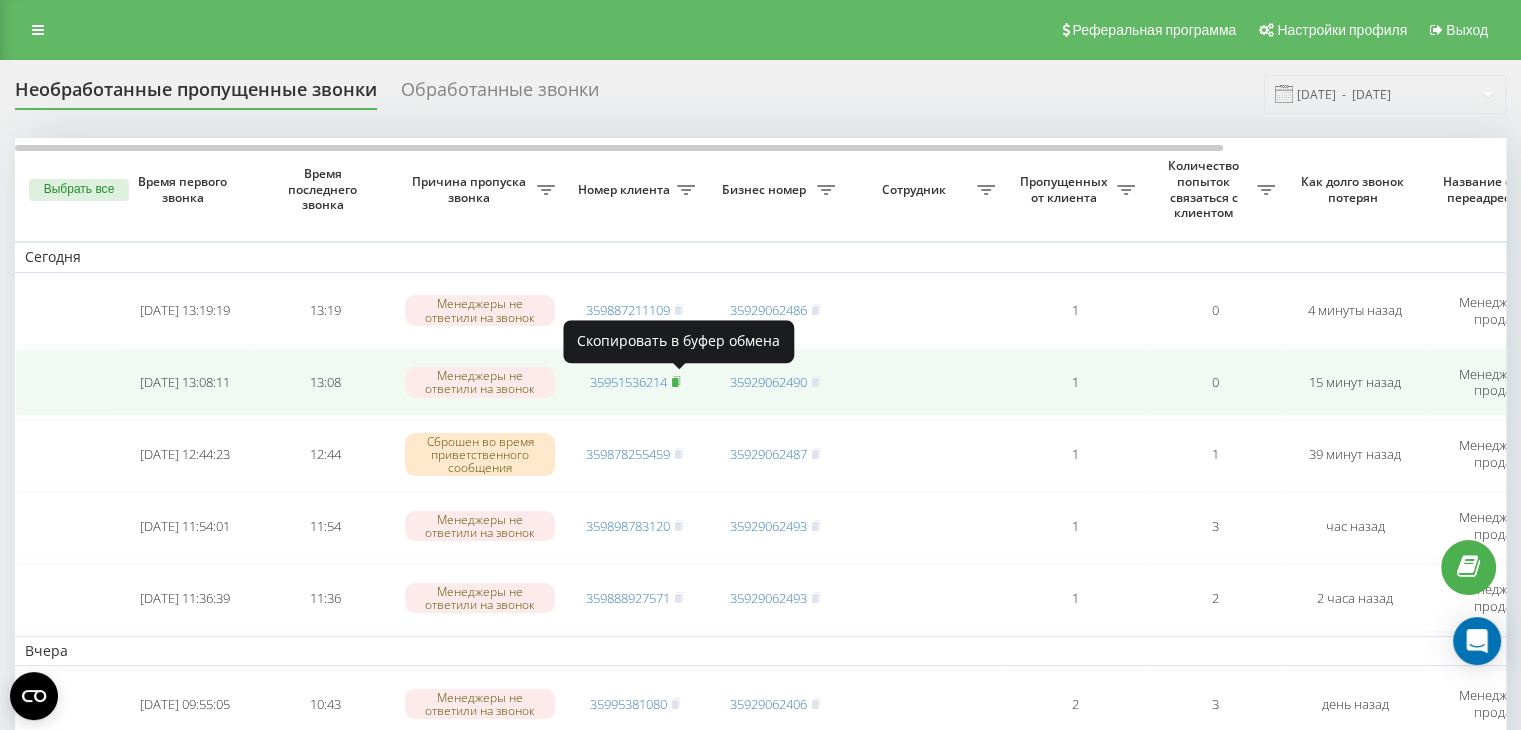 click 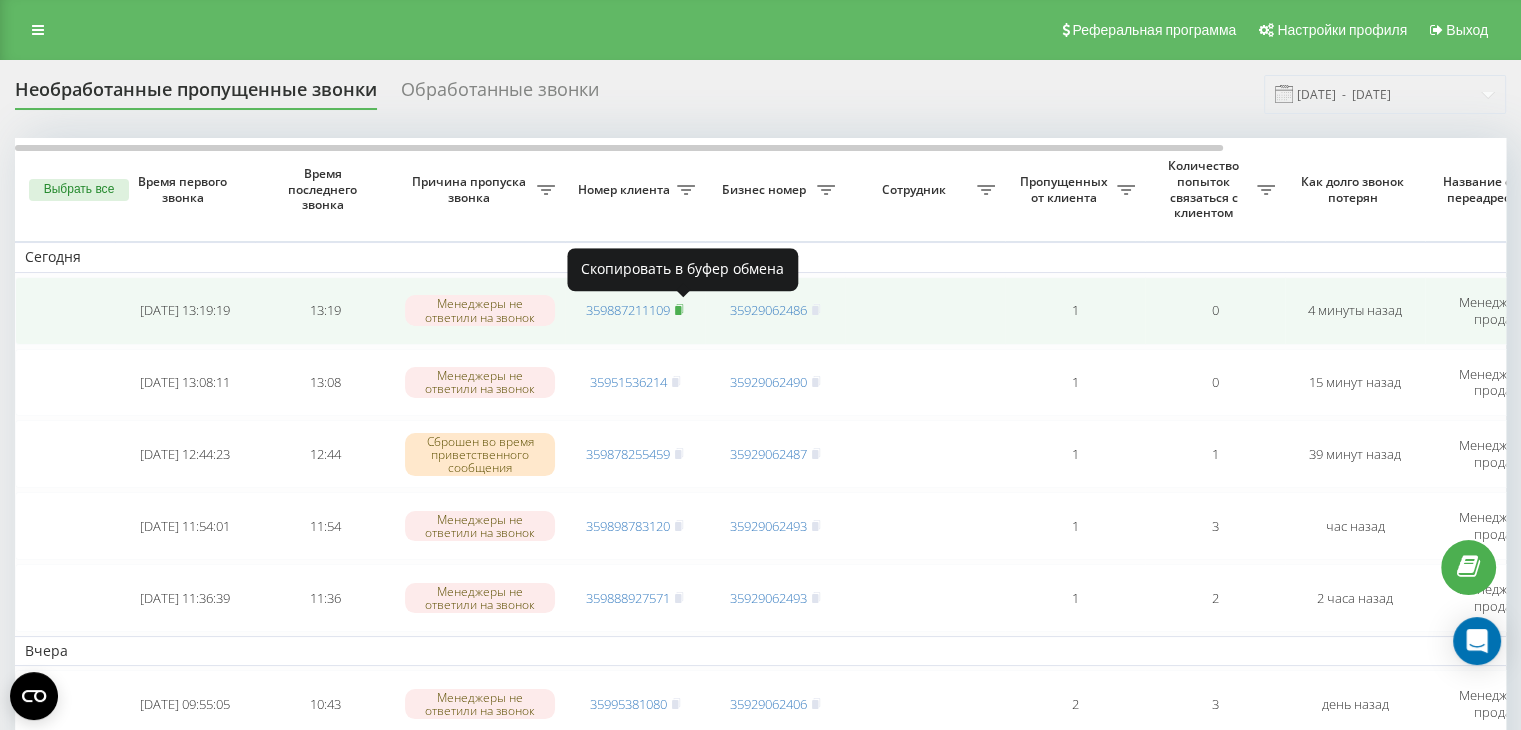 click 